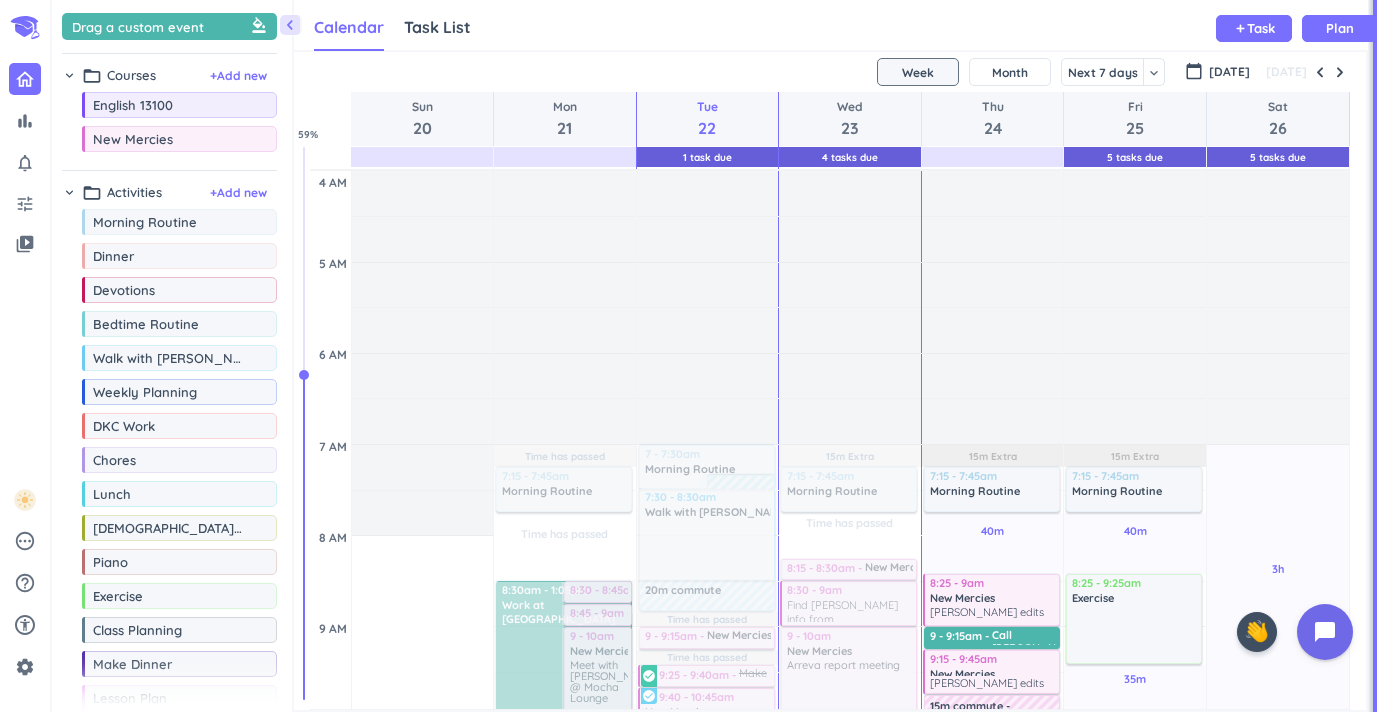 scroll, scrollTop: 0, scrollLeft: 0, axis: both 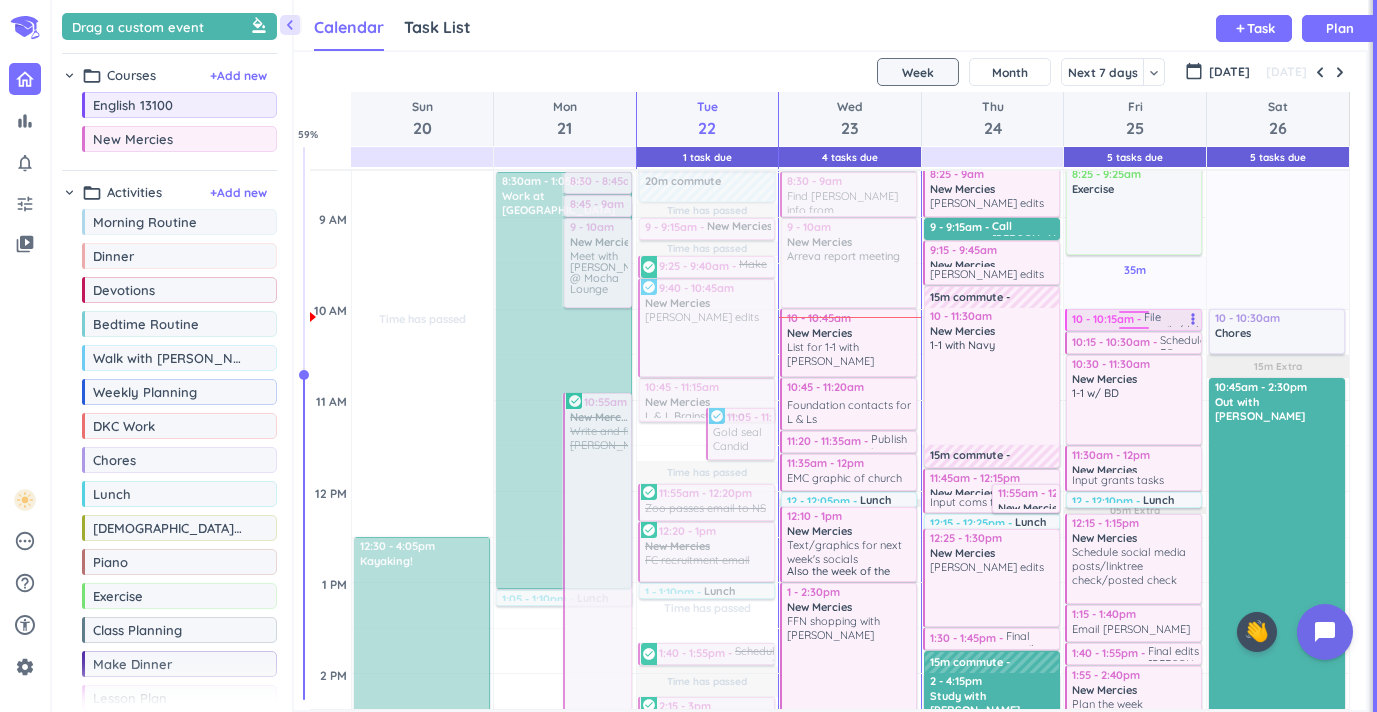 click at bounding box center [1134, 331] 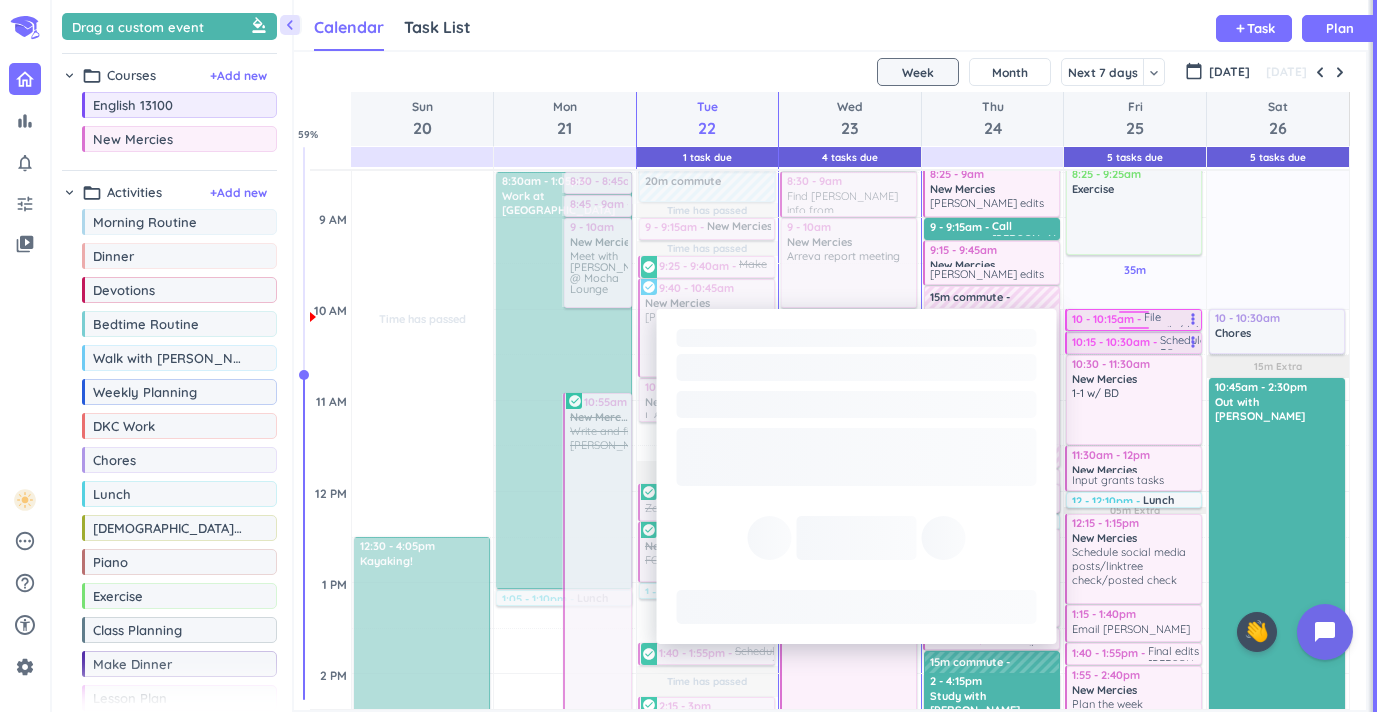 click on "10:15 - 10:30am" at bounding box center [1116, 342] 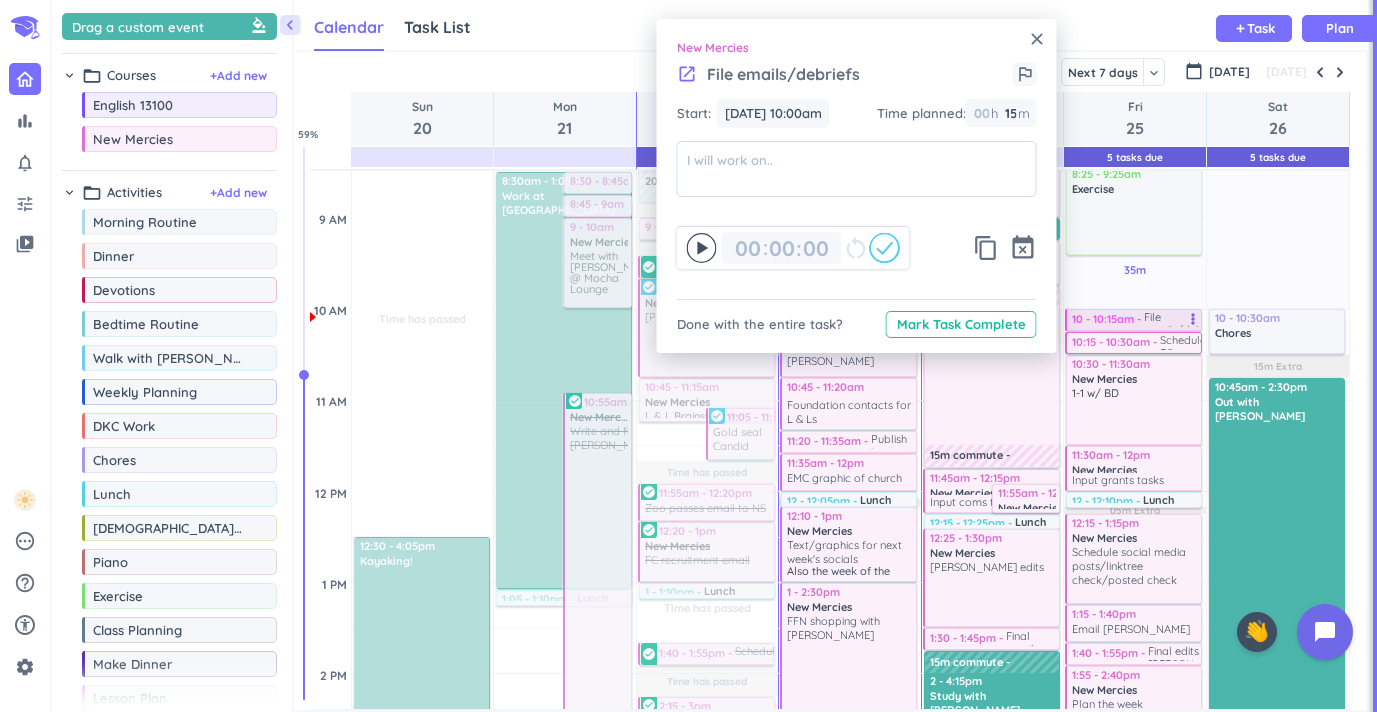 click on "close" at bounding box center (1037, 39) 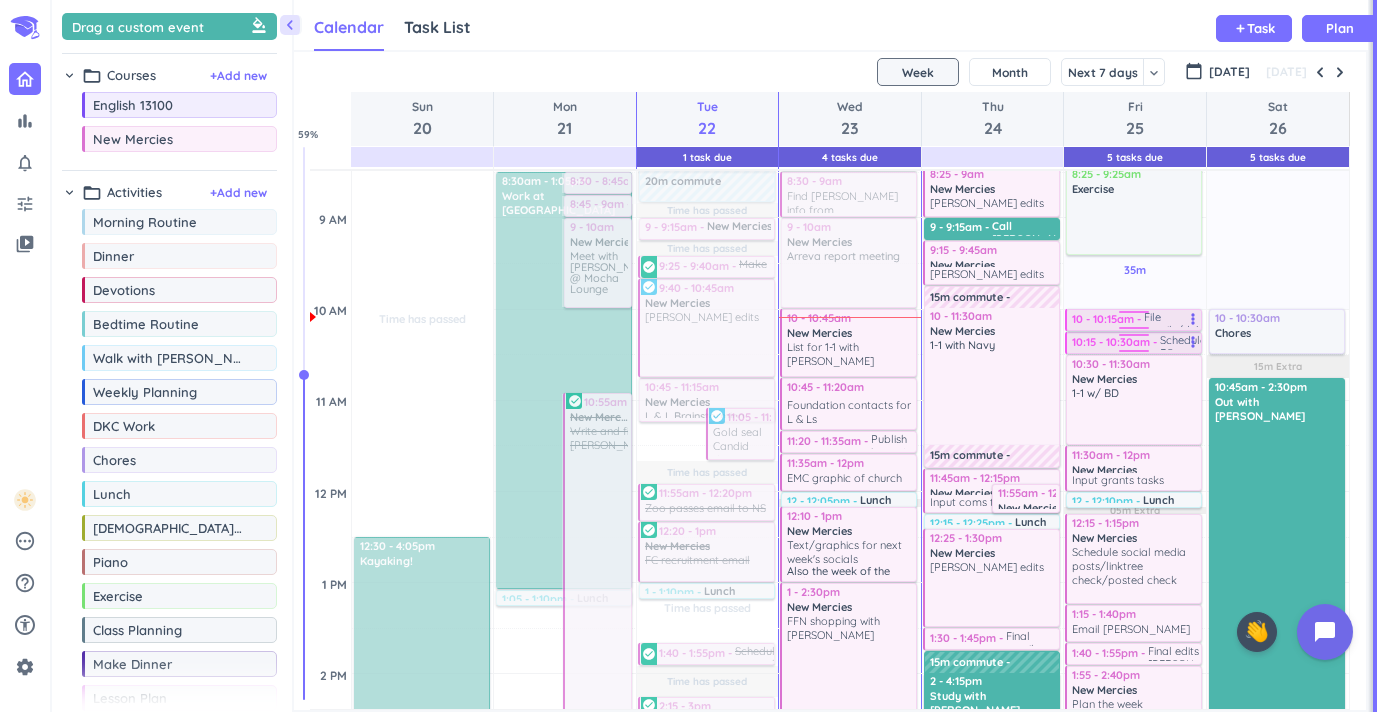 click on "10:15 - 10:30am" at bounding box center [1116, 342] 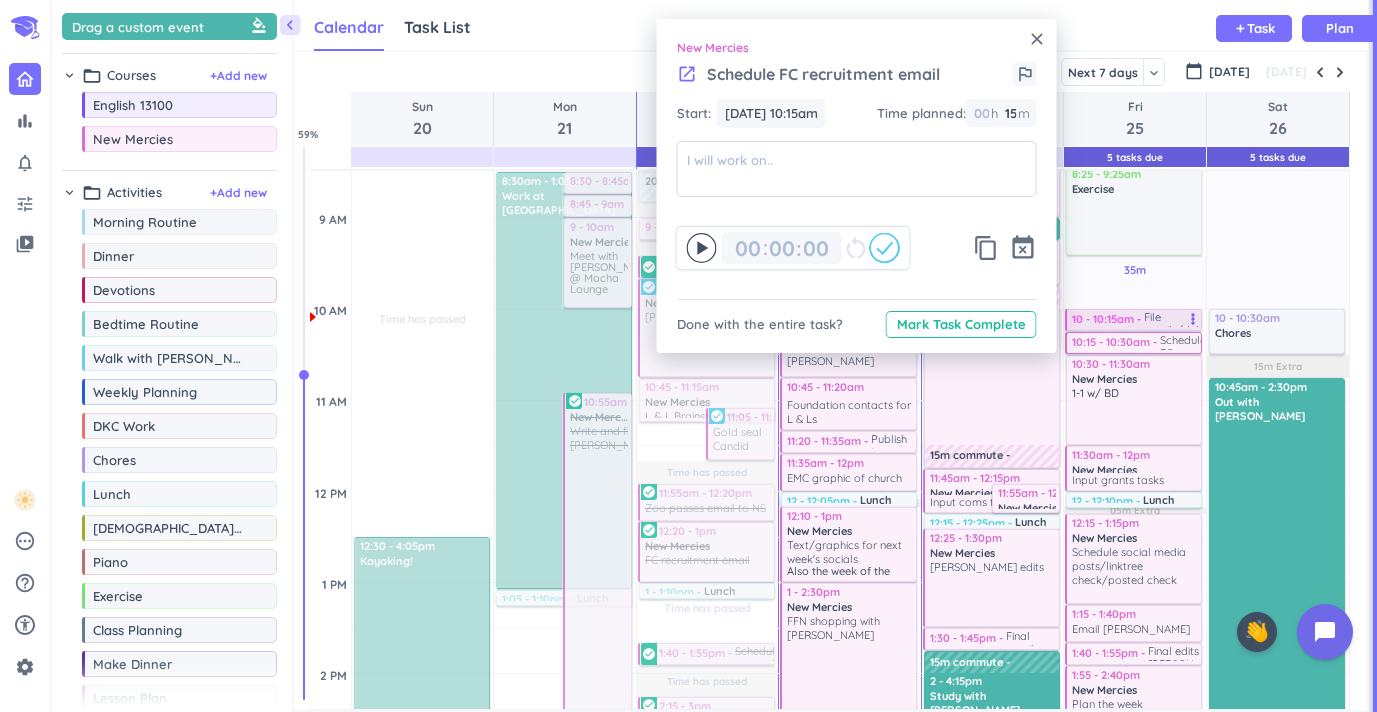 click on "close" at bounding box center (1037, 39) 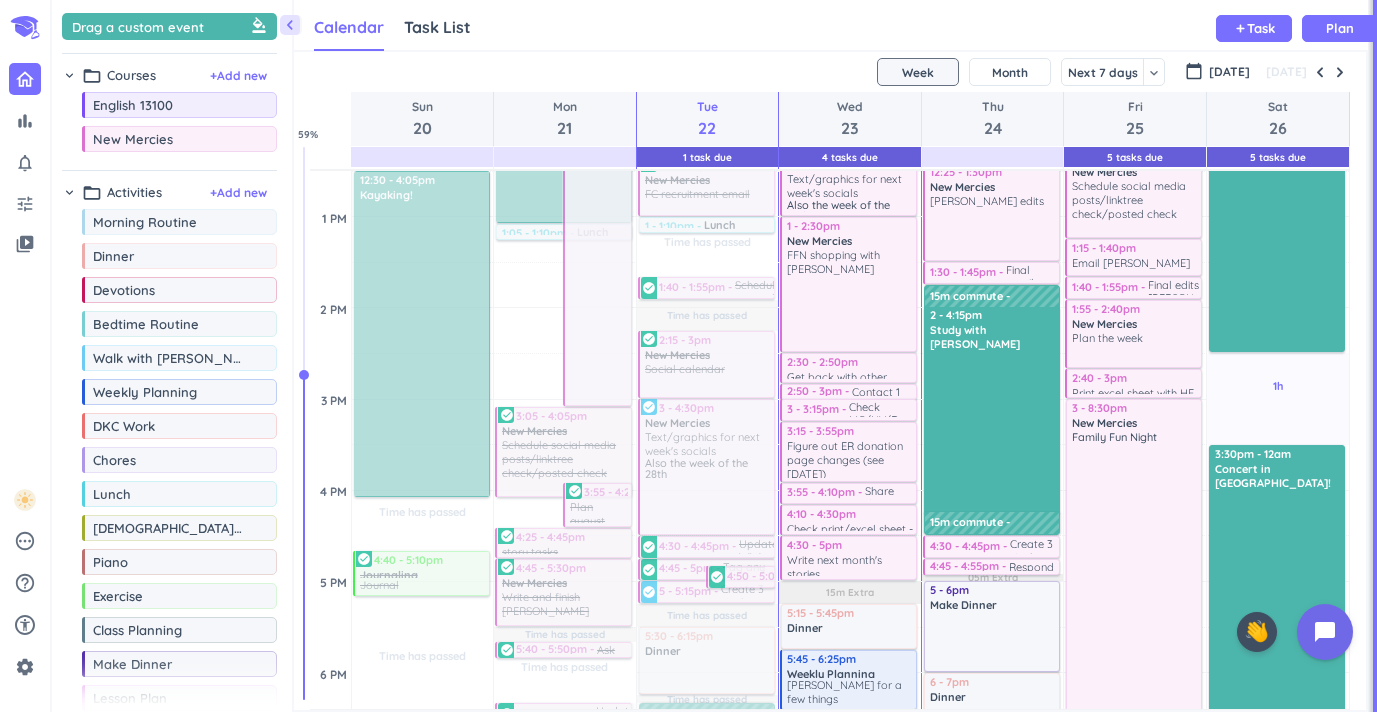 scroll, scrollTop: 783, scrollLeft: 0, axis: vertical 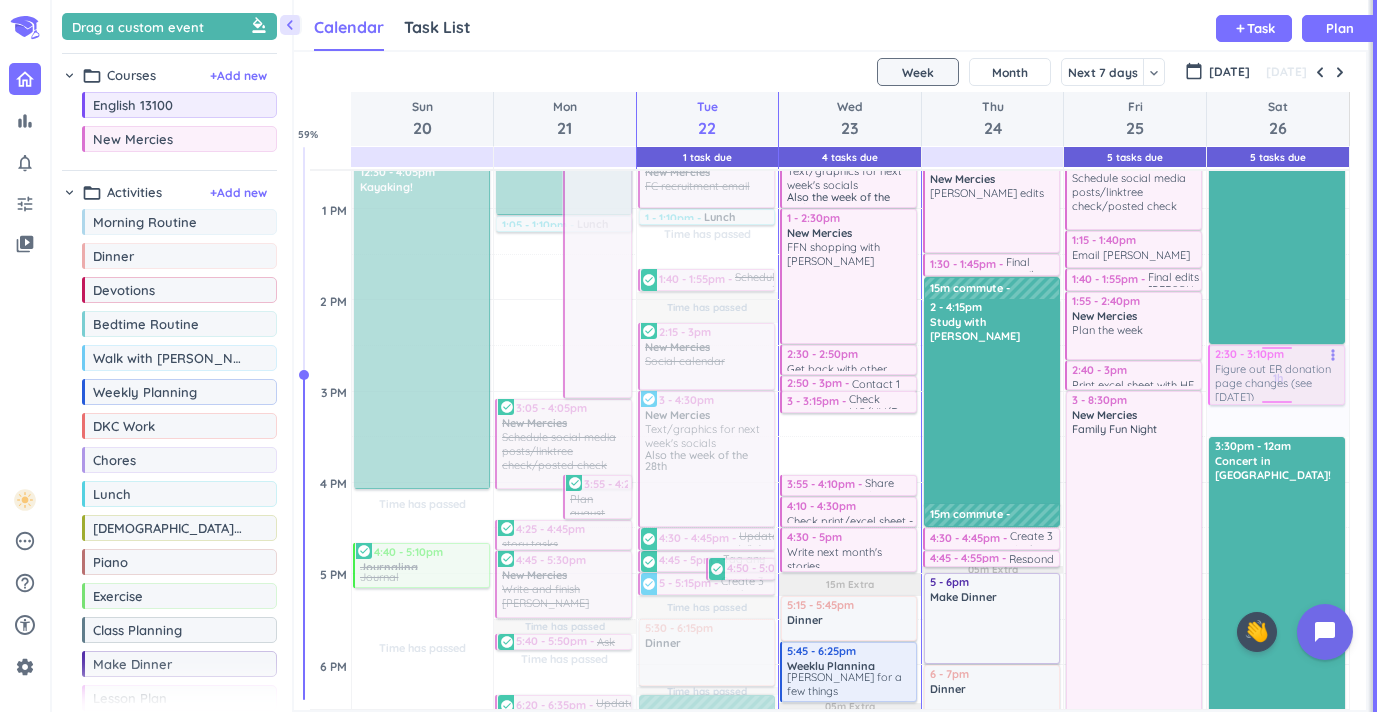 drag, startPoint x: 863, startPoint y: 452, endPoint x: 1272, endPoint y: 388, distance: 413.97705 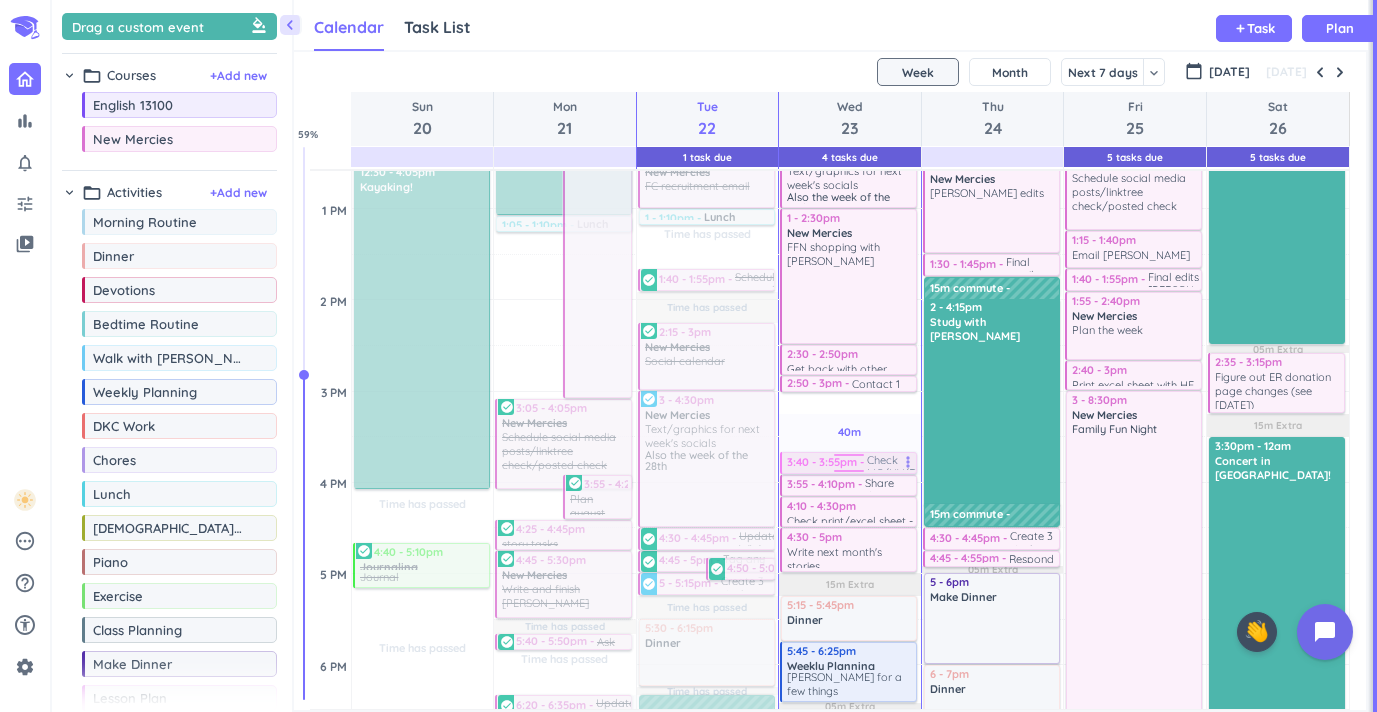 drag, startPoint x: 842, startPoint y: 406, endPoint x: 838, endPoint y: 474, distance: 68.117546 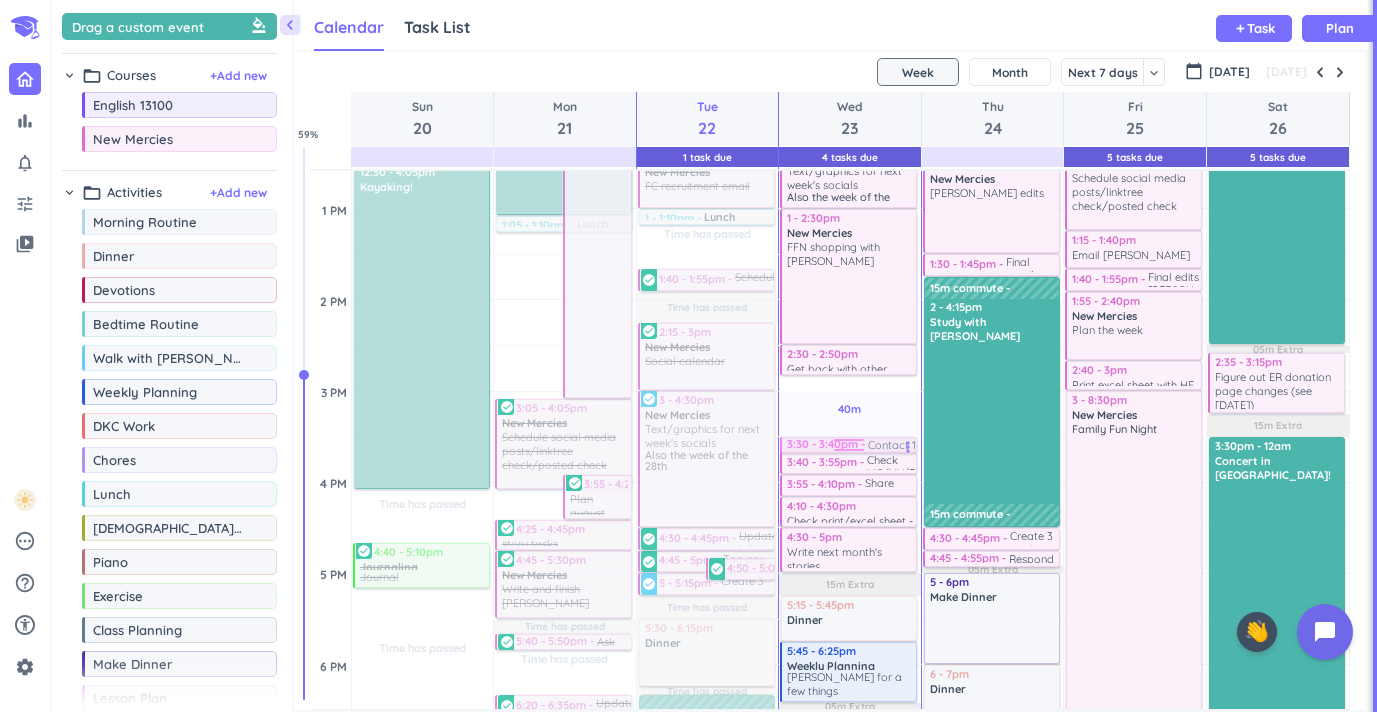 drag, startPoint x: 847, startPoint y: 386, endPoint x: 845, endPoint y: 450, distance: 64.03124 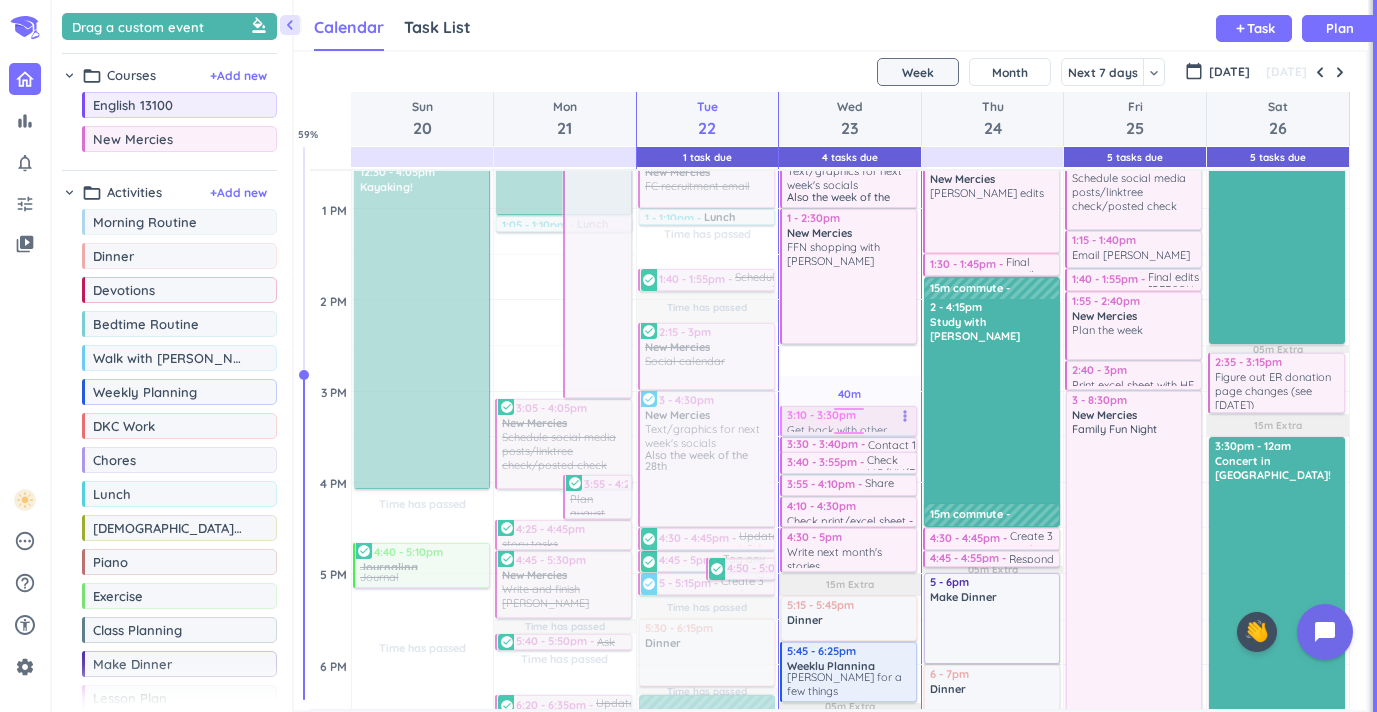 drag, startPoint x: 846, startPoint y: 367, endPoint x: 851, endPoint y: 432, distance: 65.192024 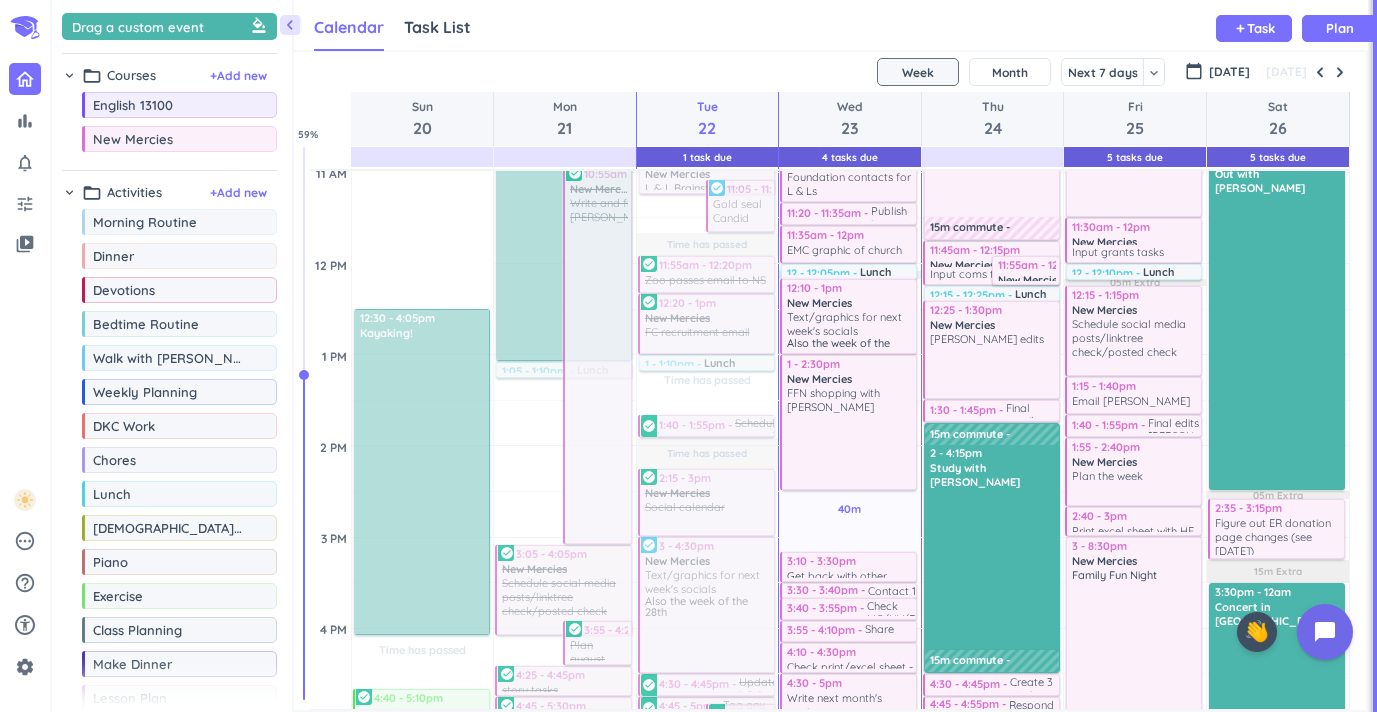 scroll, scrollTop: 623, scrollLeft: 0, axis: vertical 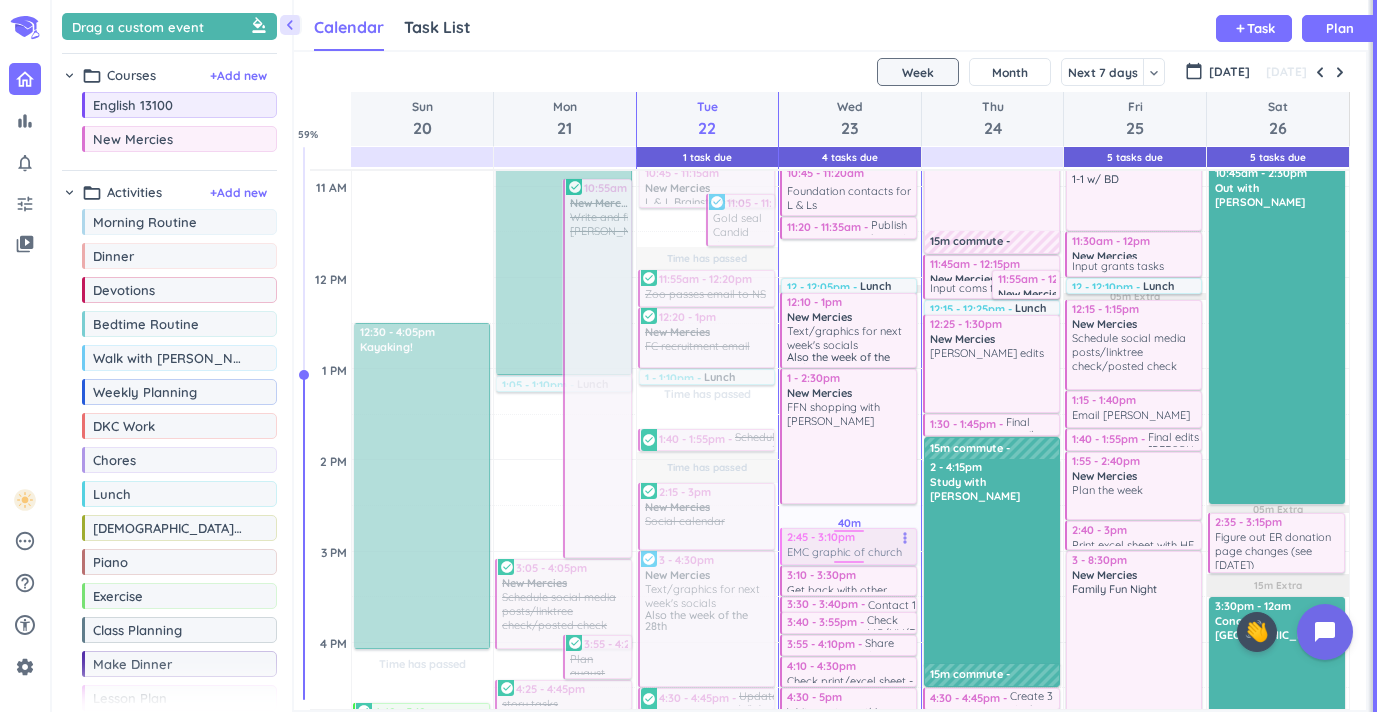 drag, startPoint x: 868, startPoint y: 262, endPoint x: 866, endPoint y: 548, distance: 286.007 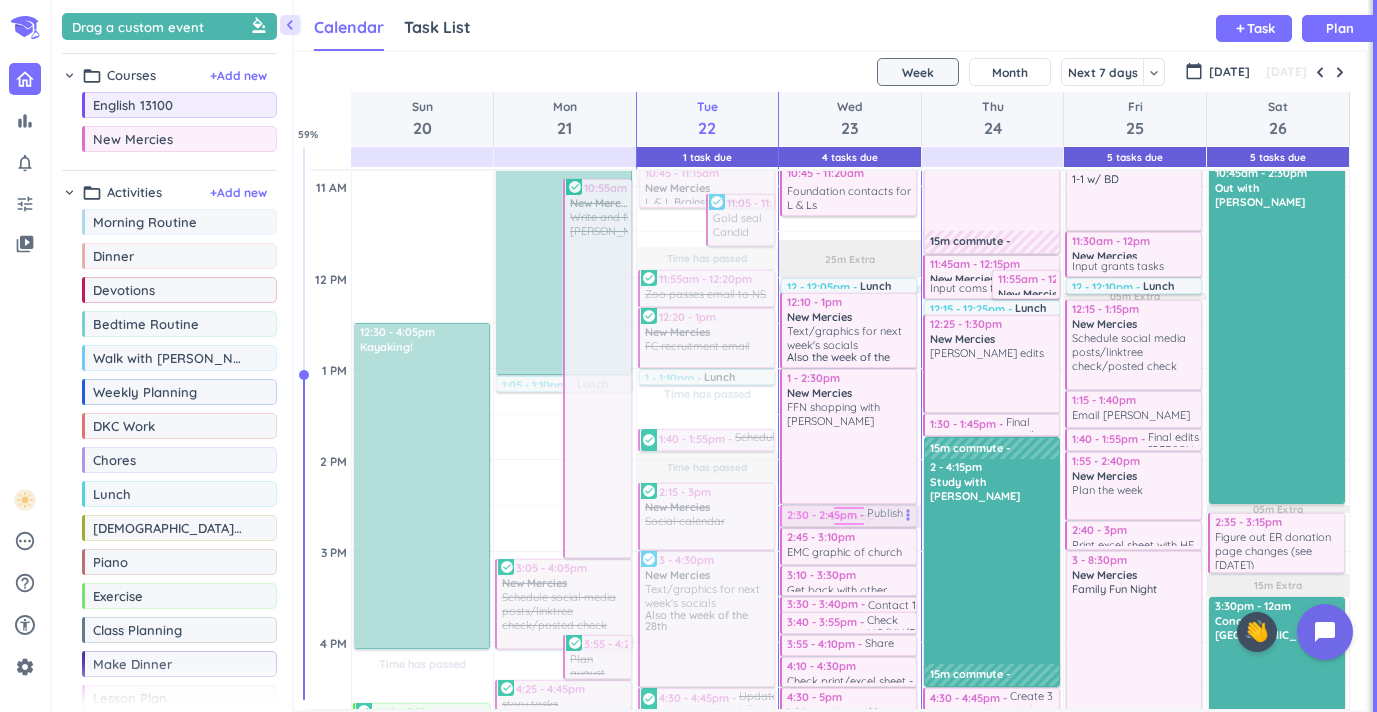 drag, startPoint x: 840, startPoint y: 232, endPoint x: 843, endPoint y: 519, distance: 287.0157 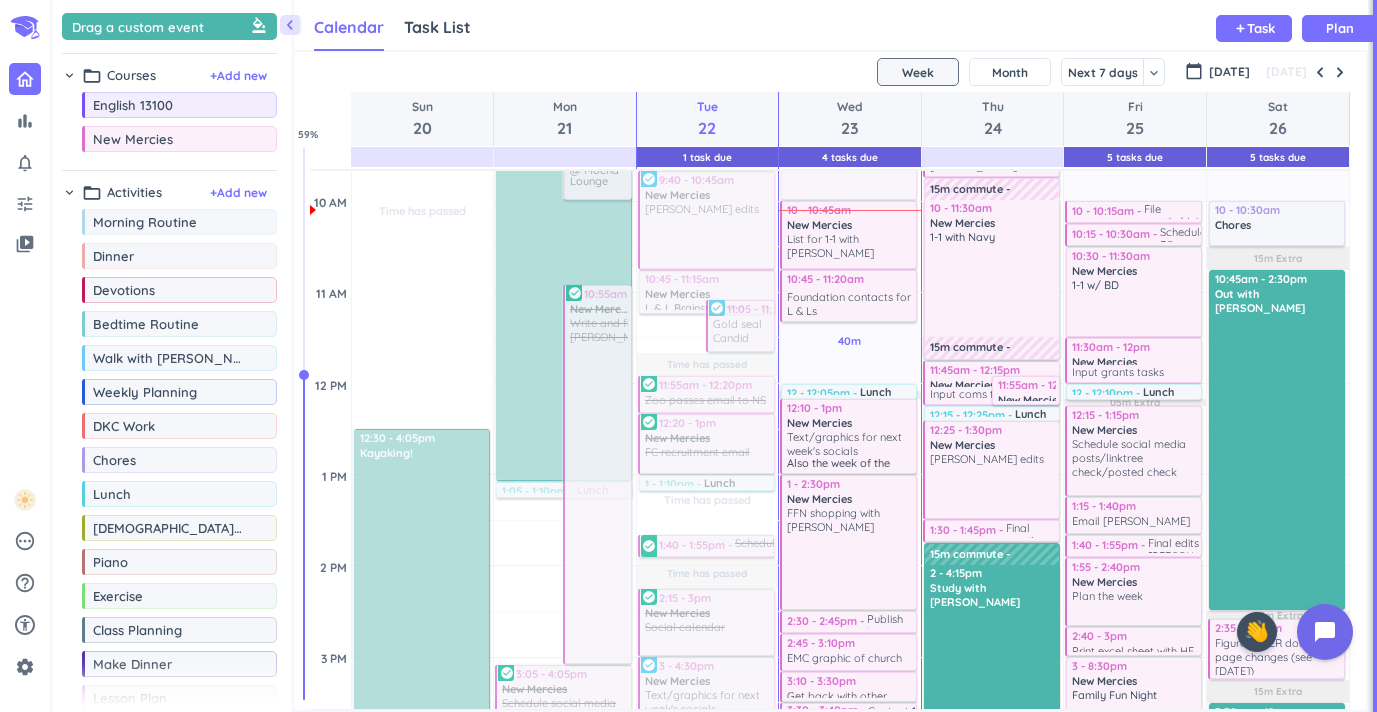 scroll, scrollTop: 499, scrollLeft: 0, axis: vertical 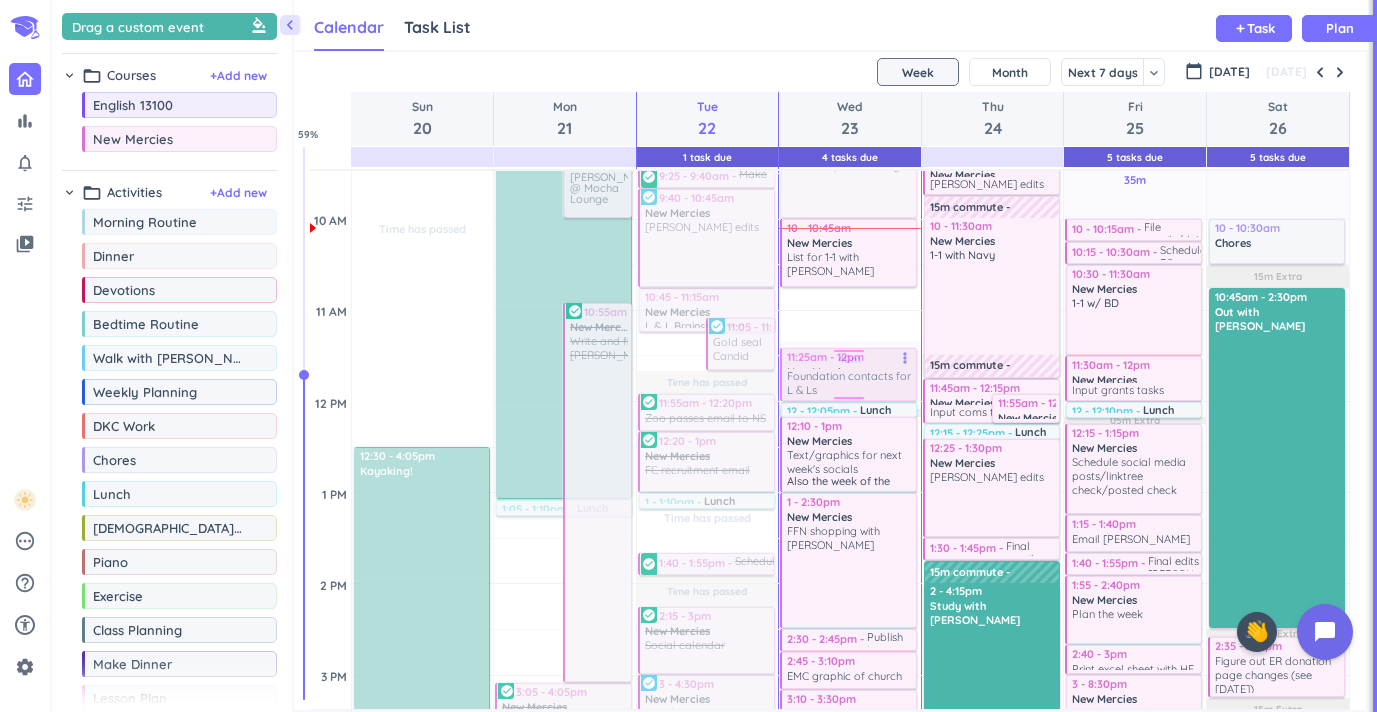 drag, startPoint x: 842, startPoint y: 326, endPoint x: 844, endPoint y: 393, distance: 67.02985 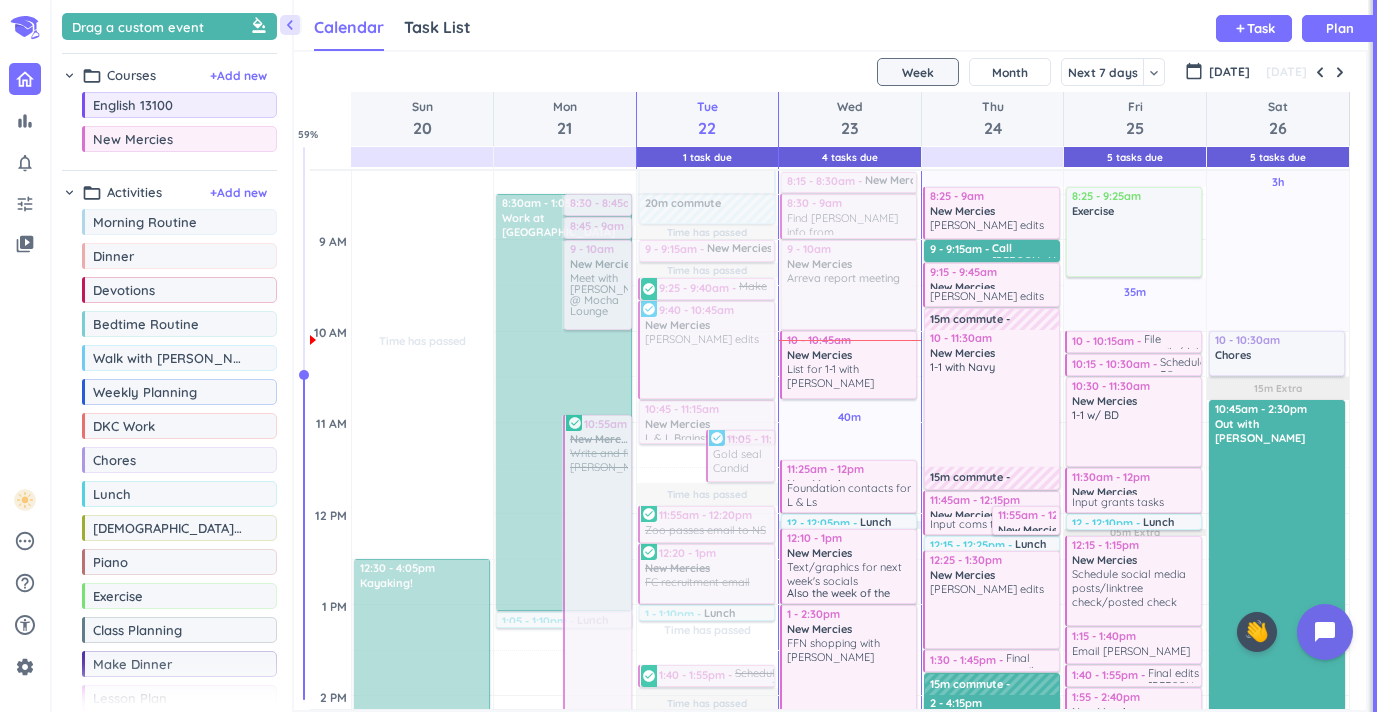 scroll, scrollTop: 341, scrollLeft: 0, axis: vertical 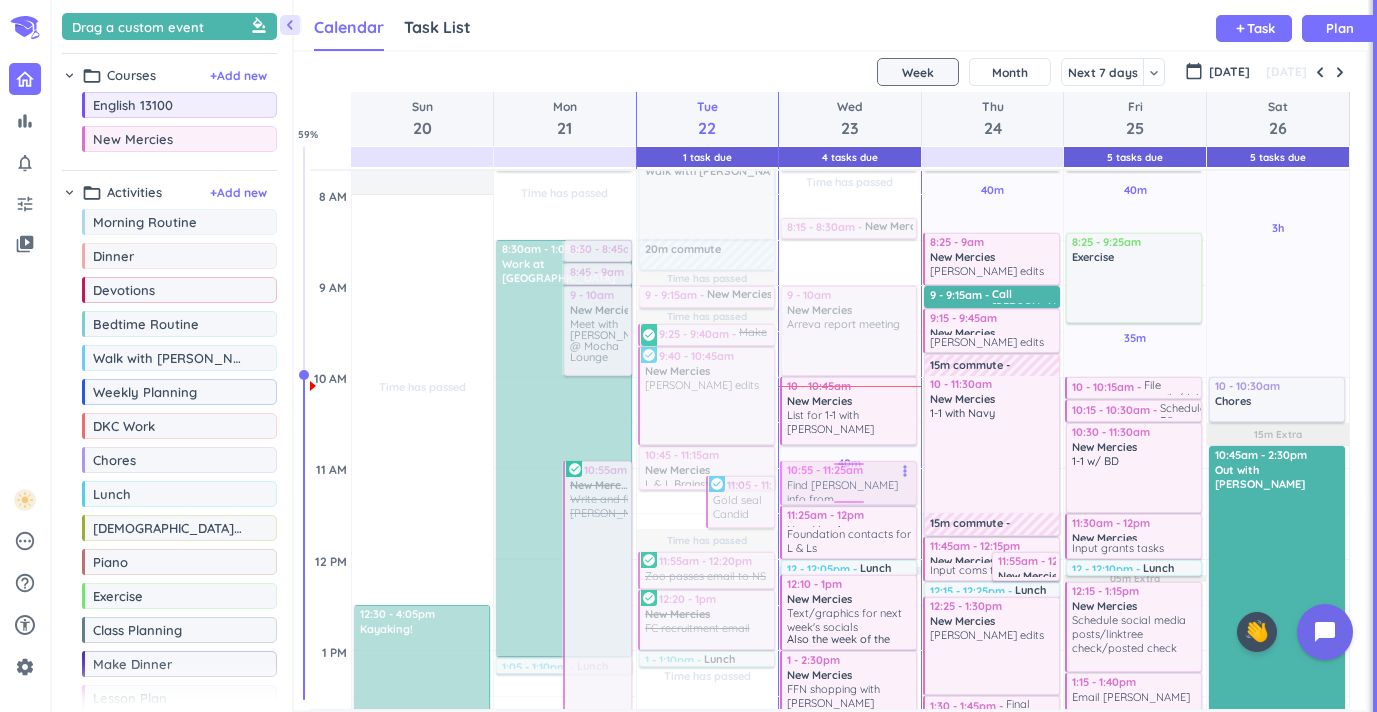 drag, startPoint x: 833, startPoint y: 262, endPoint x: 833, endPoint y: 477, distance: 215 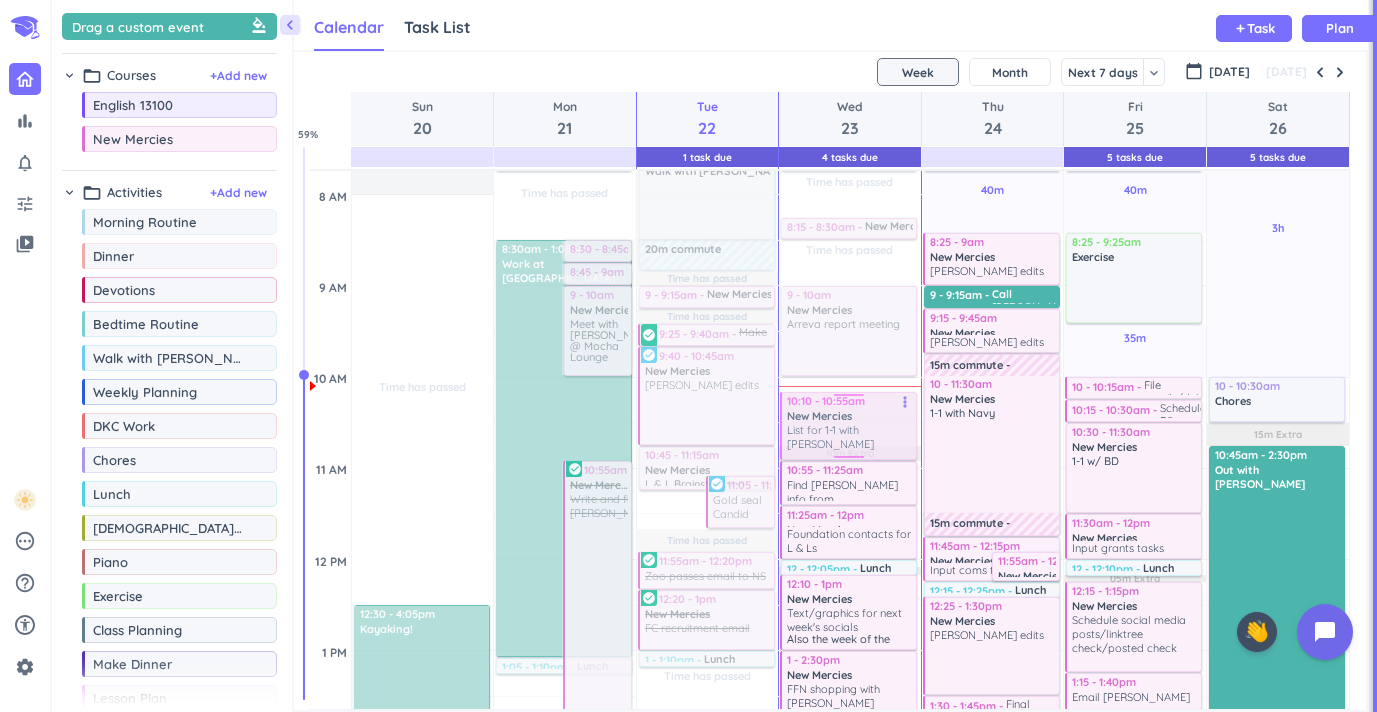 drag, startPoint x: 832, startPoint y: 421, endPoint x: 831, endPoint y: 452, distance: 31.016125 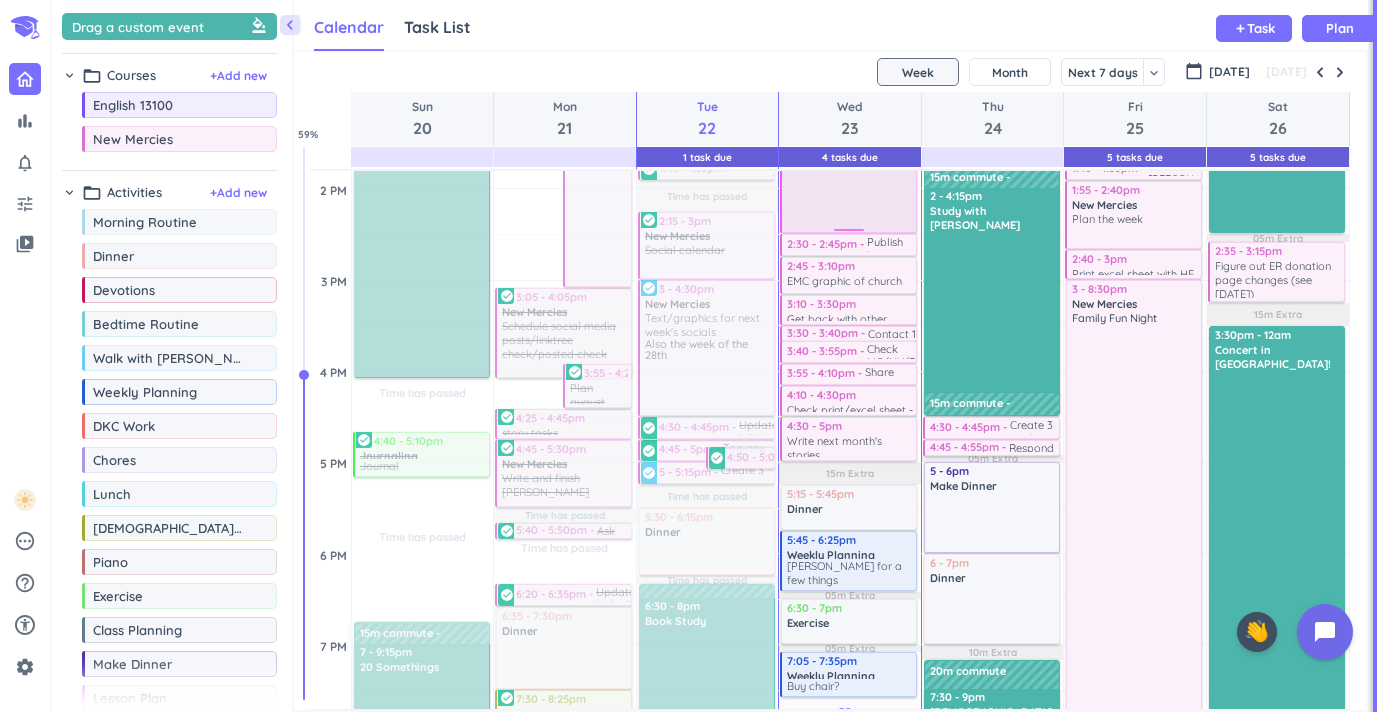 scroll, scrollTop: 904, scrollLeft: 0, axis: vertical 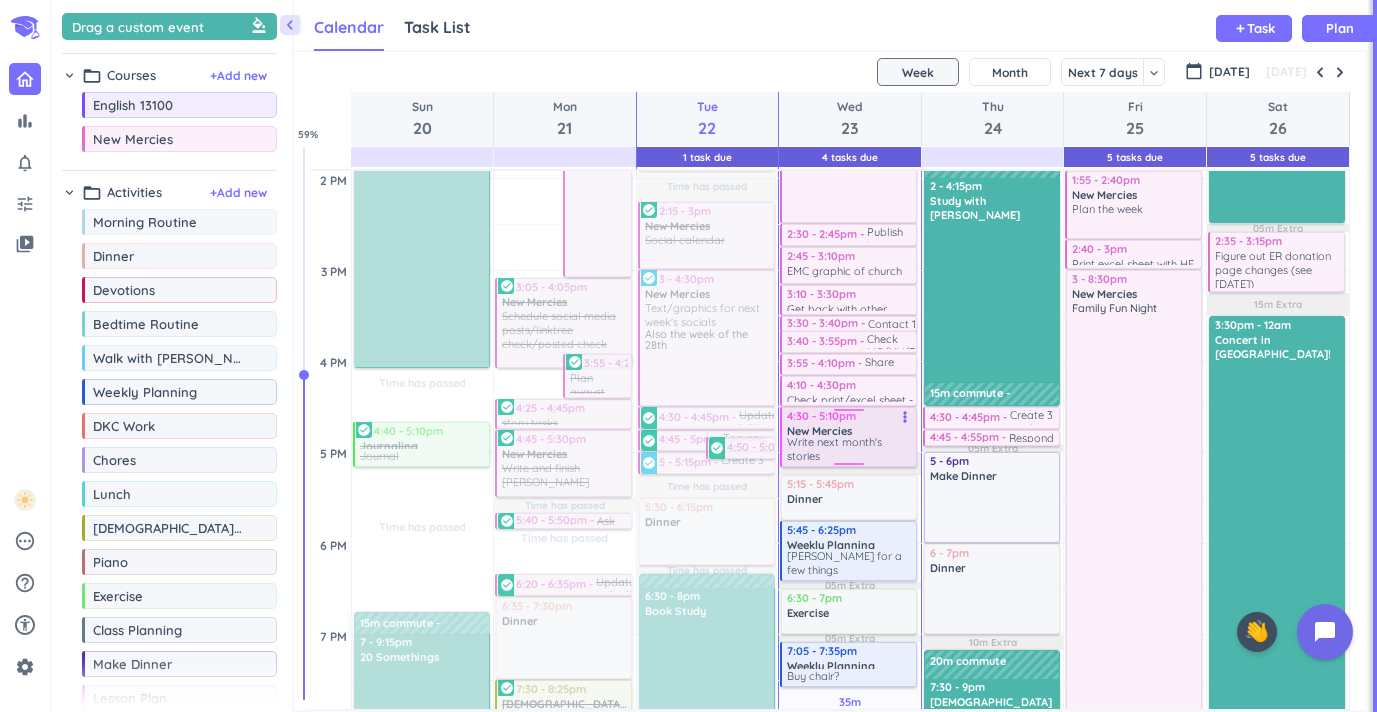 drag, startPoint x: 854, startPoint y: 449, endPoint x: 853, endPoint y: 463, distance: 14.035668 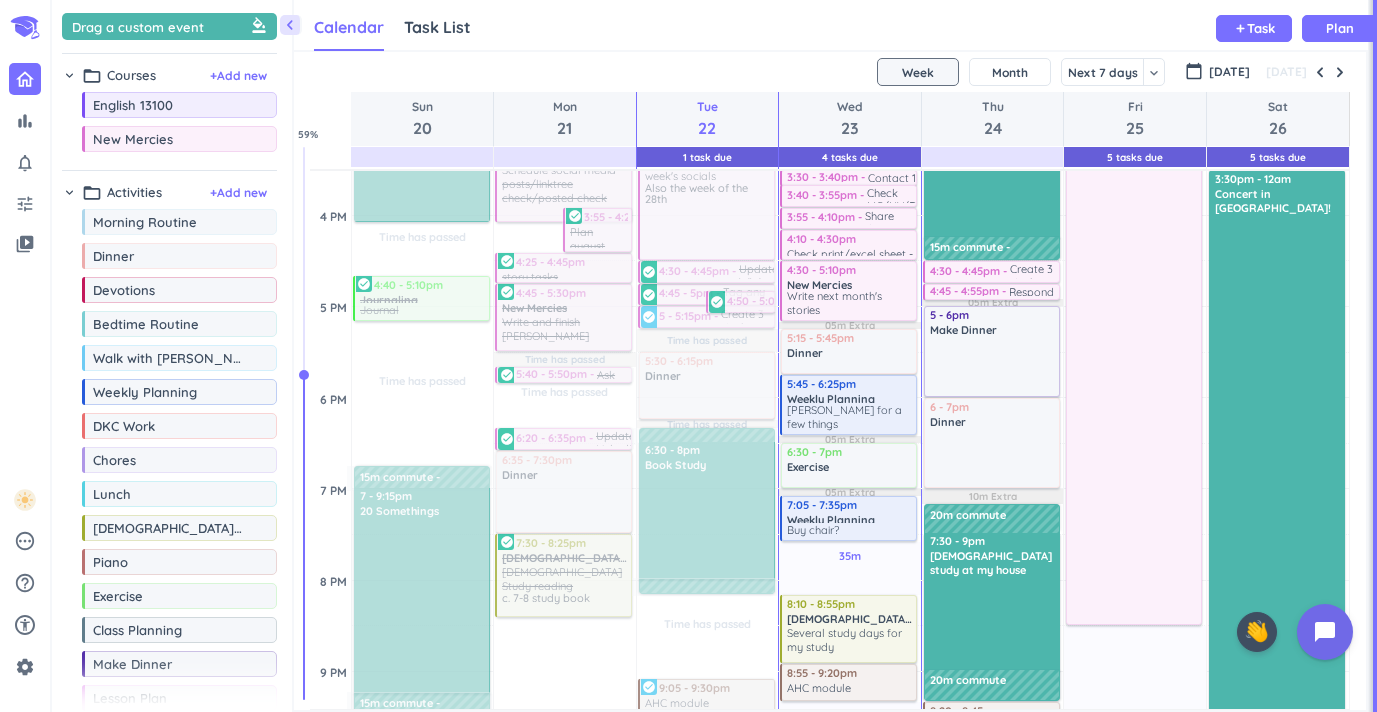scroll, scrollTop: 1053, scrollLeft: 0, axis: vertical 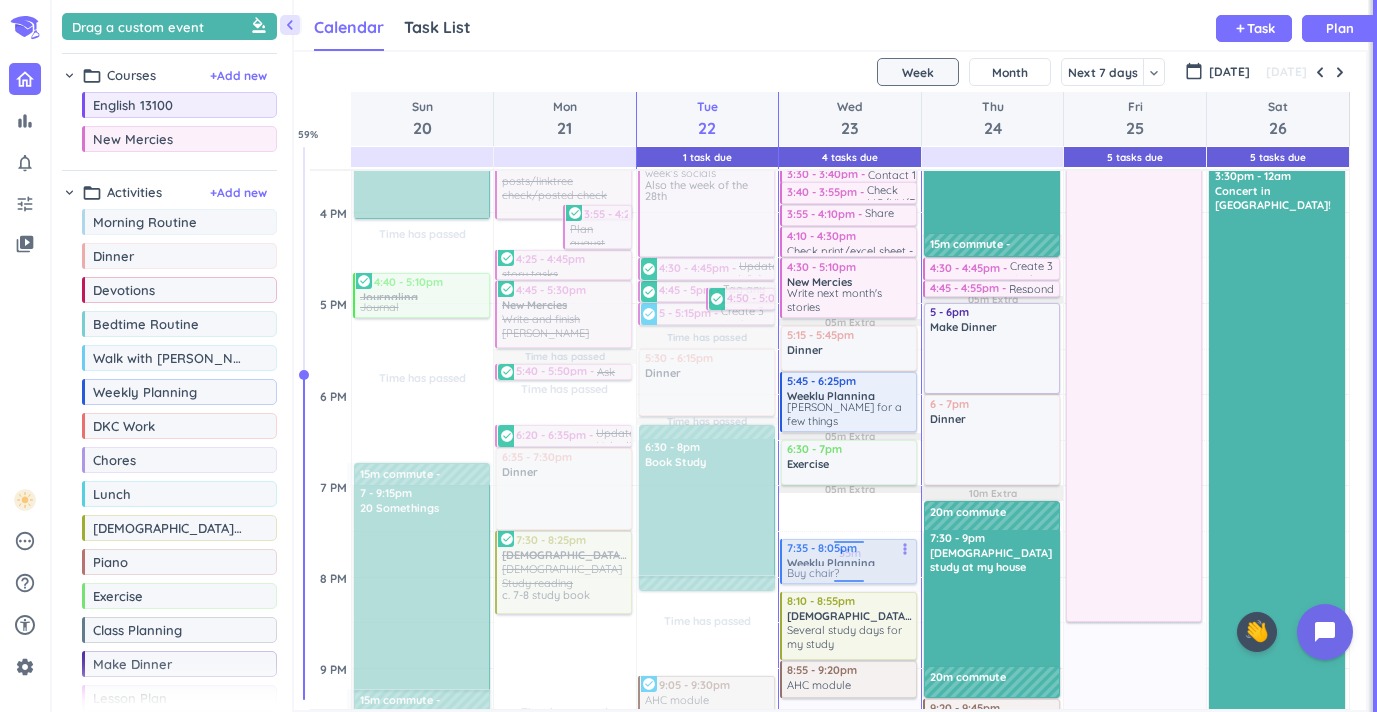 drag, startPoint x: 837, startPoint y: 513, endPoint x: 831, endPoint y: 560, distance: 47.38143 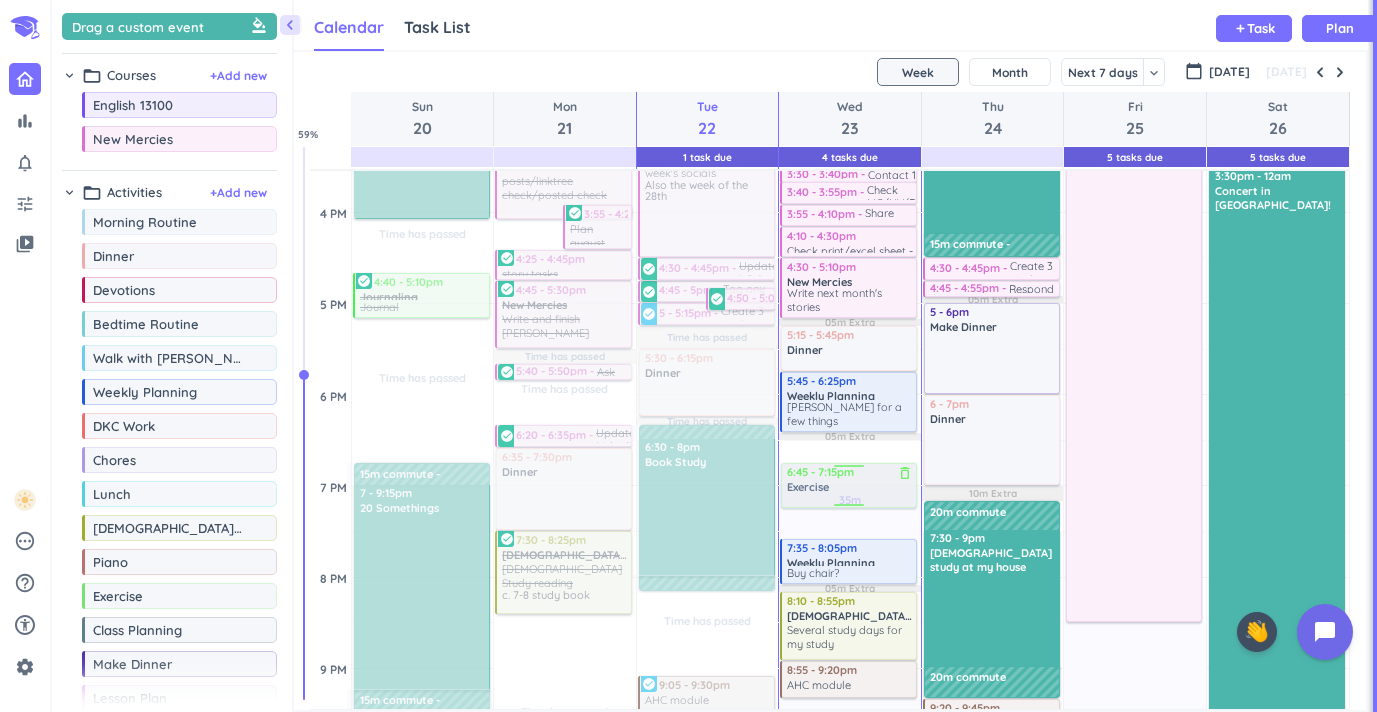 drag, startPoint x: 839, startPoint y: 465, endPoint x: 838, endPoint y: 489, distance: 24.020824 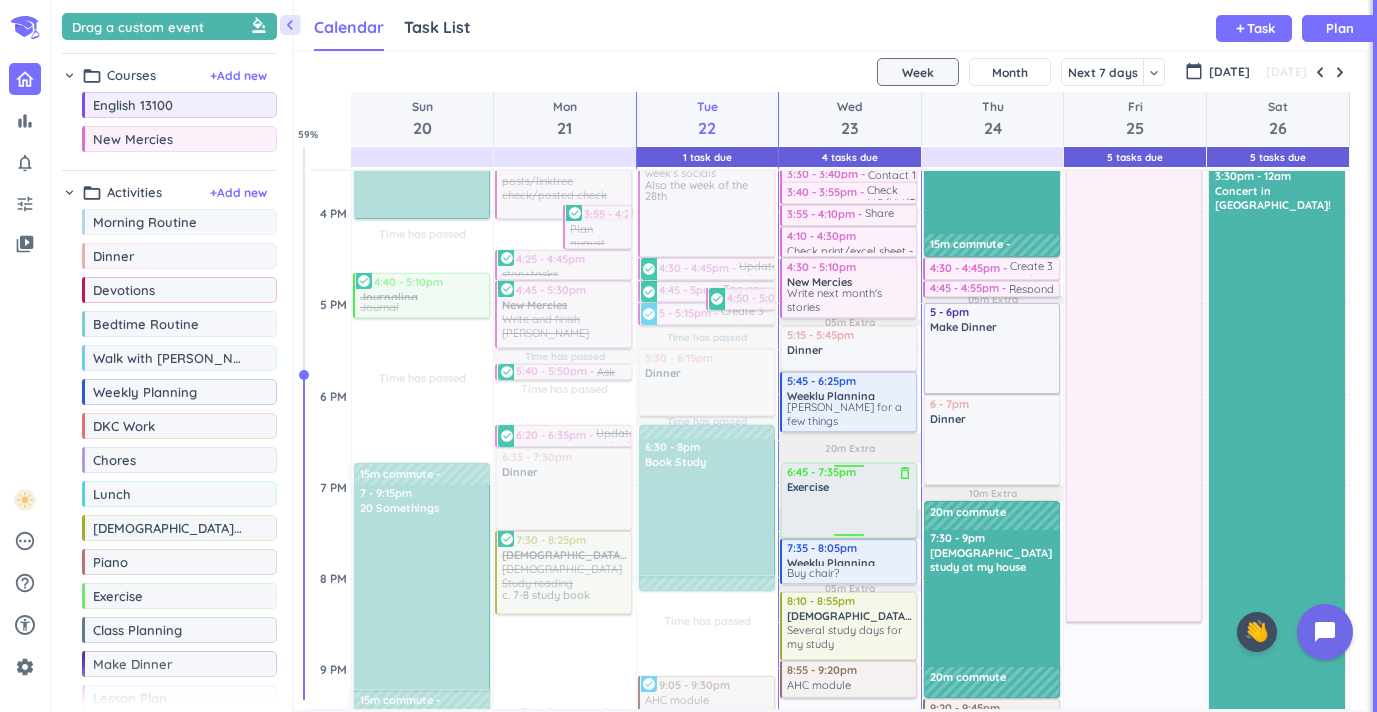 drag, startPoint x: 849, startPoint y: 508, endPoint x: 842, endPoint y: 536, distance: 28.86174 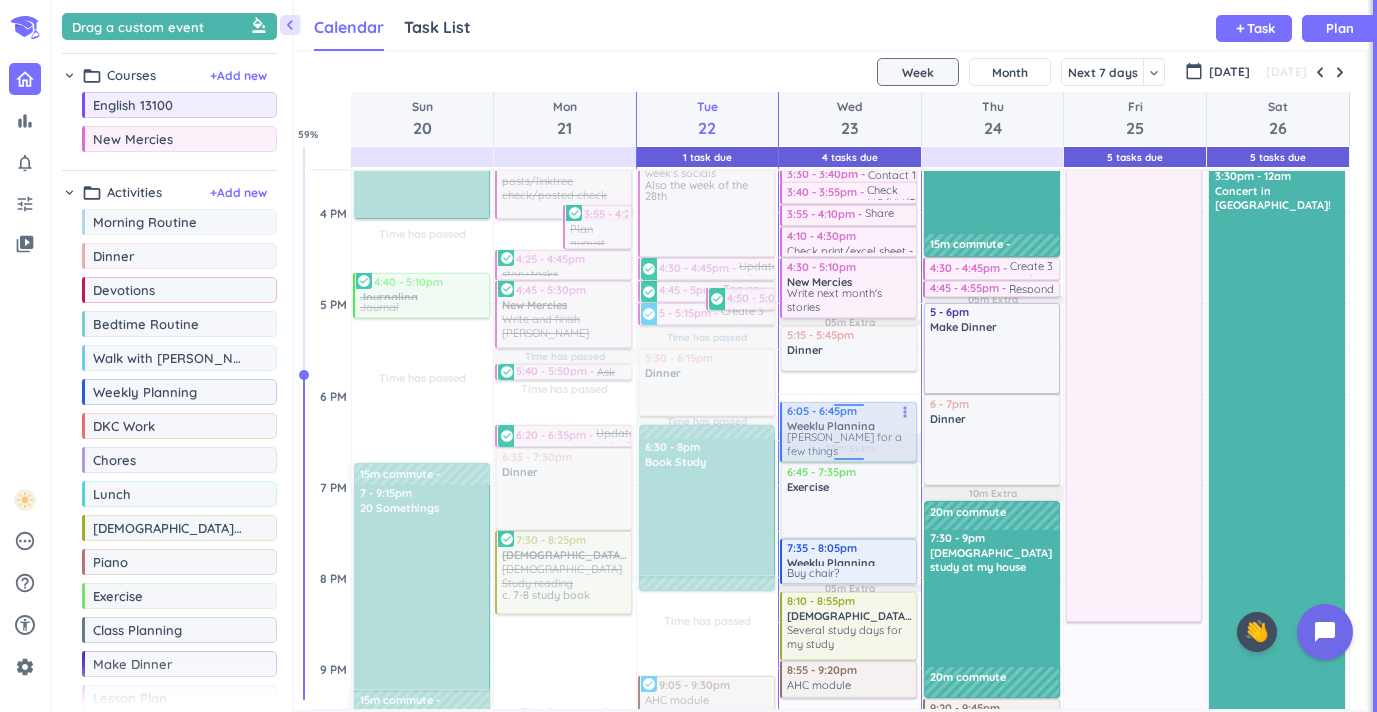 drag, startPoint x: 842, startPoint y: 529, endPoint x: 850, endPoint y: 443, distance: 86.37129 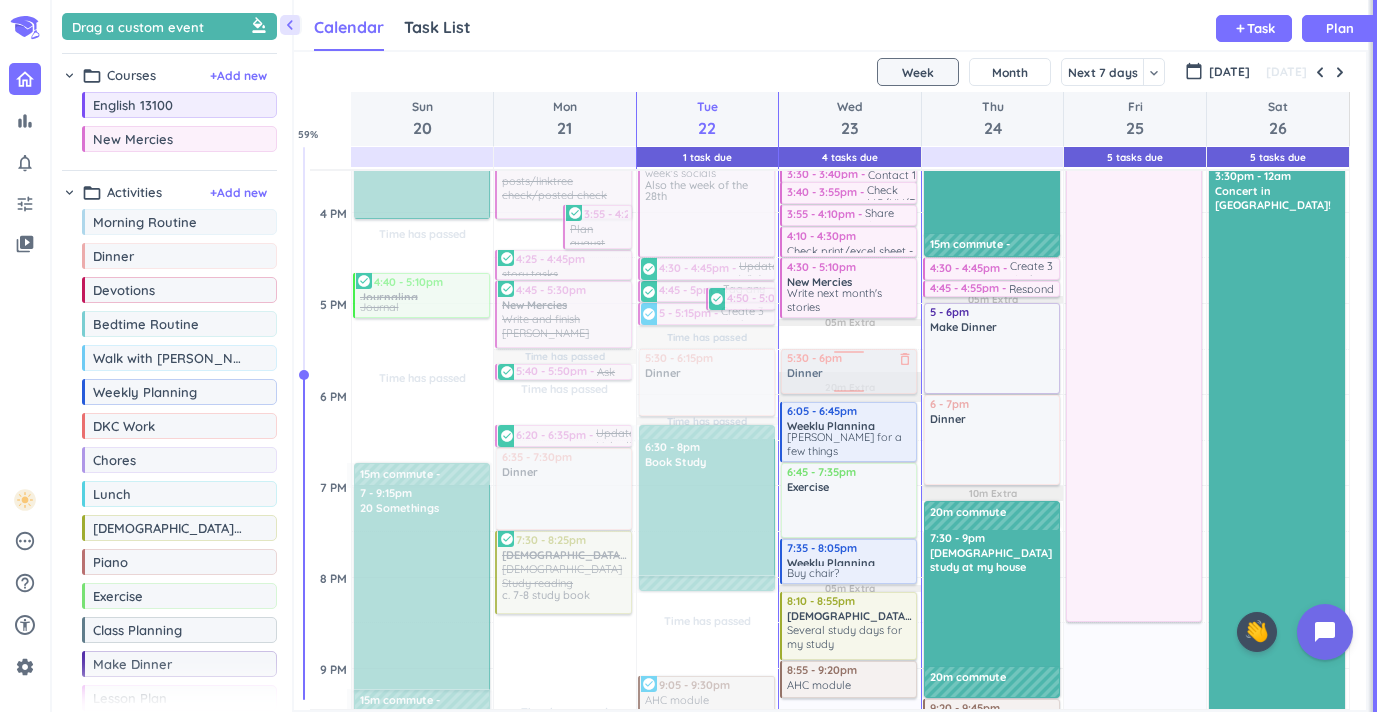 drag, startPoint x: 841, startPoint y: 355, endPoint x: 841, endPoint y: 369, distance: 14 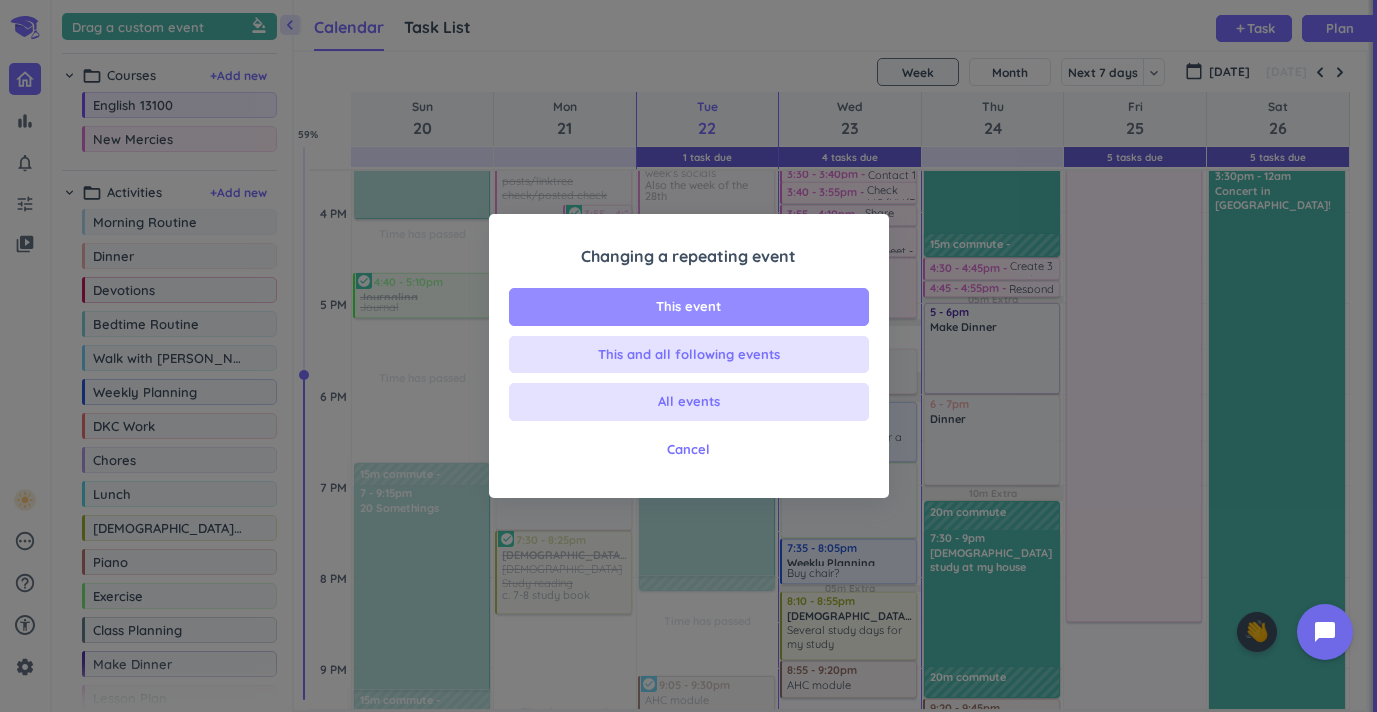 click on "This event" at bounding box center [689, 307] 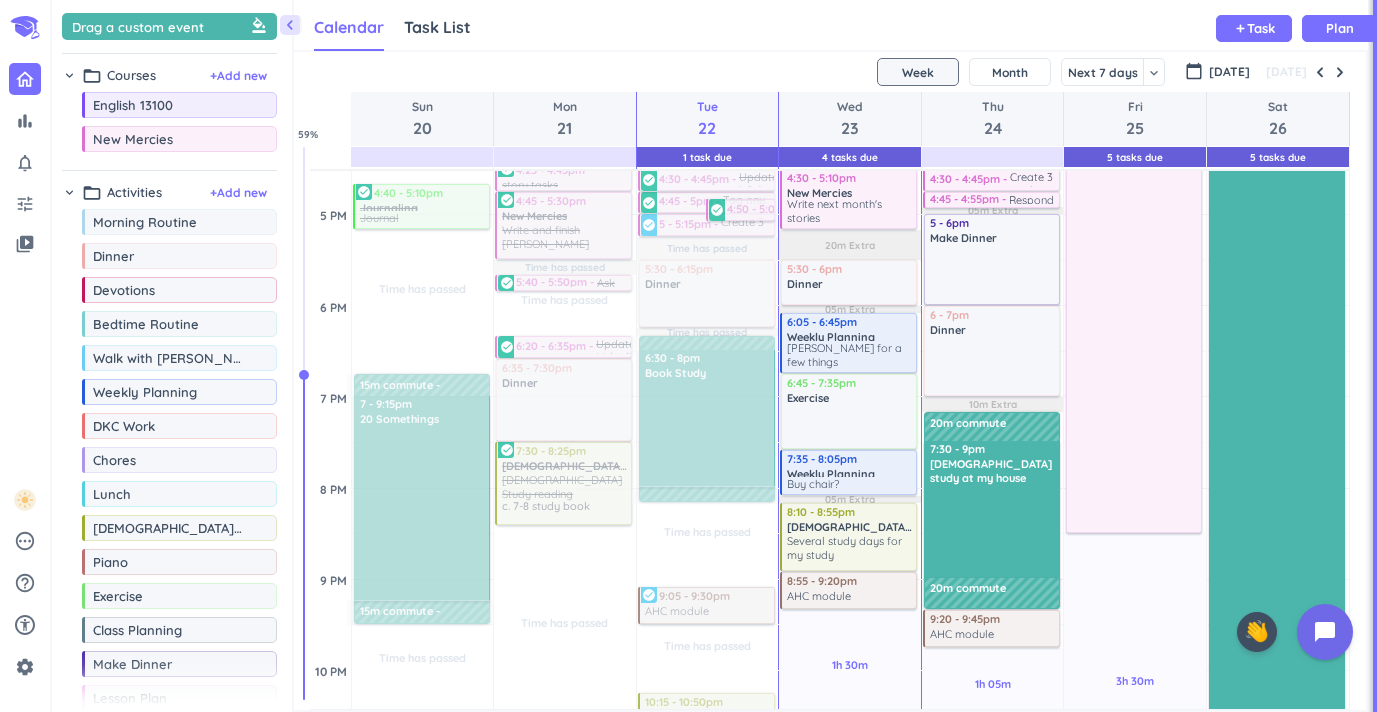 scroll, scrollTop: 1164, scrollLeft: 0, axis: vertical 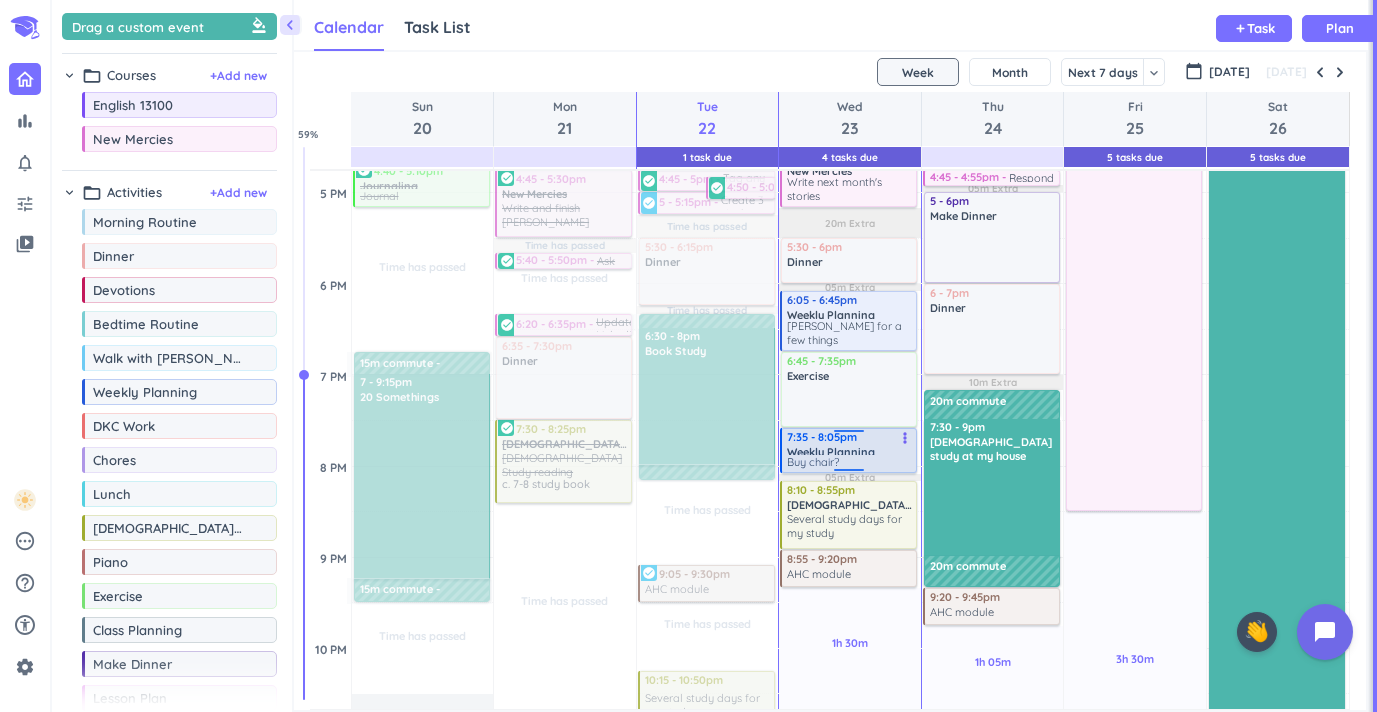 click on "Buy chair?" at bounding box center (850, 462) 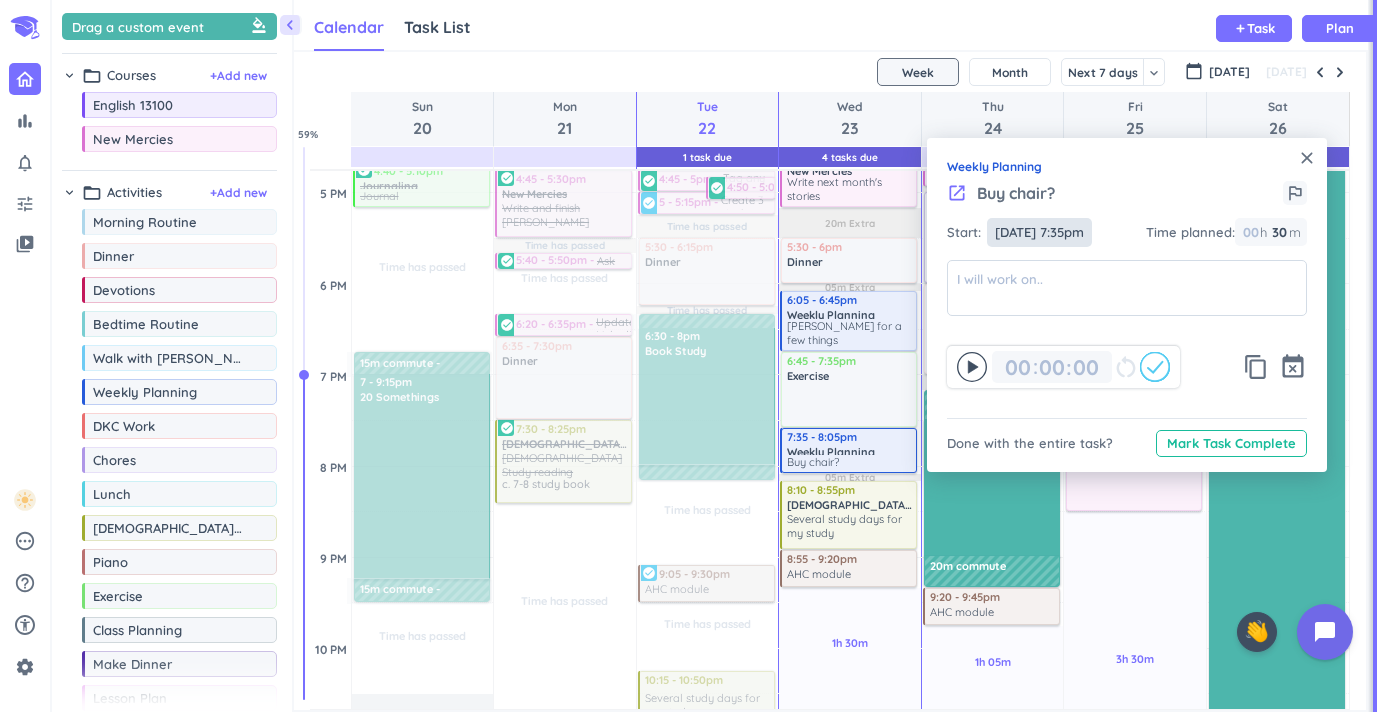 click on "Jul 23, 7:35pm" at bounding box center [1039, 232] 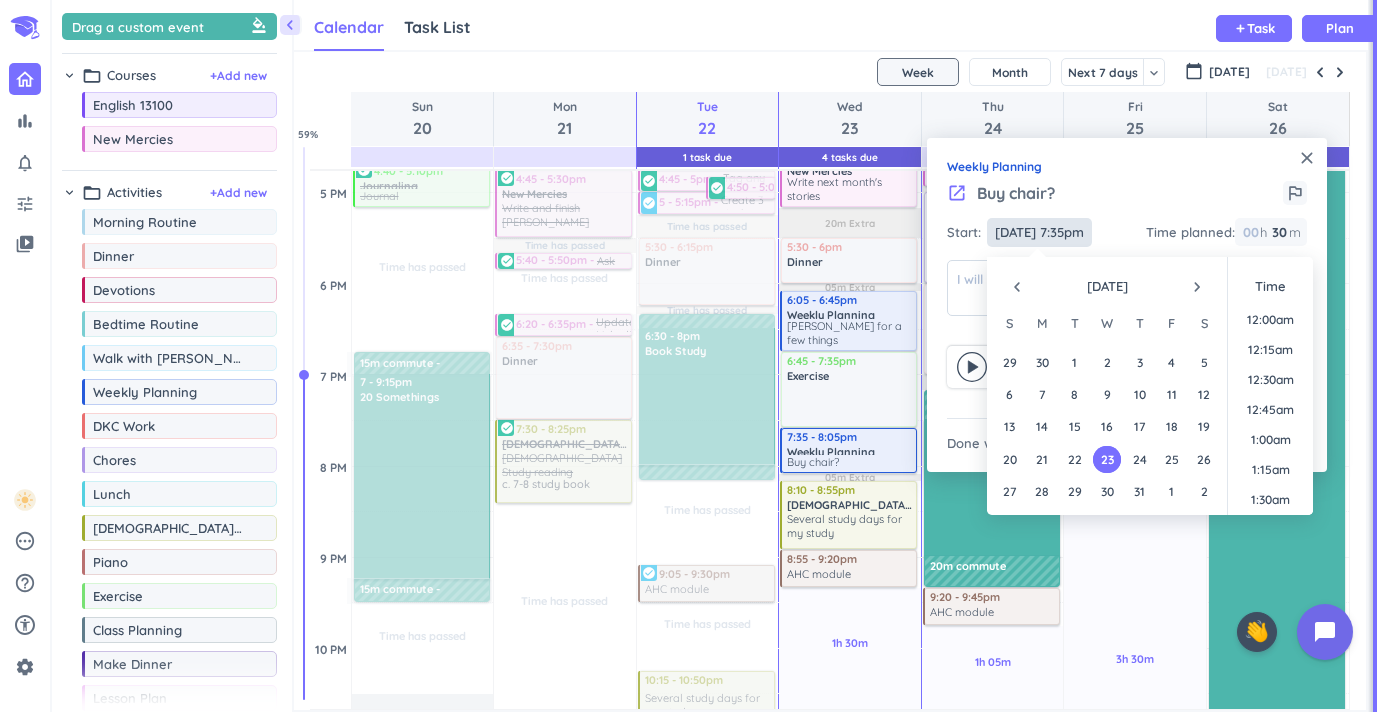scroll, scrollTop: 2250, scrollLeft: 0, axis: vertical 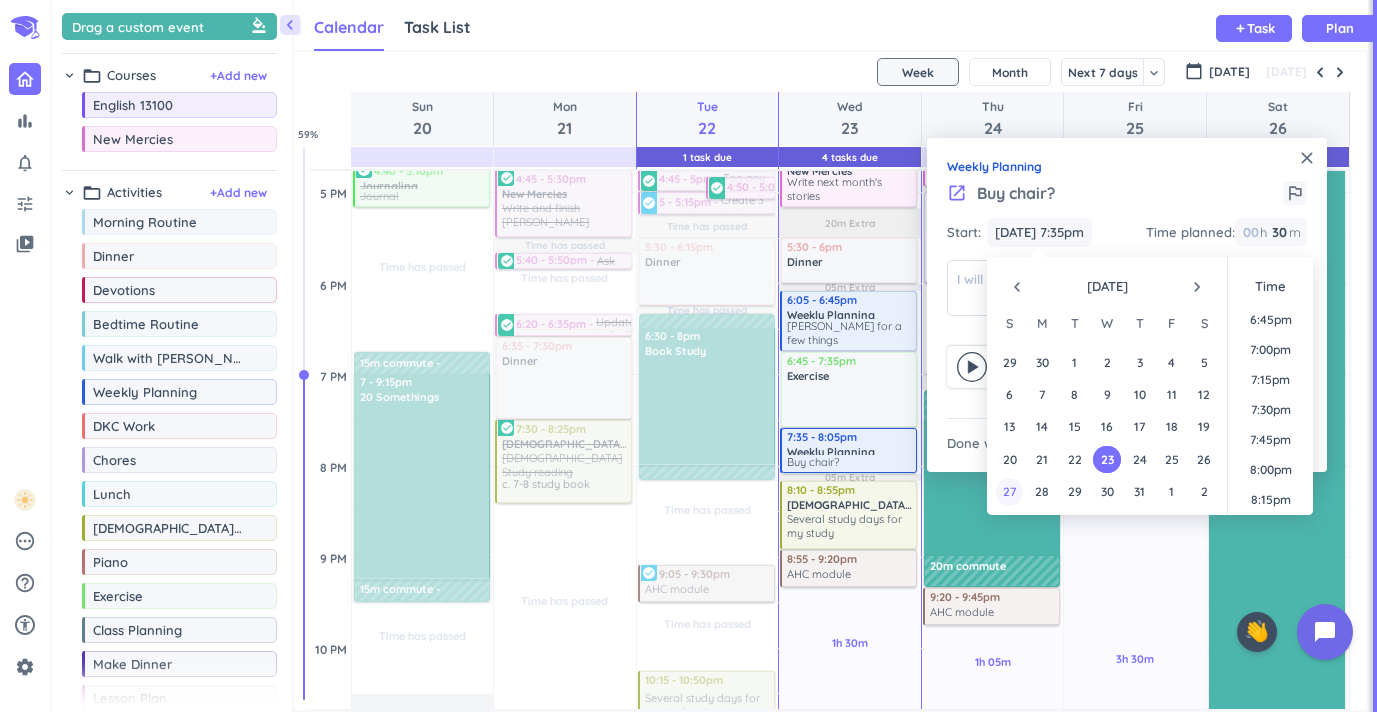 click on "27" at bounding box center (1009, 491) 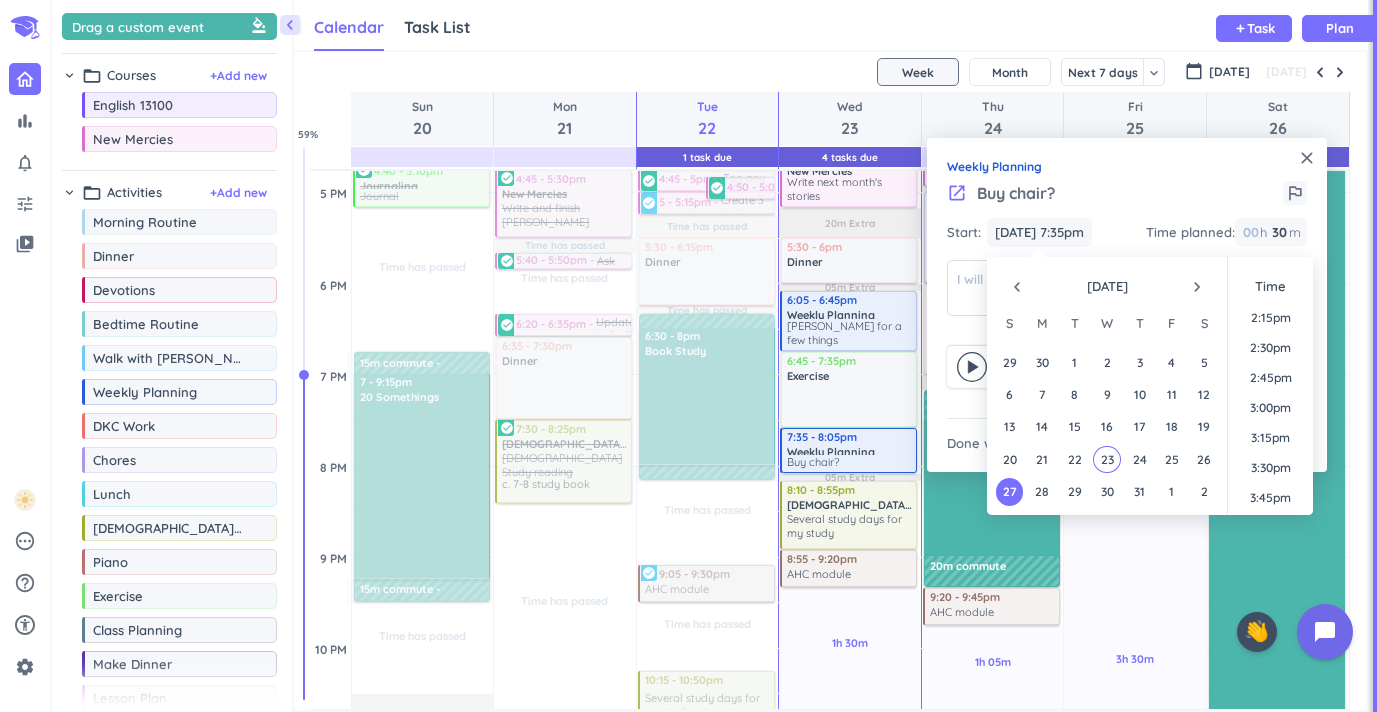 scroll, scrollTop: 1701, scrollLeft: 0, axis: vertical 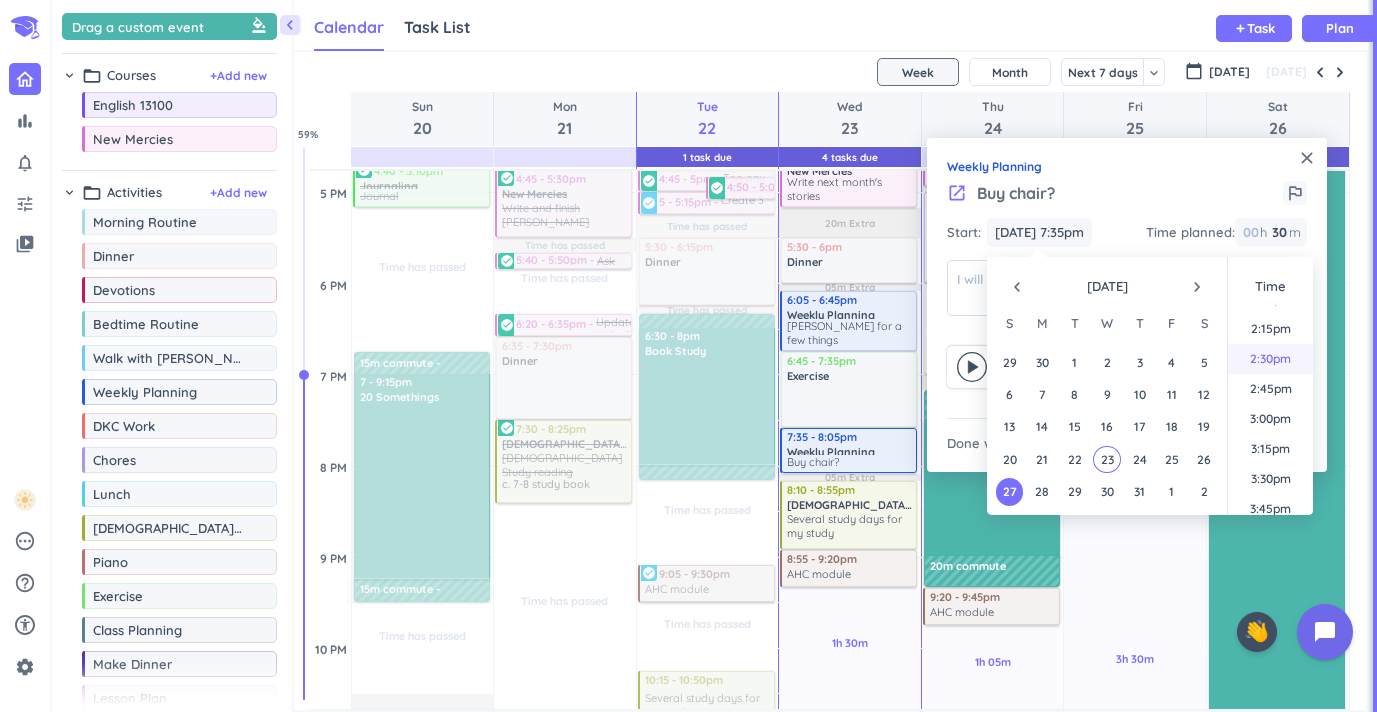 click on "2:30pm" at bounding box center (1270, 359) 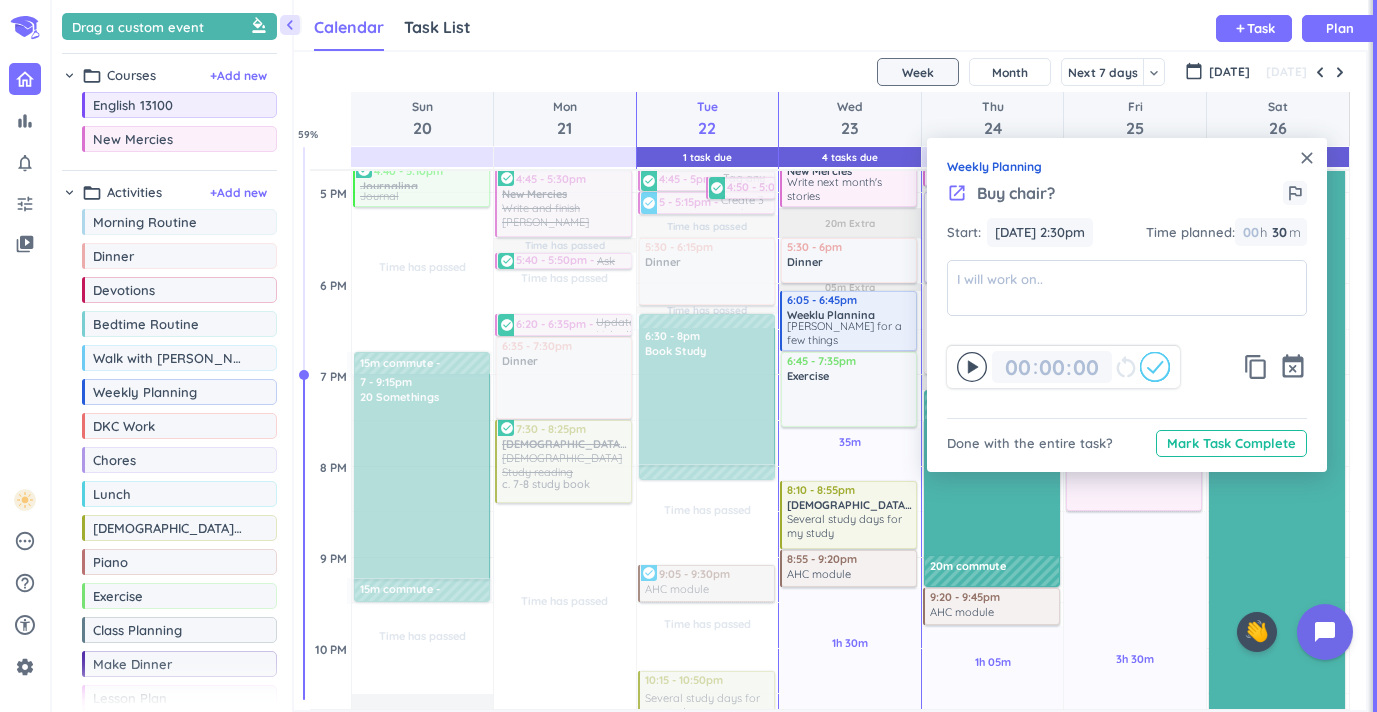 click on "close" at bounding box center (1307, 158) 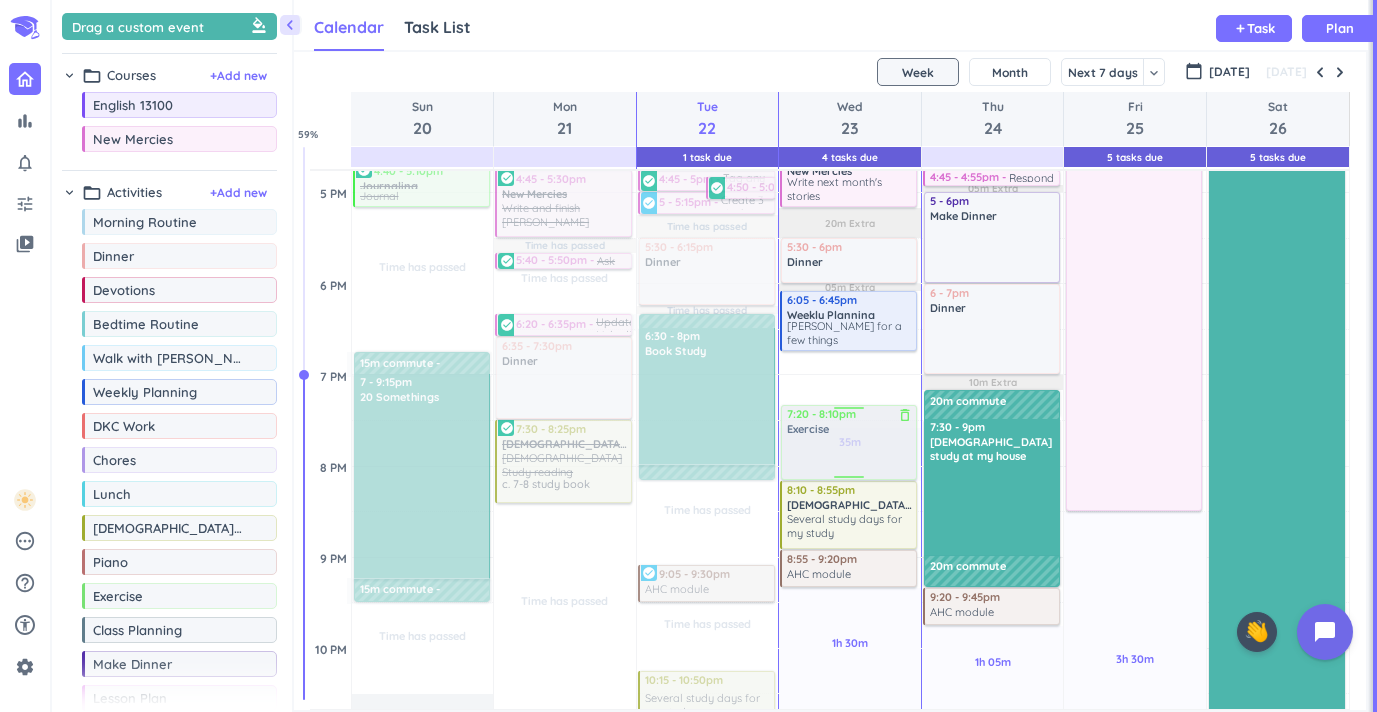 drag, startPoint x: 859, startPoint y: 389, endPoint x: 857, endPoint y: 432, distance: 43.046486 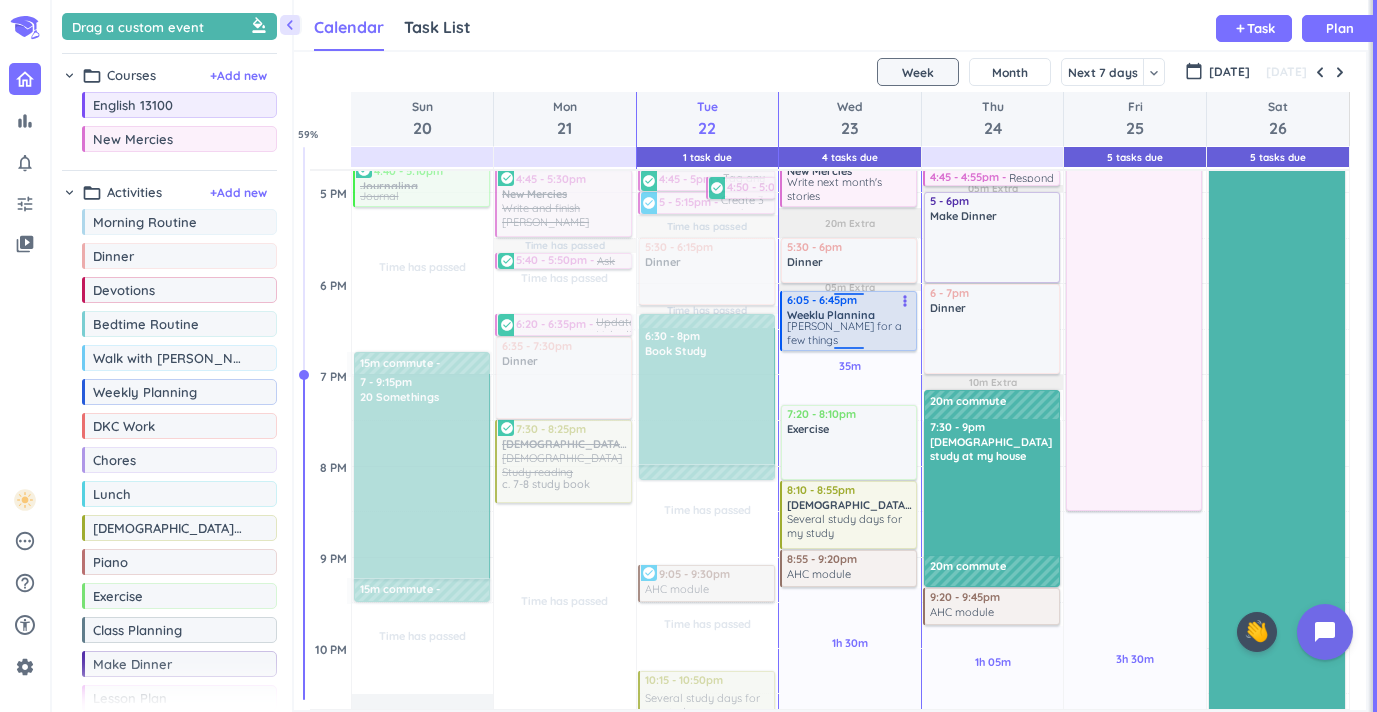 click on "Time has passed Past due Plan Time has passed Past due Plan 35m Past due Plan 1h 30m Past due Plan Time has passed Time has passed 05m Extra 20m Extra 05m Extra Adjust Awake Time Adjust Awake Time 7:15 - 7:45am Morning Routine delete_outline 8:15 - 8:30am New Mercies delete_outline Emails 9 - 10am New Mercies delete_outline Arreva report meeting  10:10 - 10:55am New Mercies List for 1-1 with Bonnie more_vert 10:55 - 11:25am New Mercies Find Tom Grant's info from hefner  more_vert 11:25am - 12pm New Mercies Foundation contacts for L & Ls  more_vert 12 - 12:05pm Lunch delete_outline 12:10 - 1pm New Mercies Text/graphics for next week's socials Also the week of the 28th more_vert 1 - 2:30pm New Mercies FFN shopping with Jen  more_vert 2:30 - 2:45pm Publish impact story  more_vert 2:45 - 3:10pm EMC graphic of church parking lot  more_vert 3:10 - 3:30pm Get back with other person @ Arreva  more_vert 3:30 - 3:40pm Contact 1 person more_vert 3:40 - 3:55pm Check MC/NV/Donor spotlight sheet more_vert 3:55 - 4:10pm" at bounding box center (850, 101) 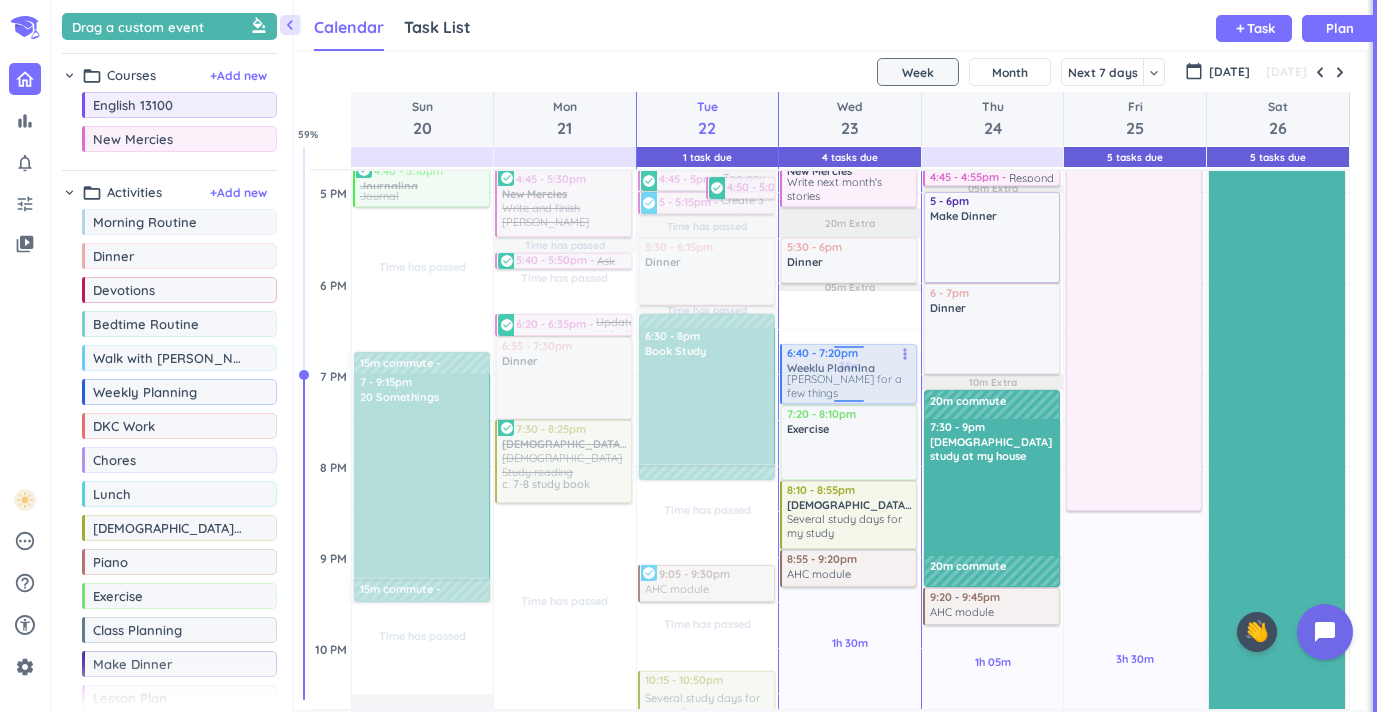 drag, startPoint x: 824, startPoint y: 329, endPoint x: 822, endPoint y: 395, distance: 66.0303 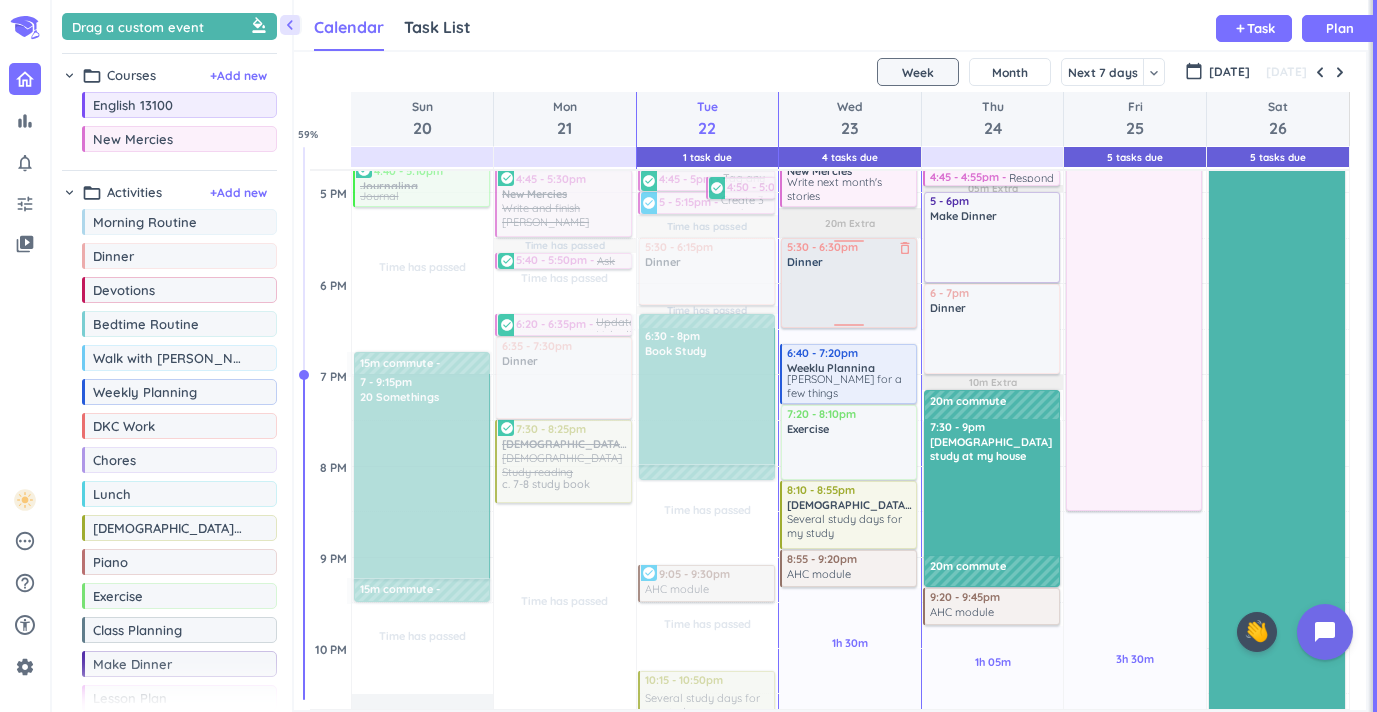 drag, startPoint x: 840, startPoint y: 279, endPoint x: 838, endPoint y: 324, distance: 45.044422 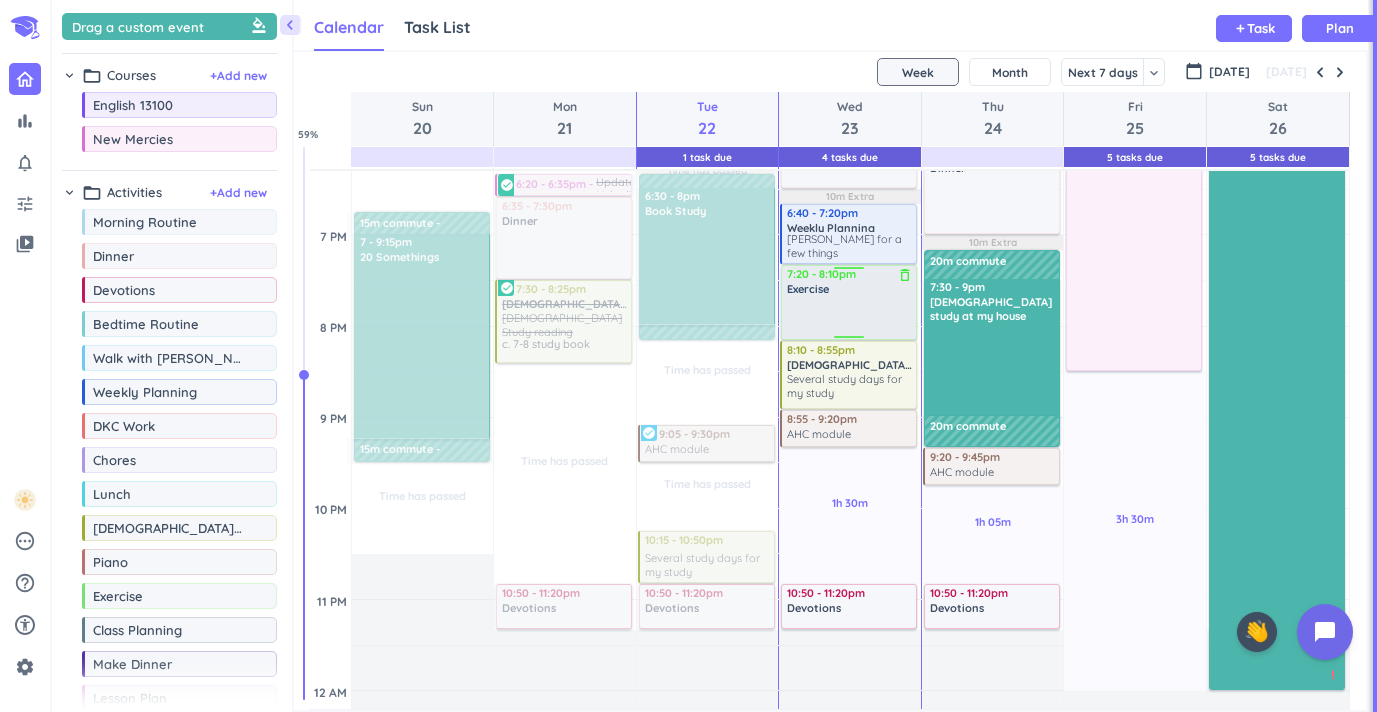scroll, scrollTop: 1305, scrollLeft: 0, axis: vertical 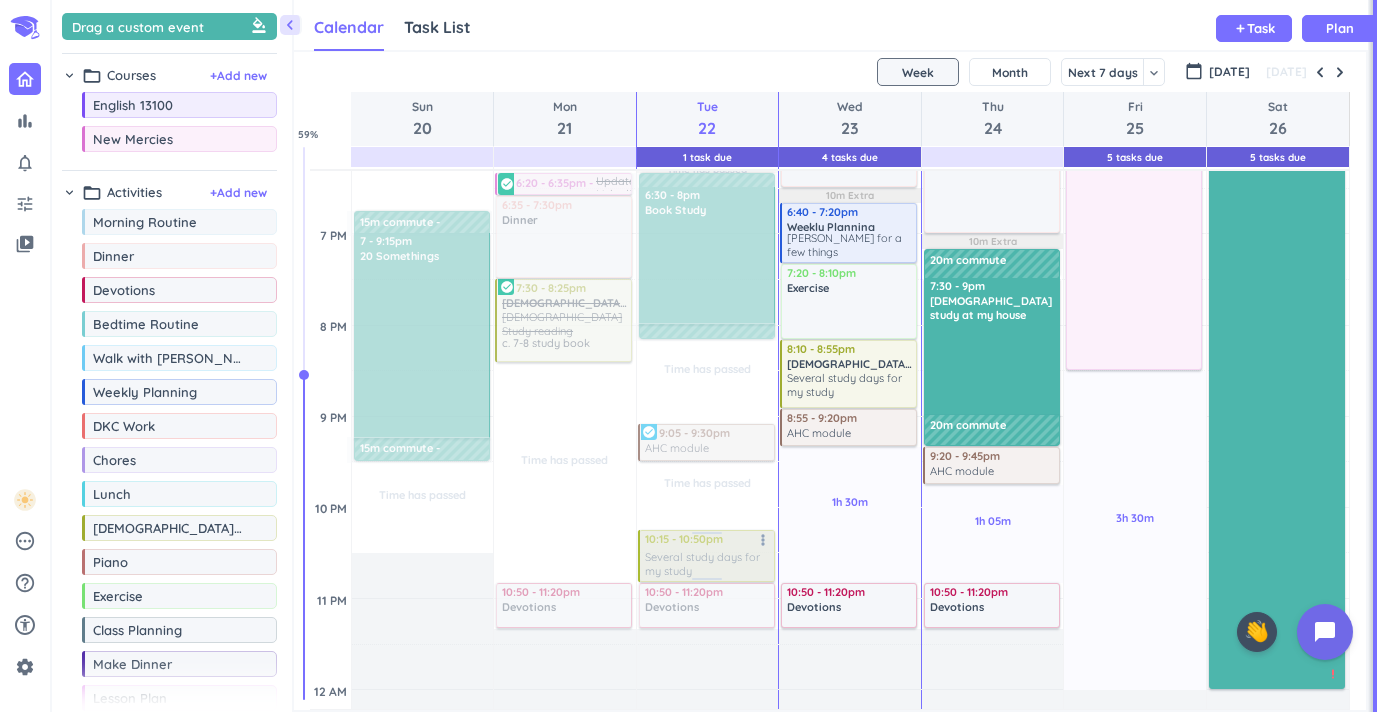 click at bounding box center (705, 556) 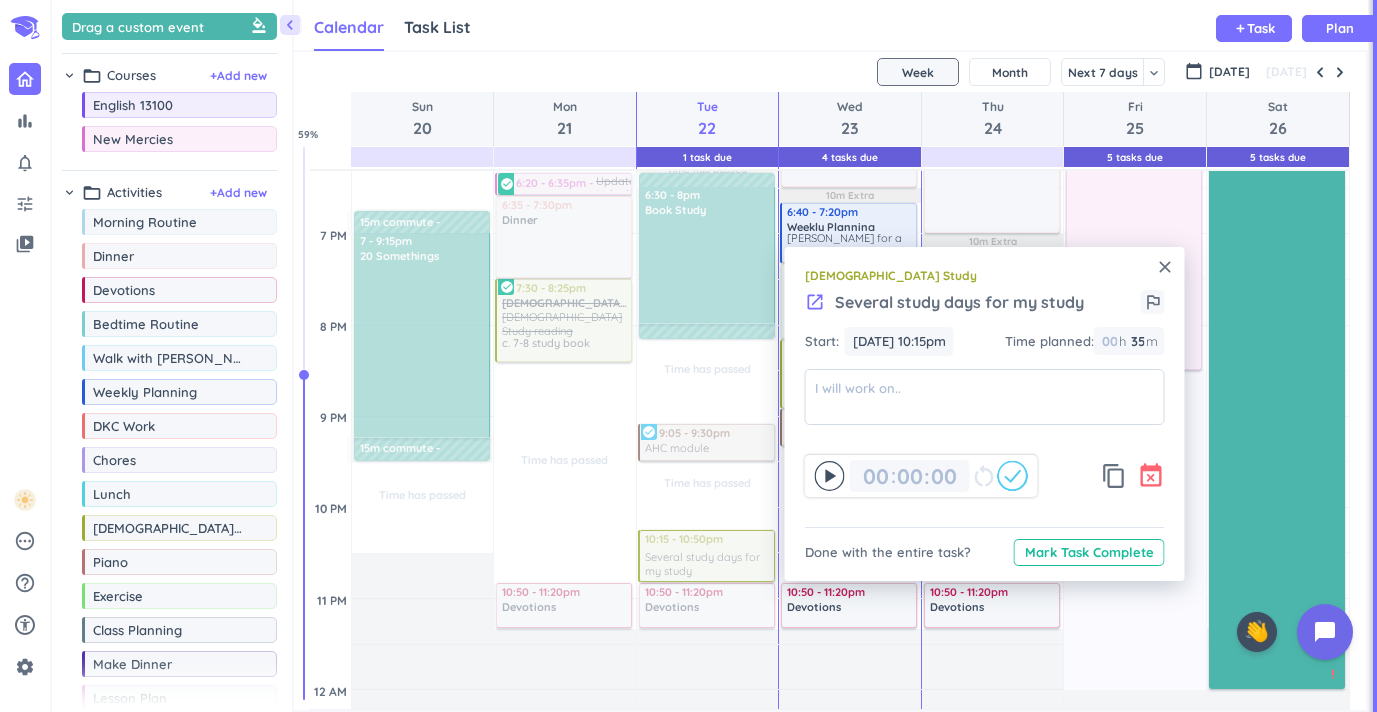 click on "event_busy" at bounding box center [1151, 476] 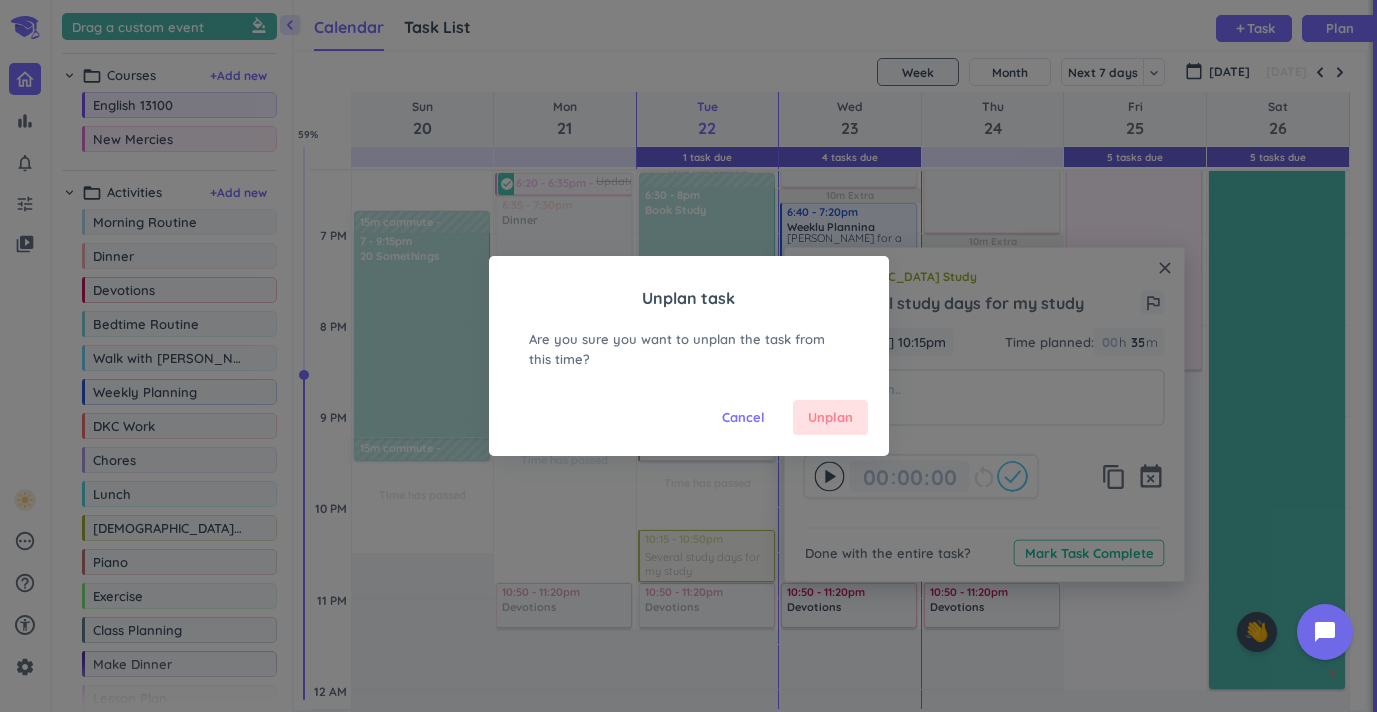 click on "Unplan" at bounding box center [830, 418] 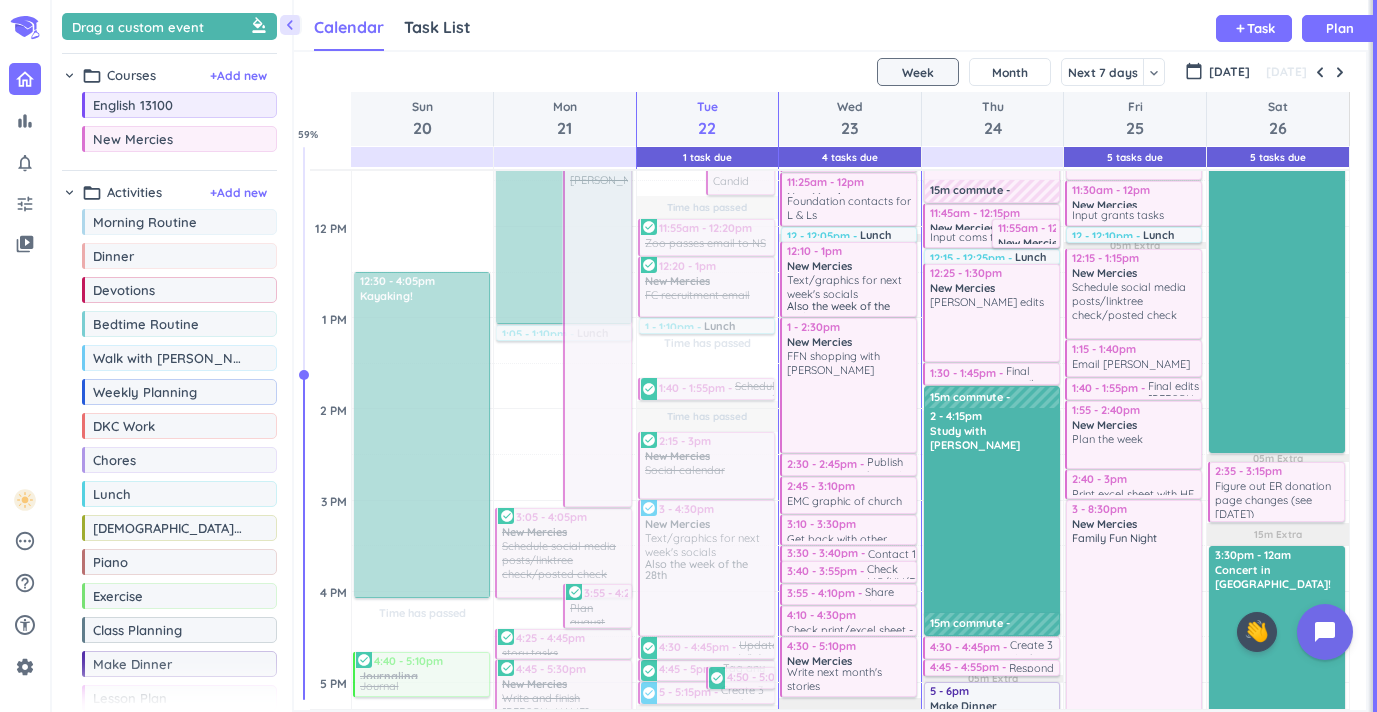 scroll, scrollTop: 675, scrollLeft: 0, axis: vertical 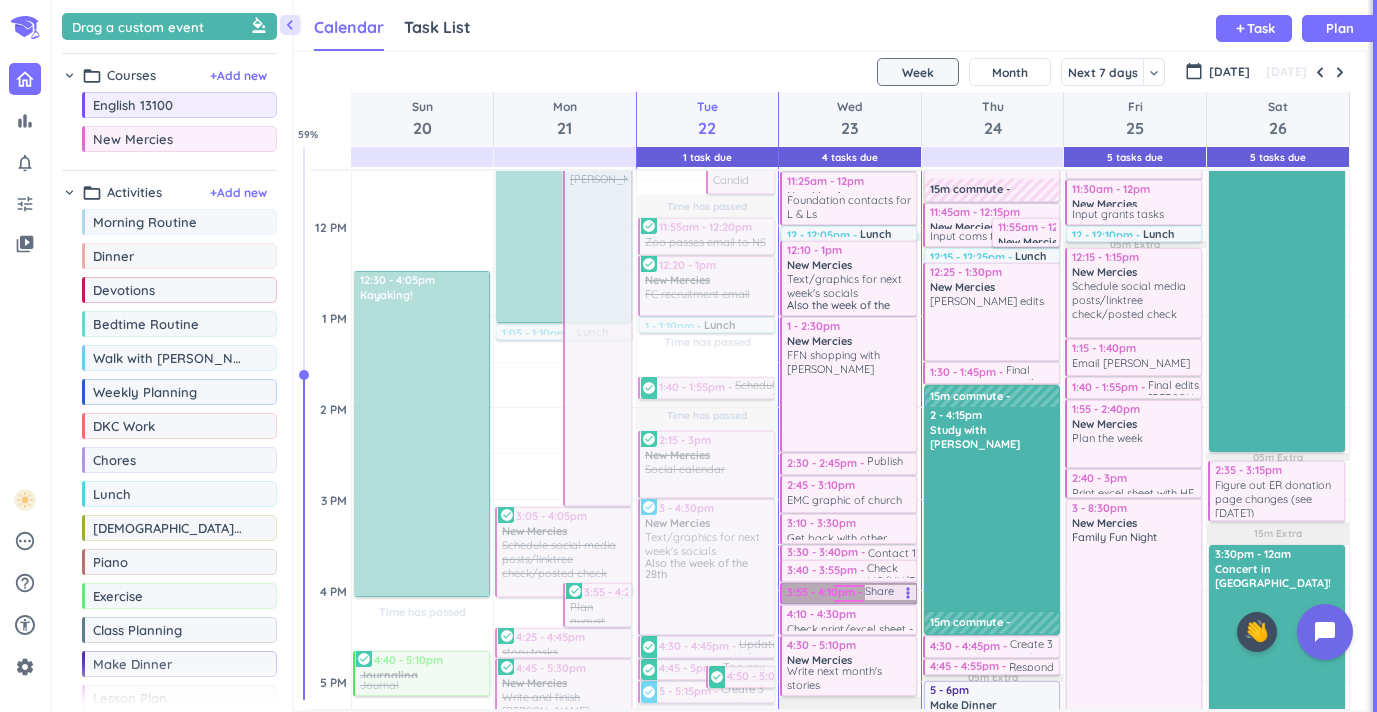 click on "3:55 - 4:10pm Share donor postcards with BD  more_vert" at bounding box center [849, 593] 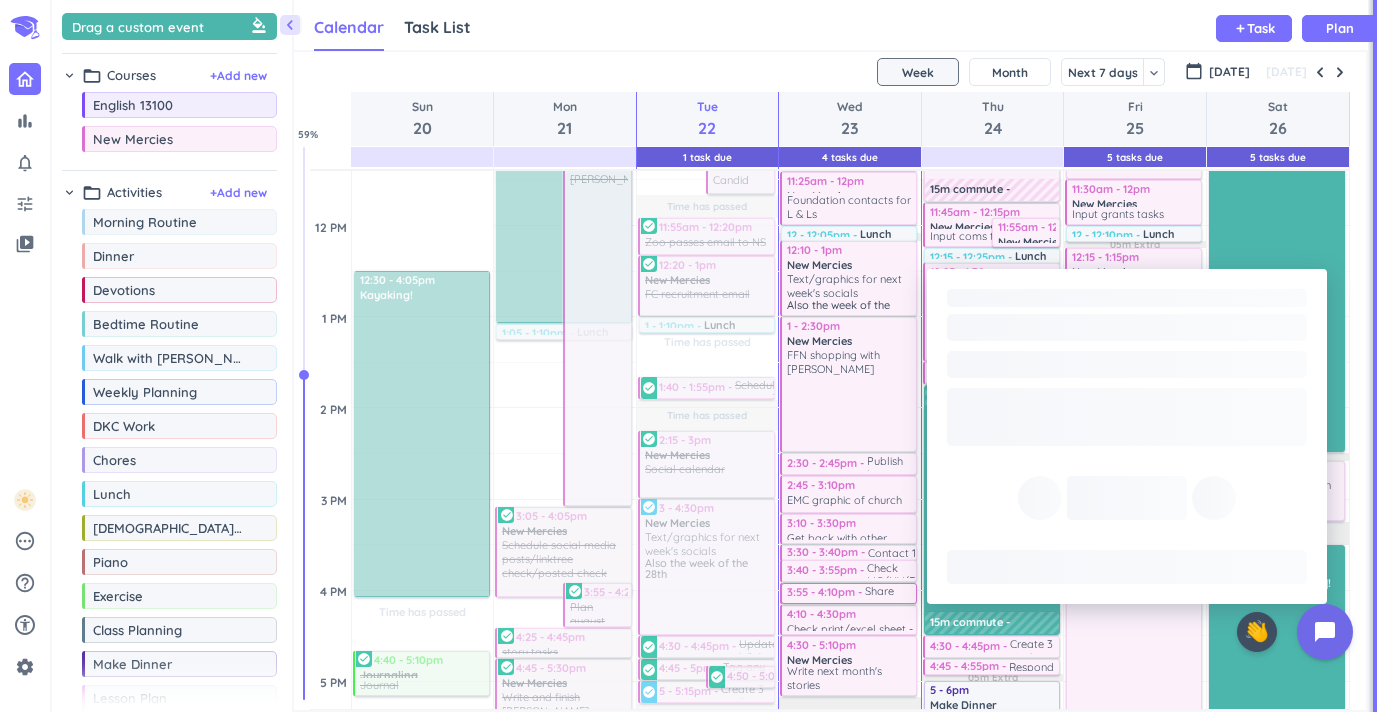 click on "Calendar Task List Calendar keyboard_arrow_down add Task Plan" at bounding box center [831, 25] 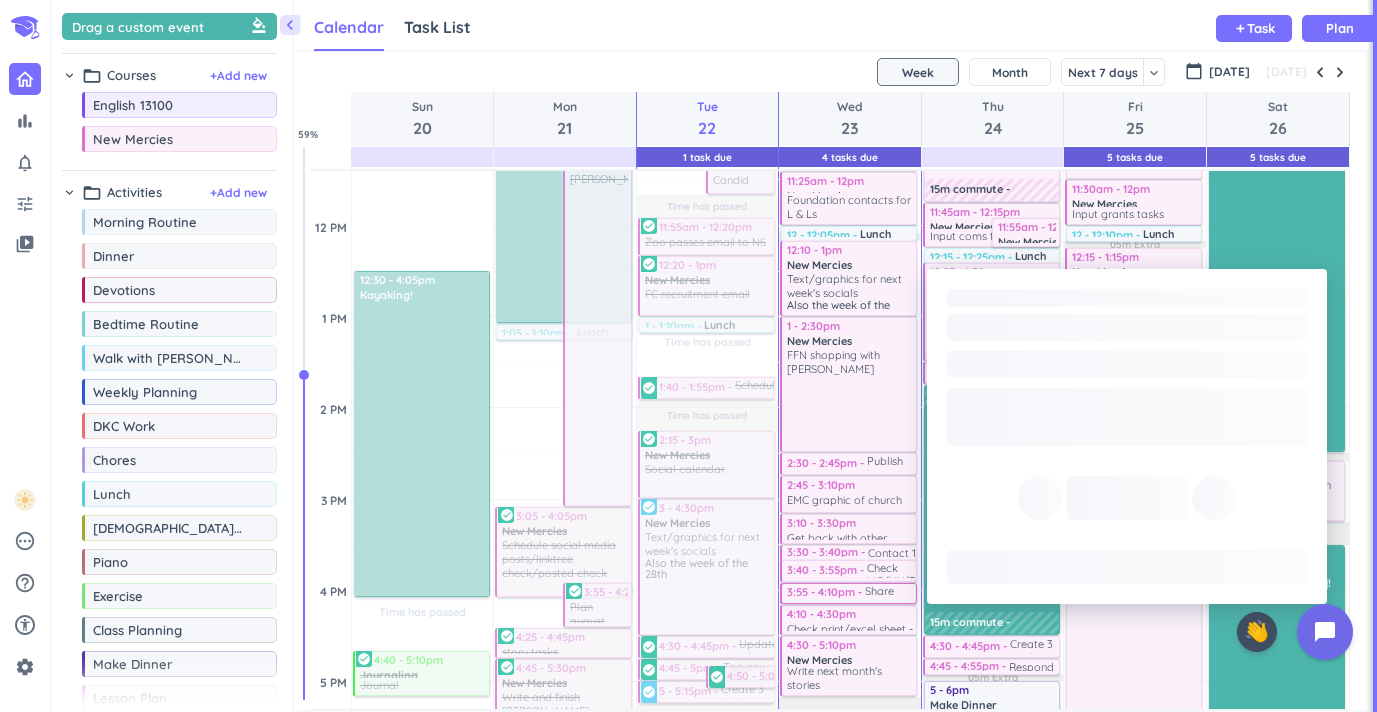 click on "Share donor postcards with BD" at bounding box center [891, 592] 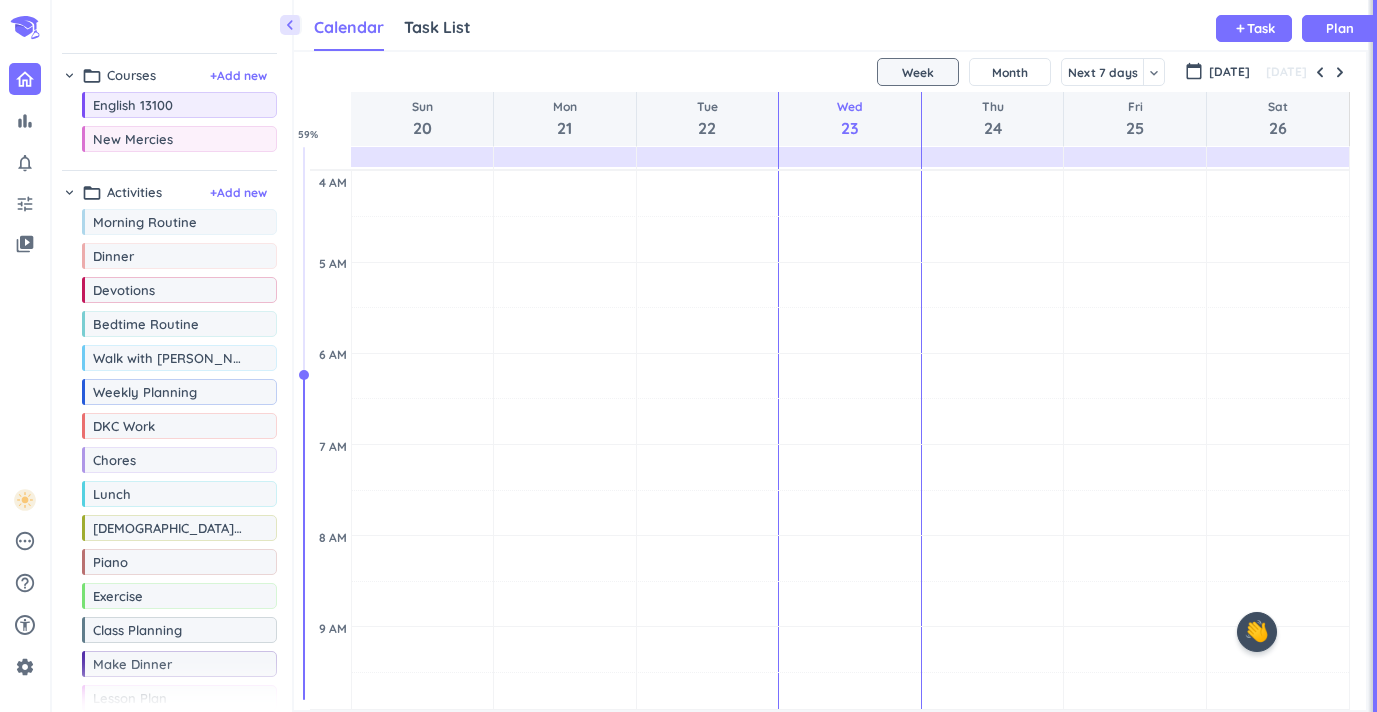 scroll, scrollTop: 0, scrollLeft: 0, axis: both 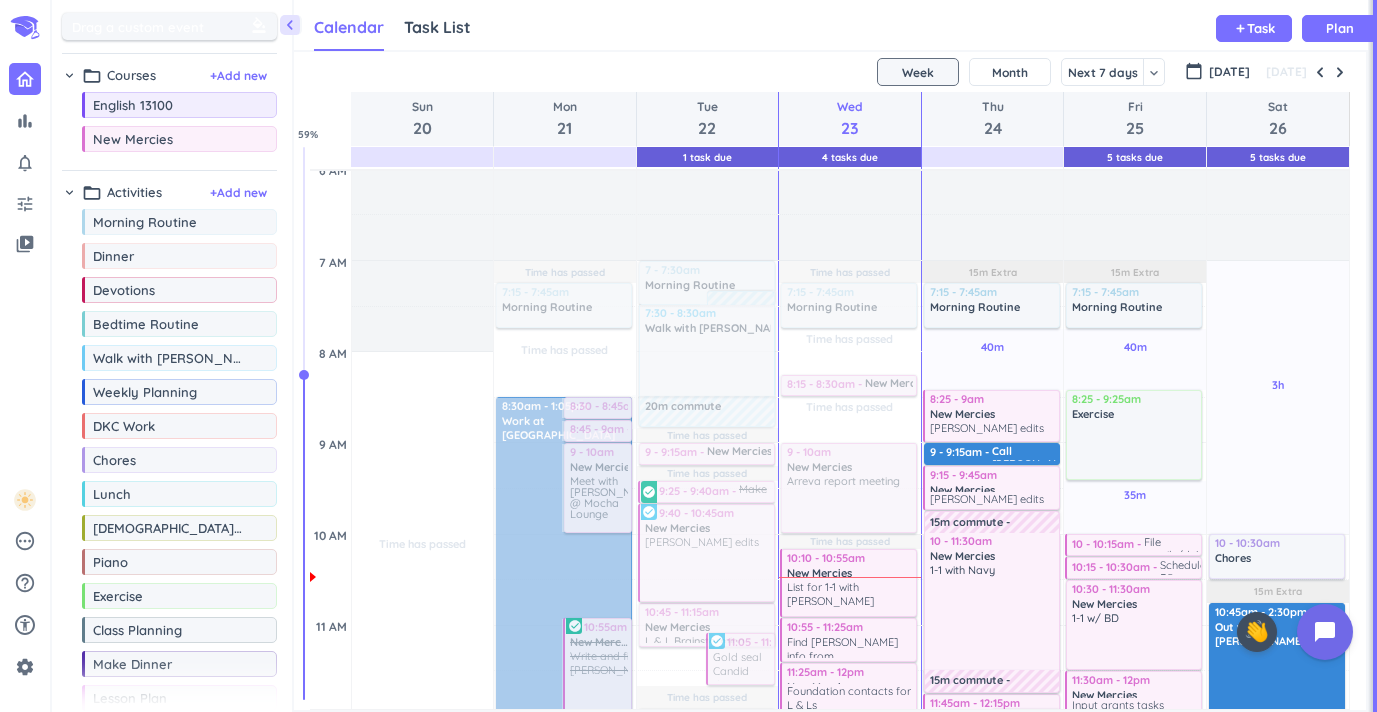 click at bounding box center (261, 26) 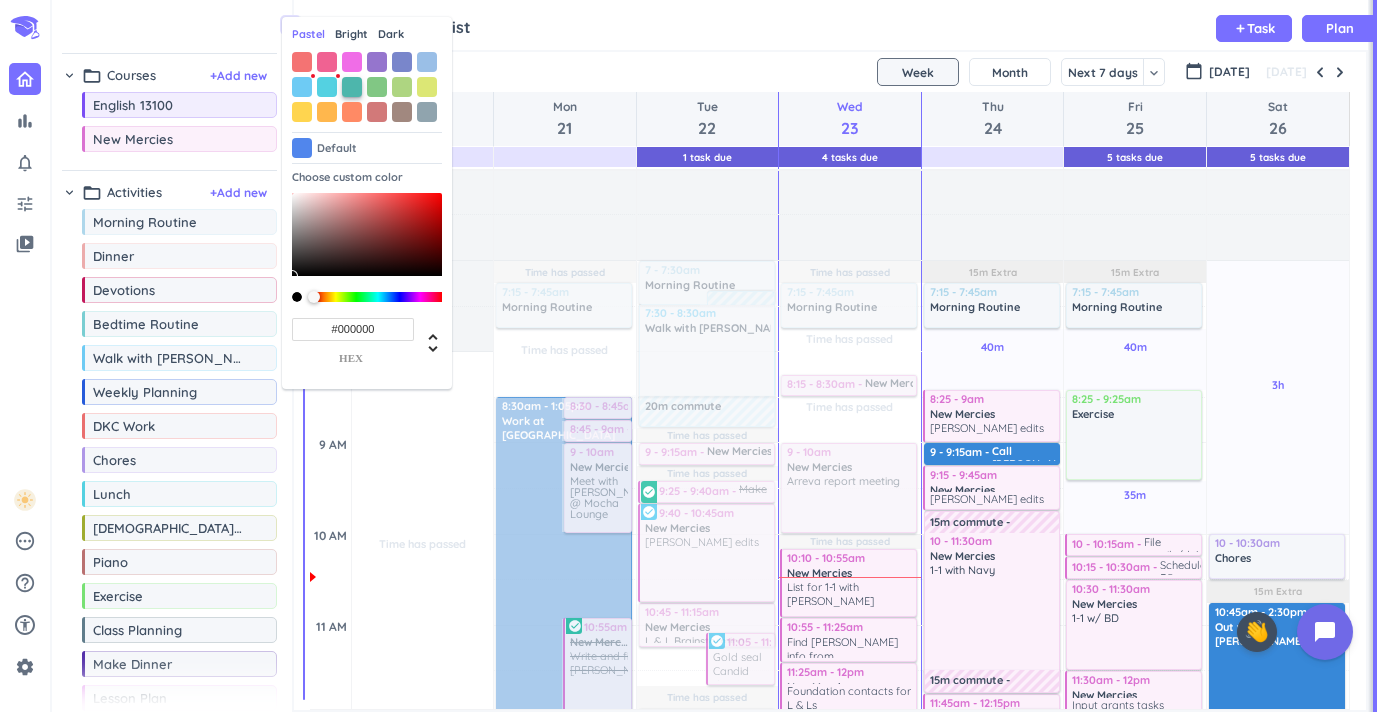 click at bounding box center [352, 87] 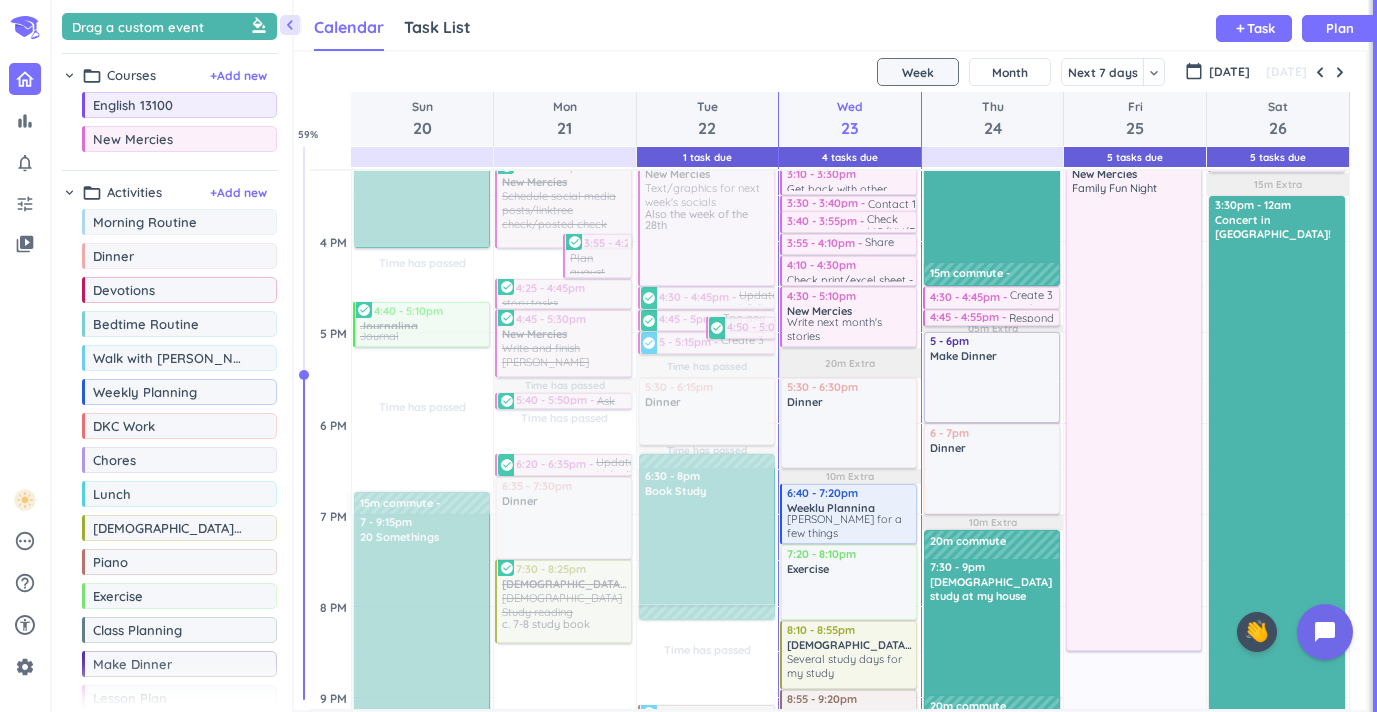 scroll, scrollTop: 1030, scrollLeft: 0, axis: vertical 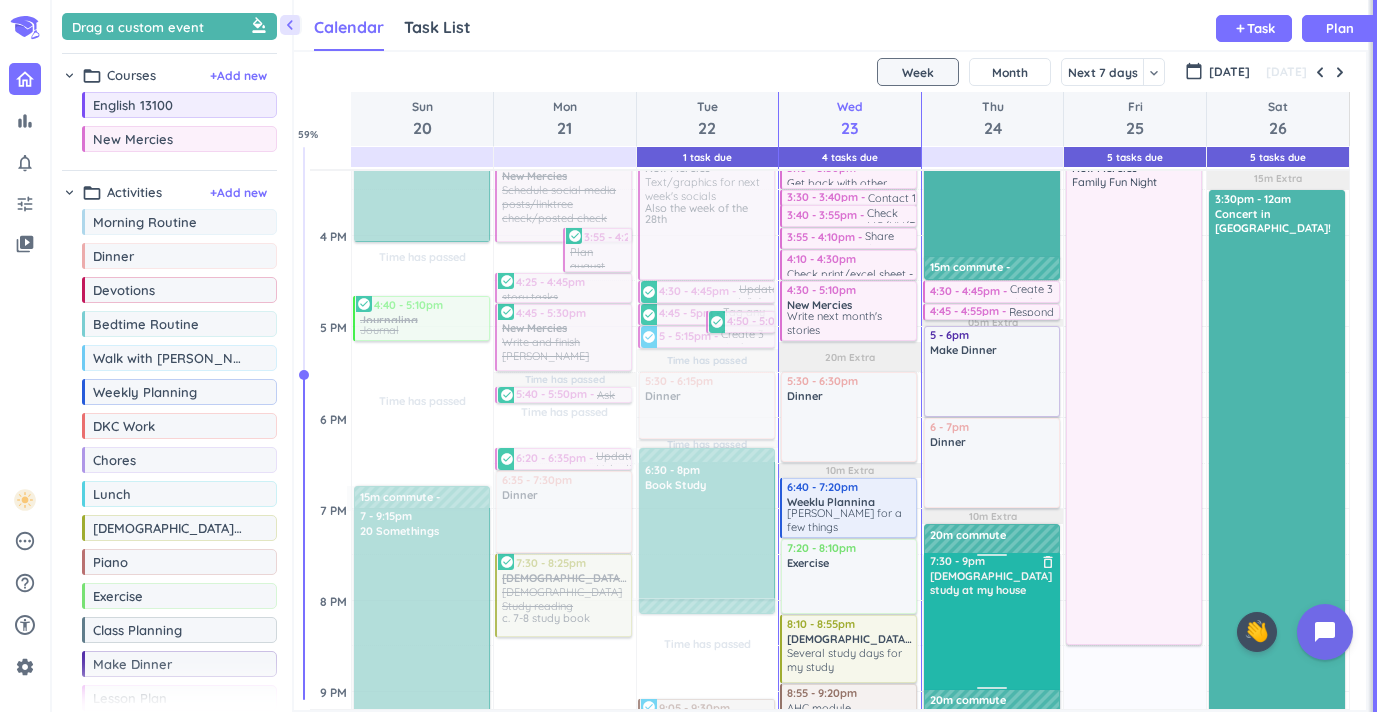 click at bounding box center [992, 558] 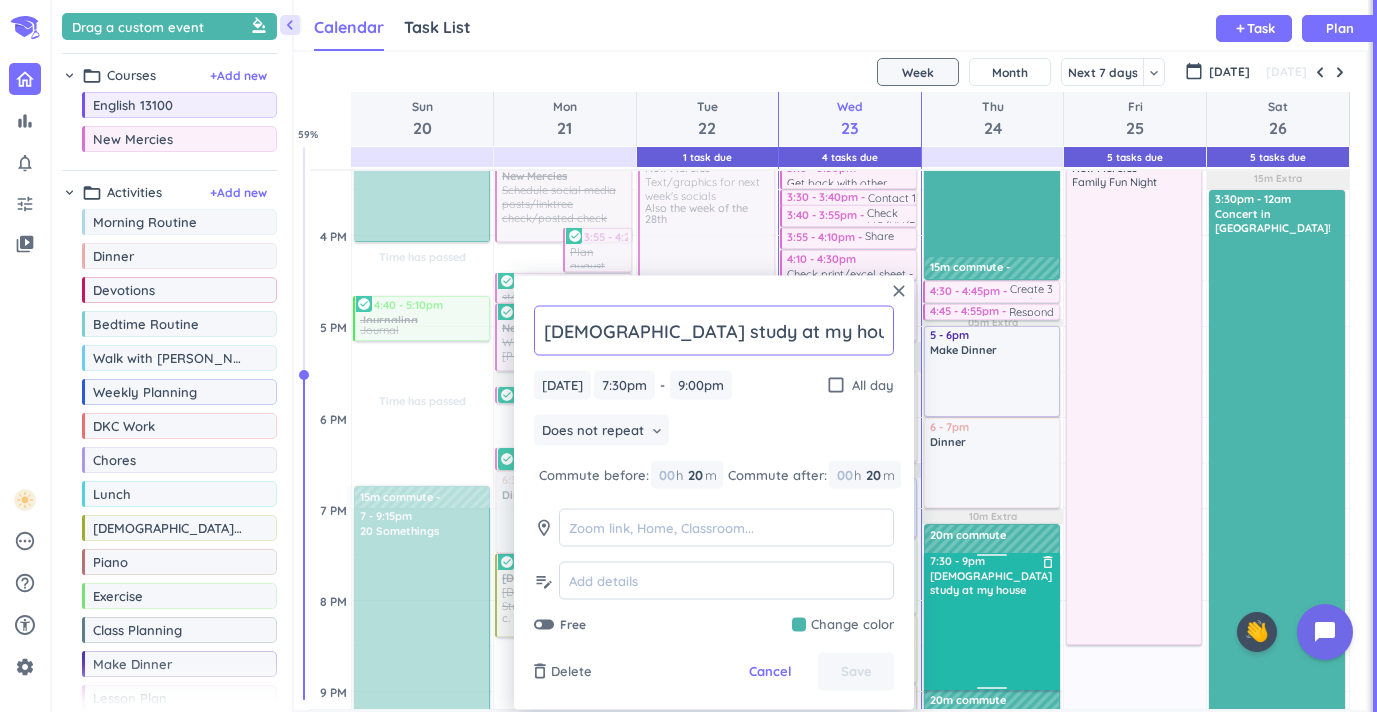 click on "[DEMOGRAPHIC_DATA] study at my house" at bounding box center [993, 583] 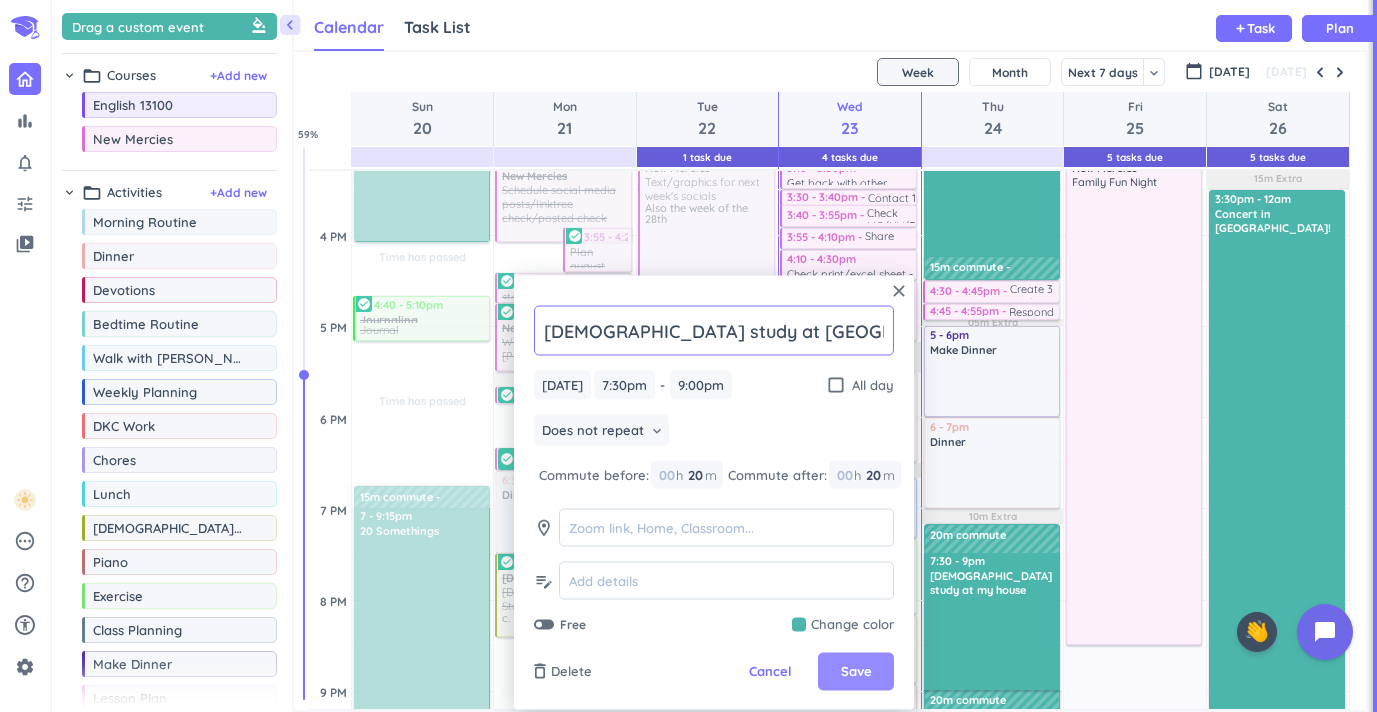 type on "[DEMOGRAPHIC_DATA] study at [GEOGRAPHIC_DATA]/[PERSON_NAME]'s house" 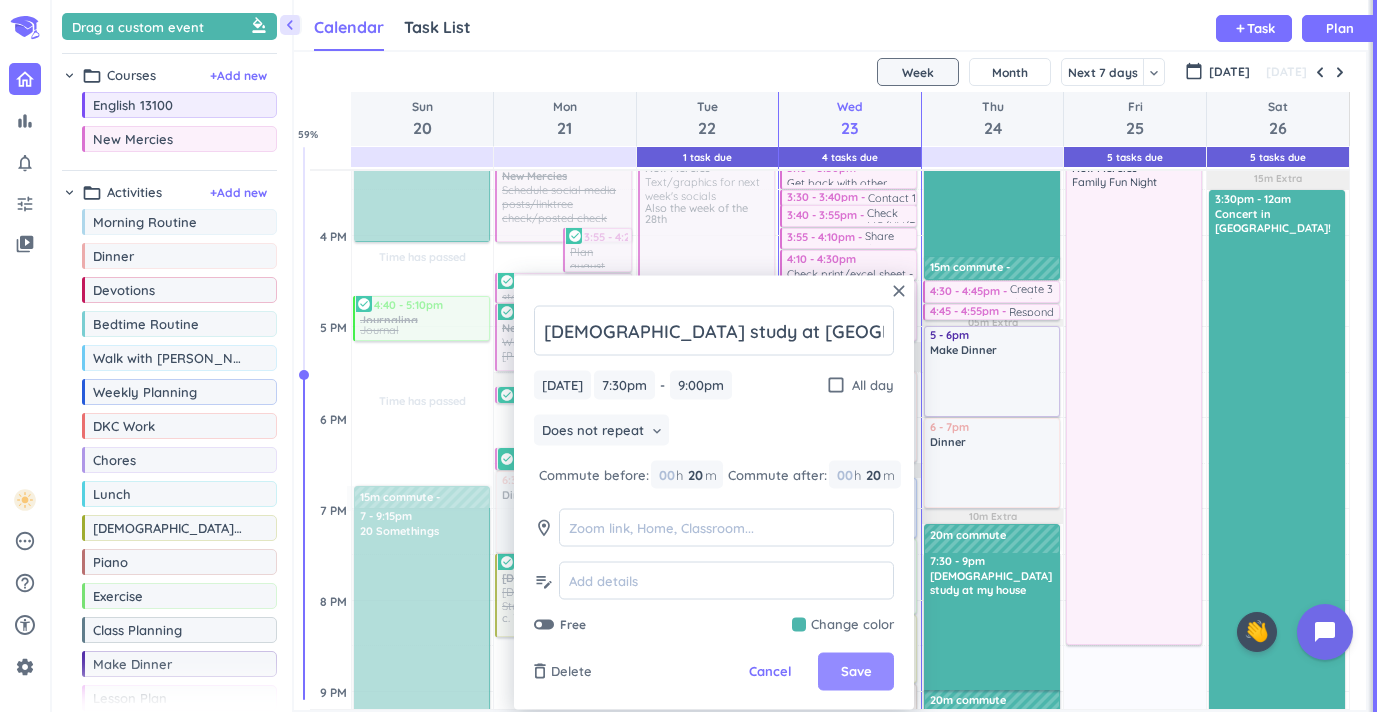 click on "Save" at bounding box center [856, 672] 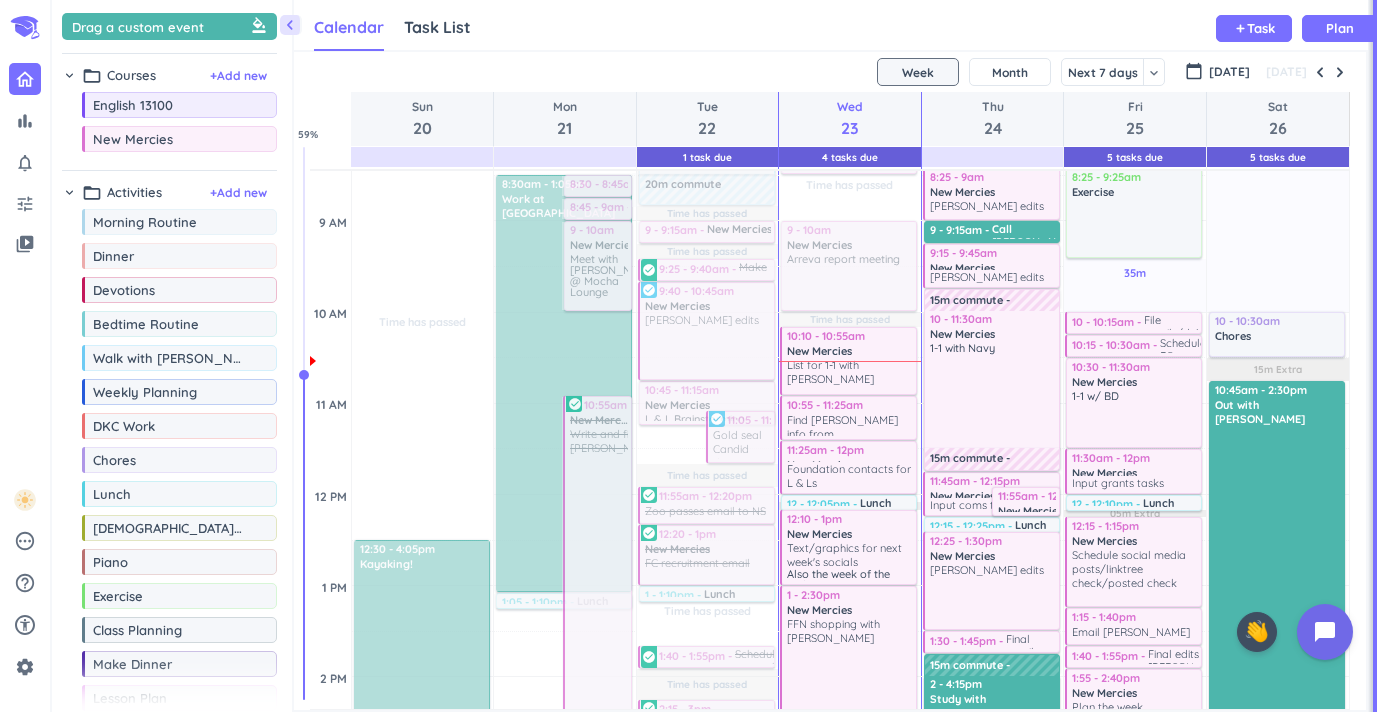 scroll, scrollTop: 398, scrollLeft: 0, axis: vertical 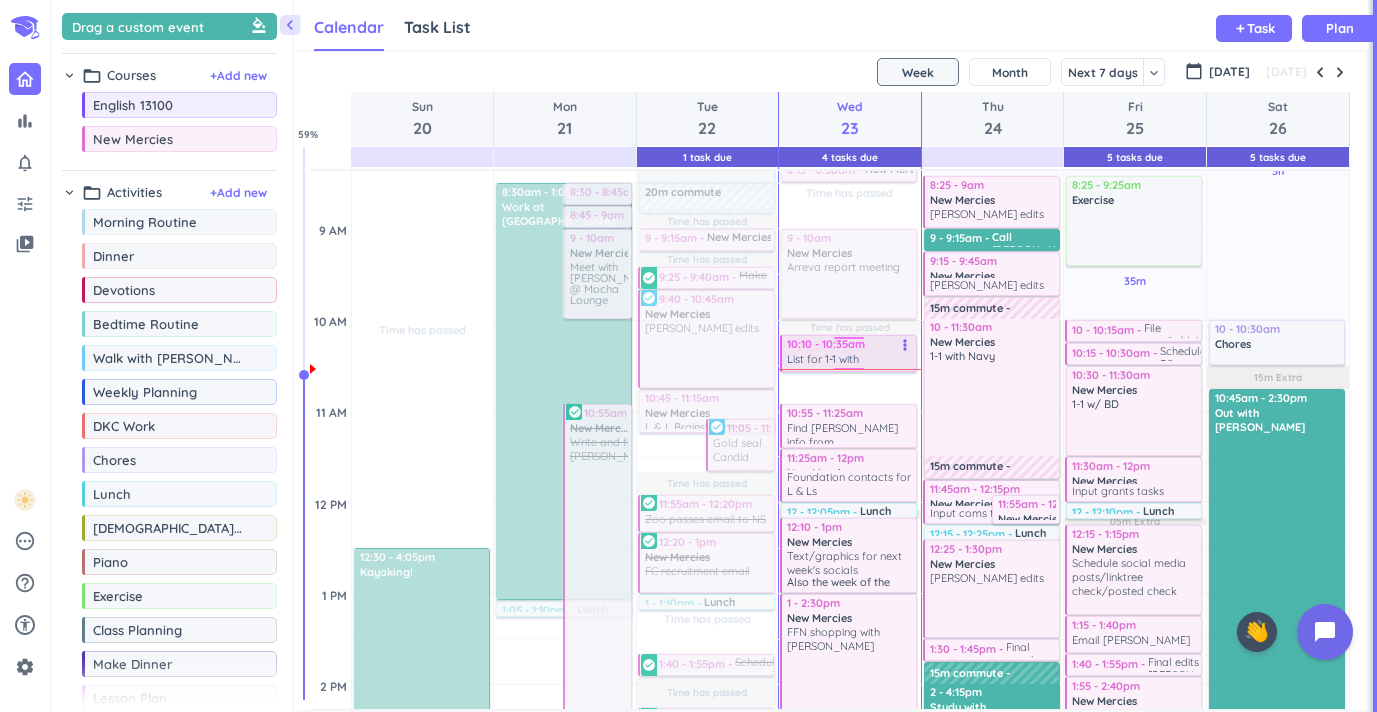 drag, startPoint x: 855, startPoint y: 401, endPoint x: 854, endPoint y: 372, distance: 29.017237 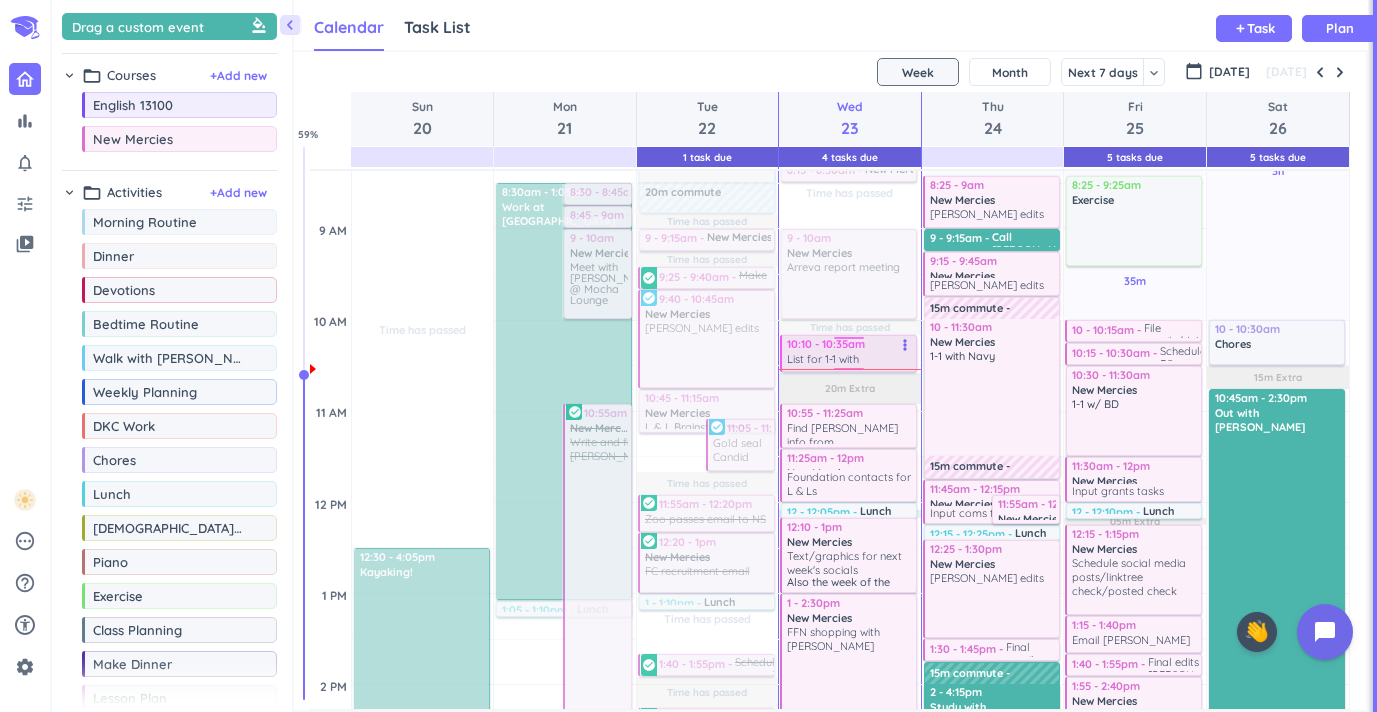 click on "List for 1-1 with [PERSON_NAME]" at bounding box center (850, 360) 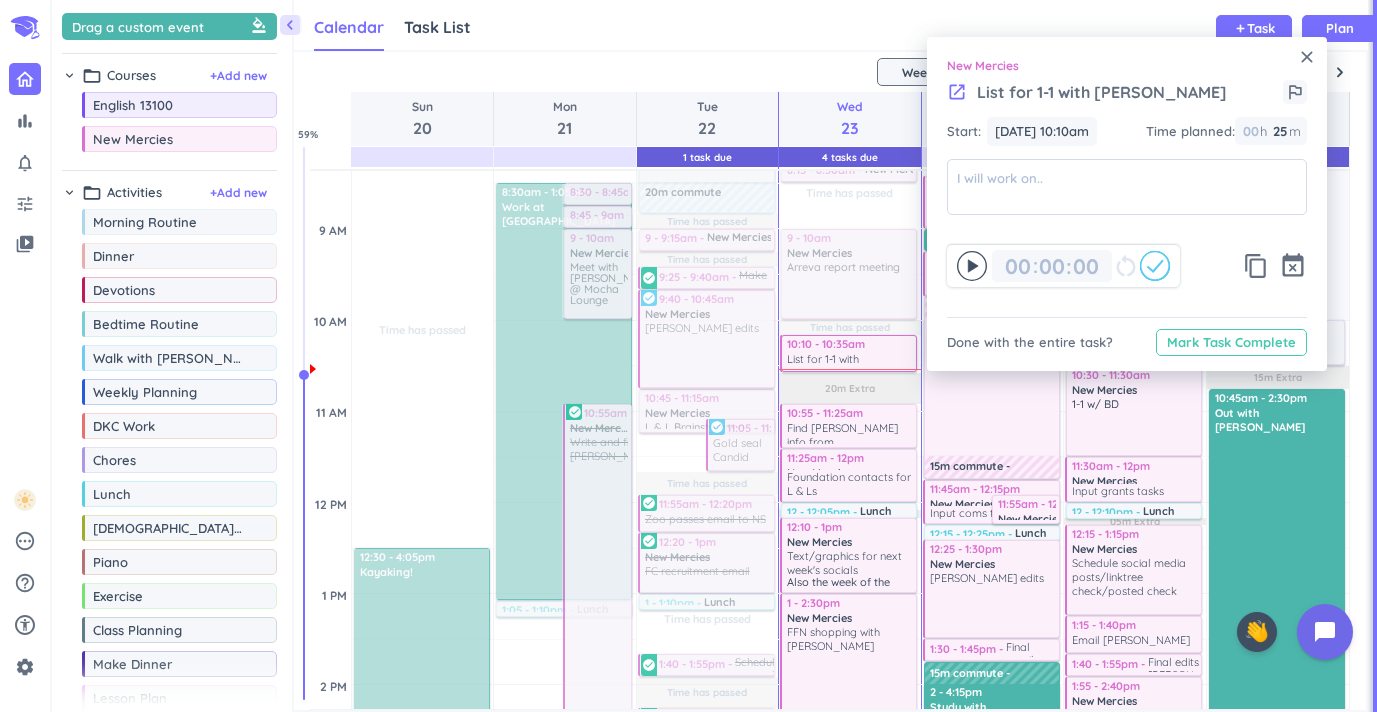 click on "Mark Task Complete" at bounding box center [1231, 342] 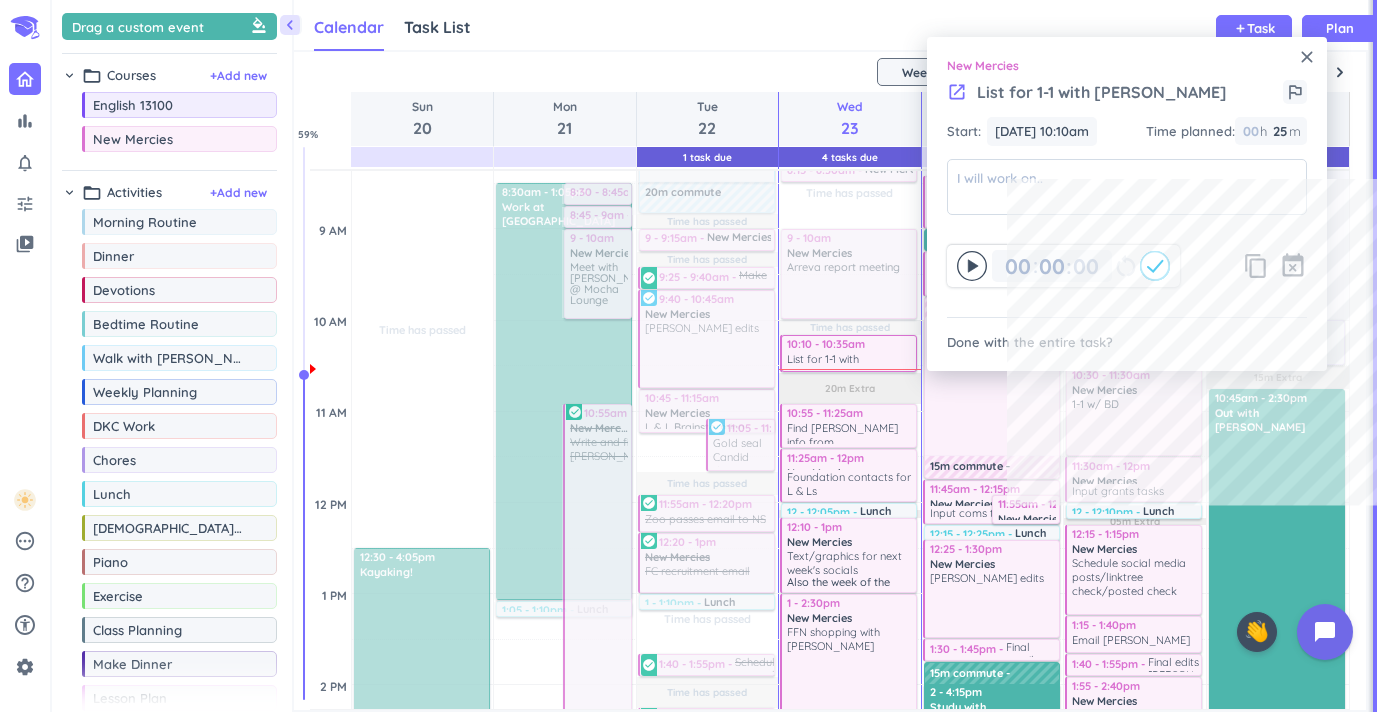 click on "close" at bounding box center (1307, 57) 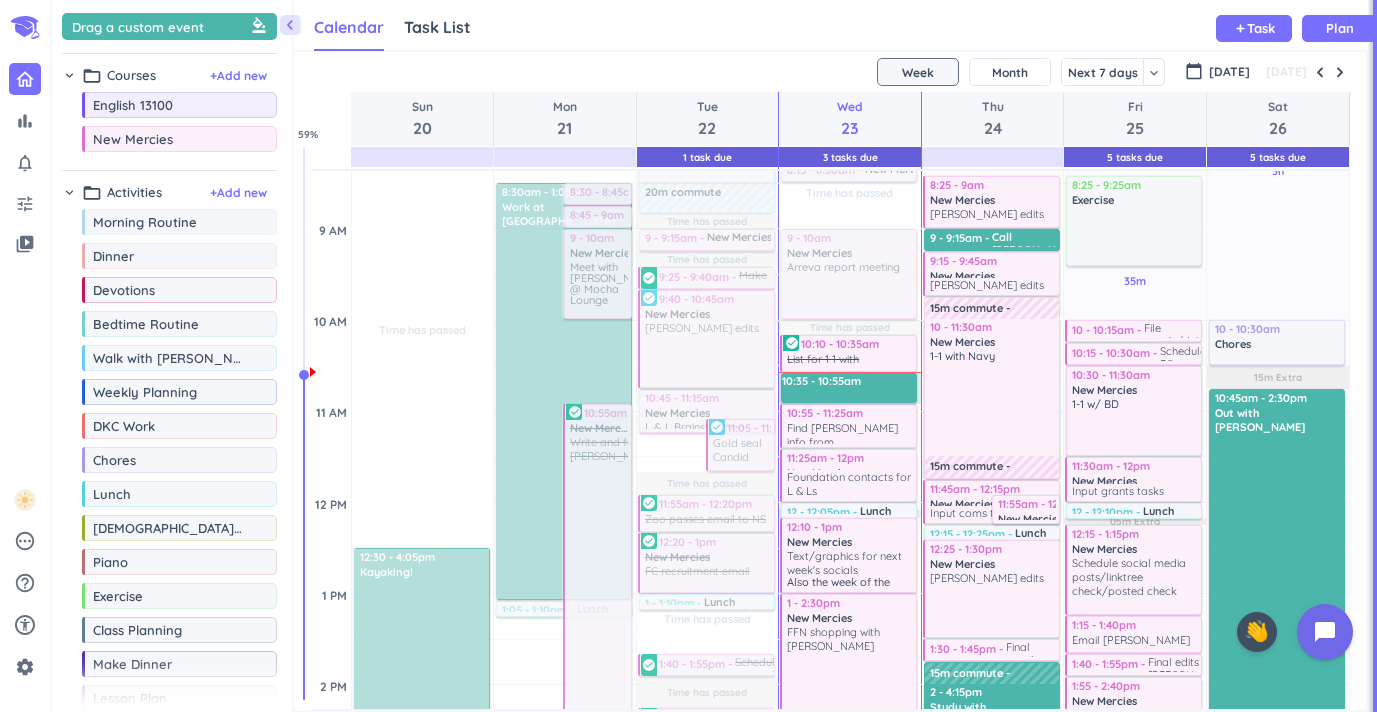 drag, startPoint x: 871, startPoint y: 379, endPoint x: 870, endPoint y: 401, distance: 22.022715 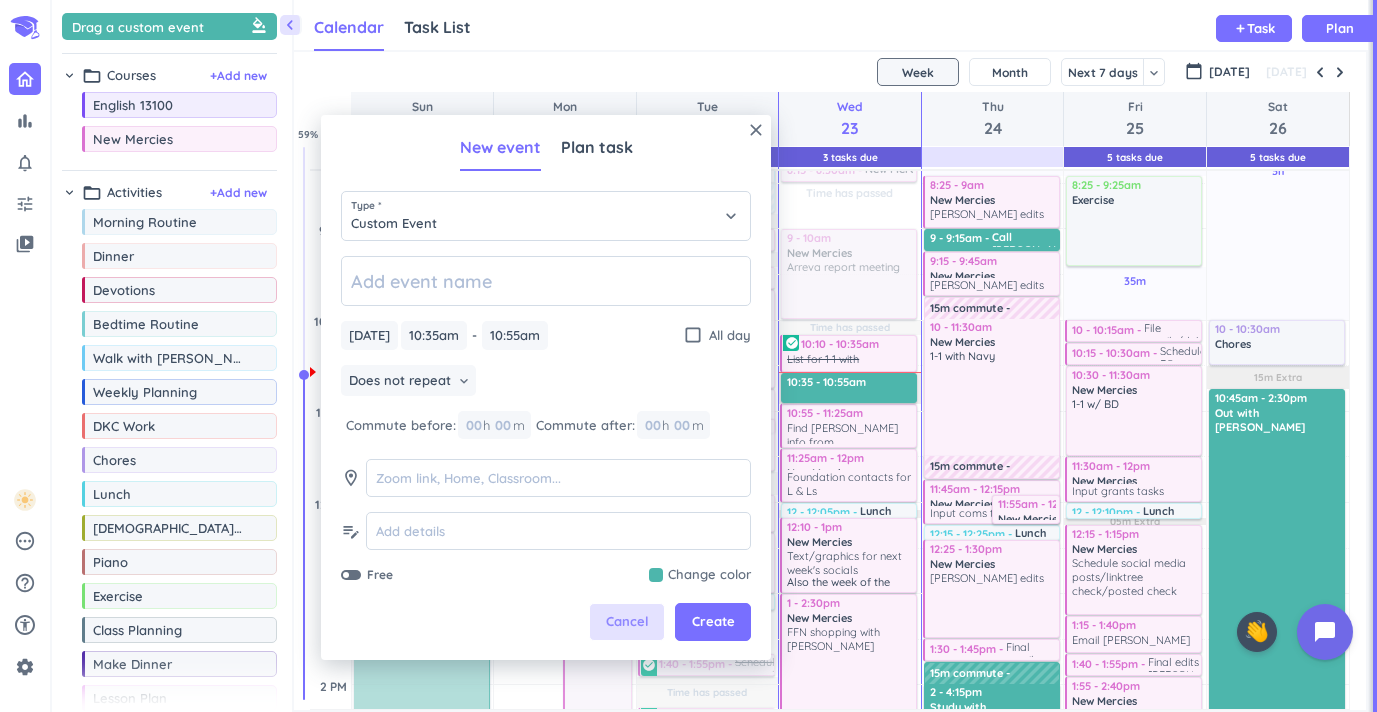 click on "Cancel" at bounding box center [627, 622] 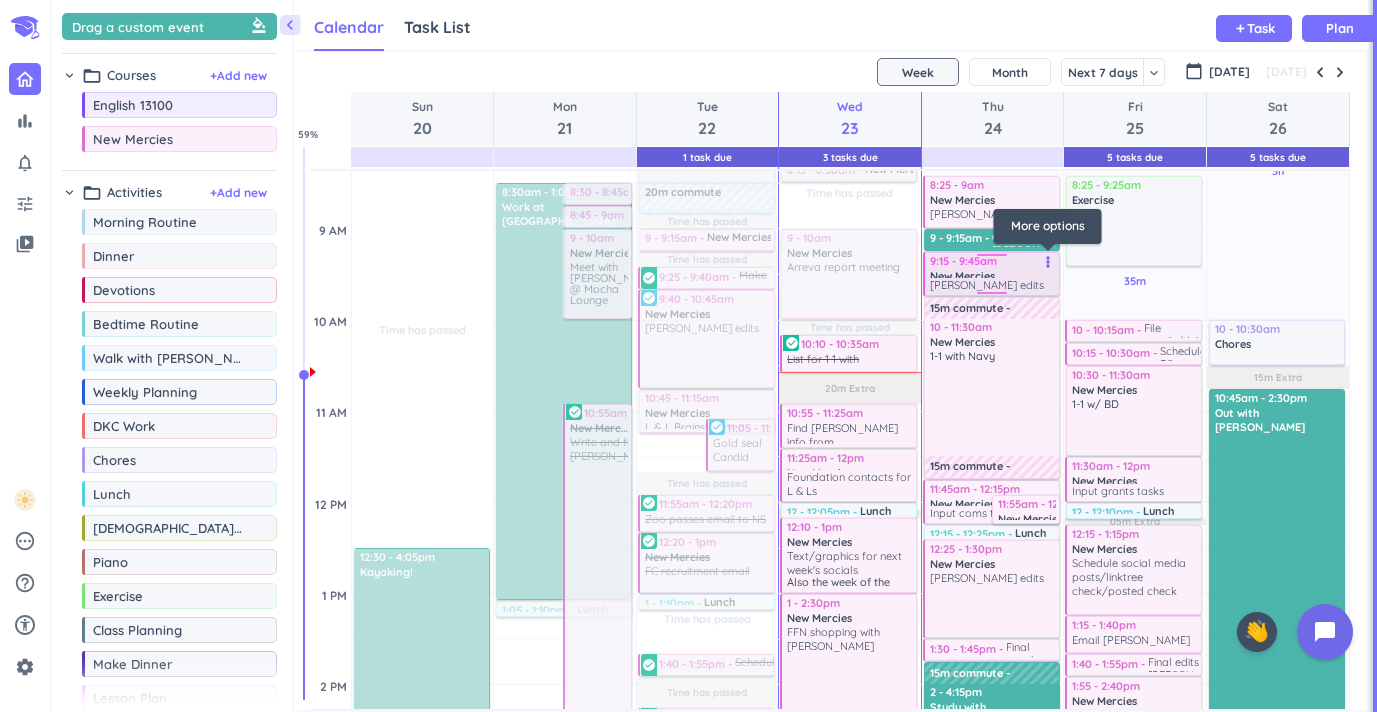 click on "more_vert" at bounding box center [1048, 262] 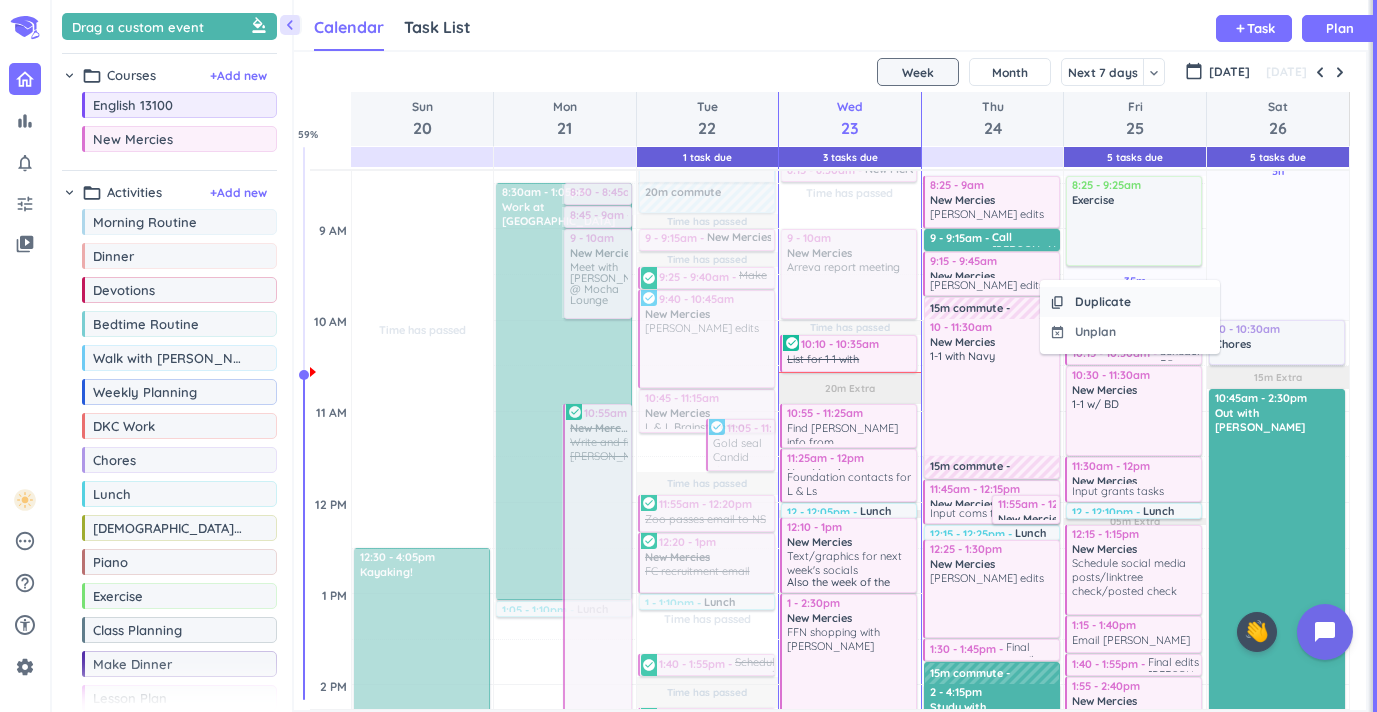 click on "Duplicate" at bounding box center [1103, 302] 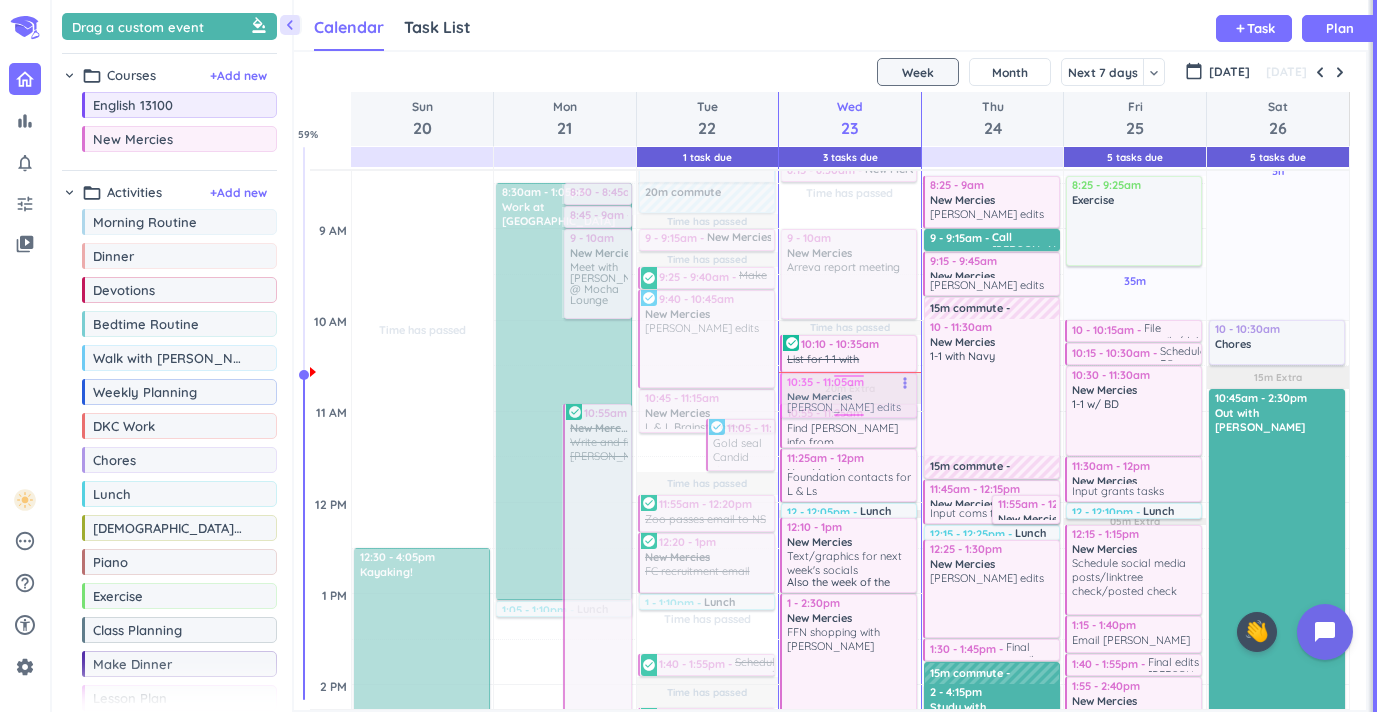 drag, startPoint x: 1031, startPoint y: 274, endPoint x: 904, endPoint y: 404, distance: 181.73883 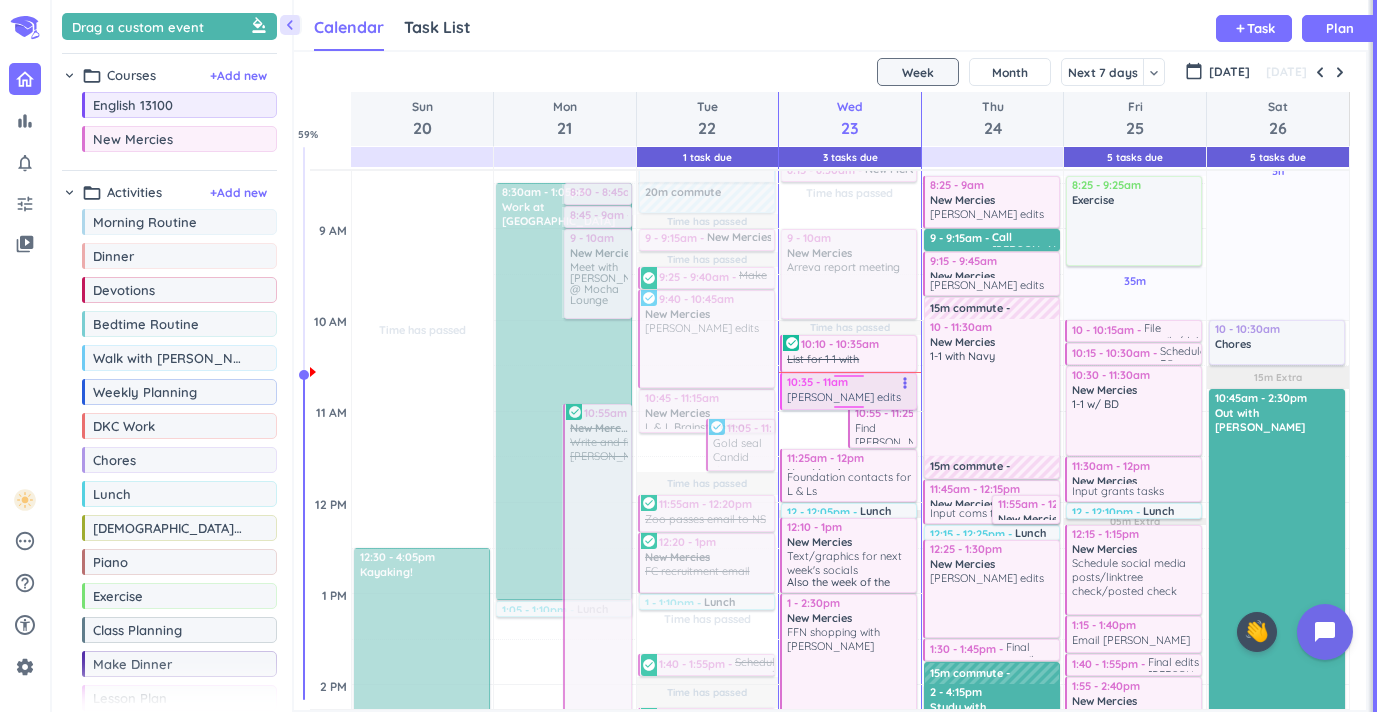 click on "Time has passed Past due Plan Time has passed Past due Plan 1h 30m Past due Plan Time has passed Time has passed 05m Extra 20m Extra 10m Extra Adjust Awake Time Adjust Awake Time 10:35 - 11:05am New Mercies Foellinger edits  more_vert 10:55 - 11:25am New Mercies Find [PERSON_NAME] info from [PERSON_NAME]  more_vert 7:15 - 7:45am Morning Routine delete_outline 8:15 - 8:30am New Mercies delete_outline Emails 9 - 10am New Mercies delete_outline Arreva report meeting  10:10 - 10:35am List for 1-1 with [PERSON_NAME] more_vert check_circle   11:25am - 12pm New Mercies Foundation contacts for L & Ls  more_vert 12 - 12:05pm Lunch delete_outline 12:10 - 1pm New Mercies Text/graphics for next week's socials Also the week of the 28th more_vert 1 - 2:30pm New Mercies FFN shopping with [PERSON_NAME]  more_vert 2:30 - 2:45pm Publish impact story  more_vert 2:45 - 3:10pm EMC graphic of church parking lot  more_vert 3:10 - 3:30pm Get back with other person @ Arreva  more_vert 3:30 - 3:40pm Contact 1 person more_vert 3:40 - 3:55pm more_vert more_vert" at bounding box center (850, 867) 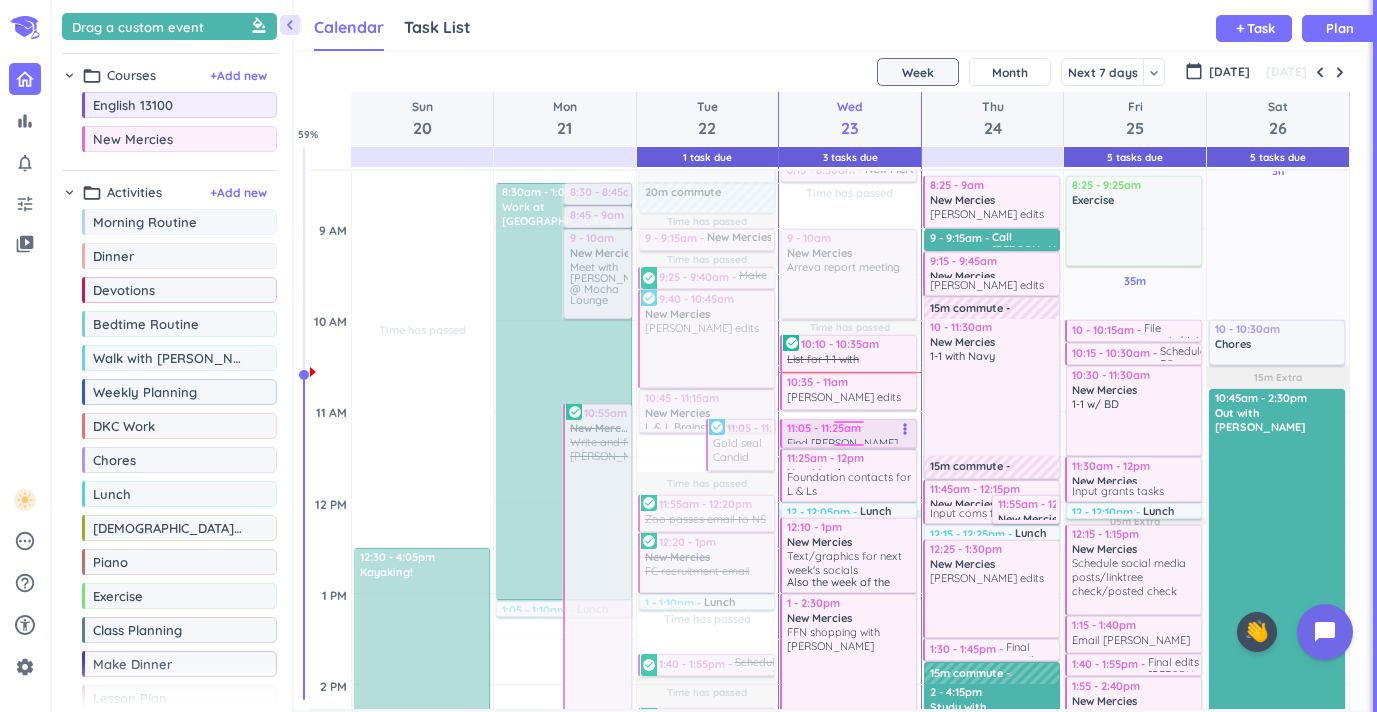 drag, startPoint x: 880, startPoint y: 411, endPoint x: 871, endPoint y: 426, distance: 17.492855 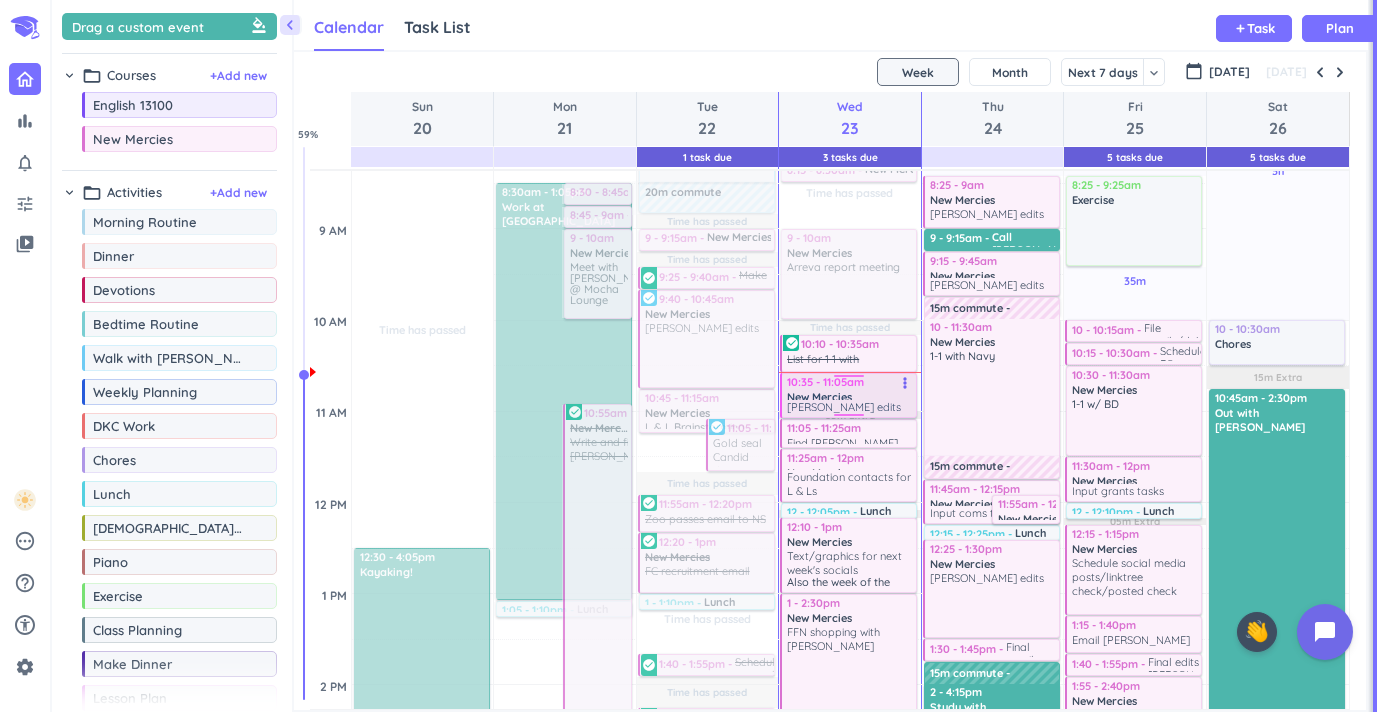 click on "Time has passed Past due Plan Time has passed Past due Plan 1h 30m Past due Plan Time has passed Time has passed 05m Extra 05m Extra 20m Extra 10m Extra Adjust Awake Time Adjust Awake Time 7:15 - 7:45am Morning Routine delete_outline 8:15 - 8:30am New Mercies delete_outline Emails 9 - 10am New Mercies delete_outline Arreva report meeting  10:10 - 10:35am List for 1-1 with [PERSON_NAME] more_vert check_circle   10:35 - 11am Foellinger edits  more_vert 11:05 - 11:25am Find [PERSON_NAME] info from [PERSON_NAME]  more_vert 11:25am - 12pm New Mercies Foundation contacts for L & Ls  more_vert 12 - 12:05pm Lunch delete_outline 12:10 - 1pm New Mercies Text/graphics for next week's socials Also the week of the 28th more_vert 1 - 2:30pm New Mercies FFN shopping with [PERSON_NAME]  more_vert 2:30 - 2:45pm Publish impact story  more_vert 2:45 - 3:10pm EMC graphic of church parking lot  more_vert 3:10 - 3:30pm Get back with other person @ Arreva  more_vert 3:30 - 3:40pm Contact 1 person more_vert 3:40 - 3:55pm Check MC/[GEOGRAPHIC_DATA]/Donor spotlight sheet" at bounding box center [850, 867] 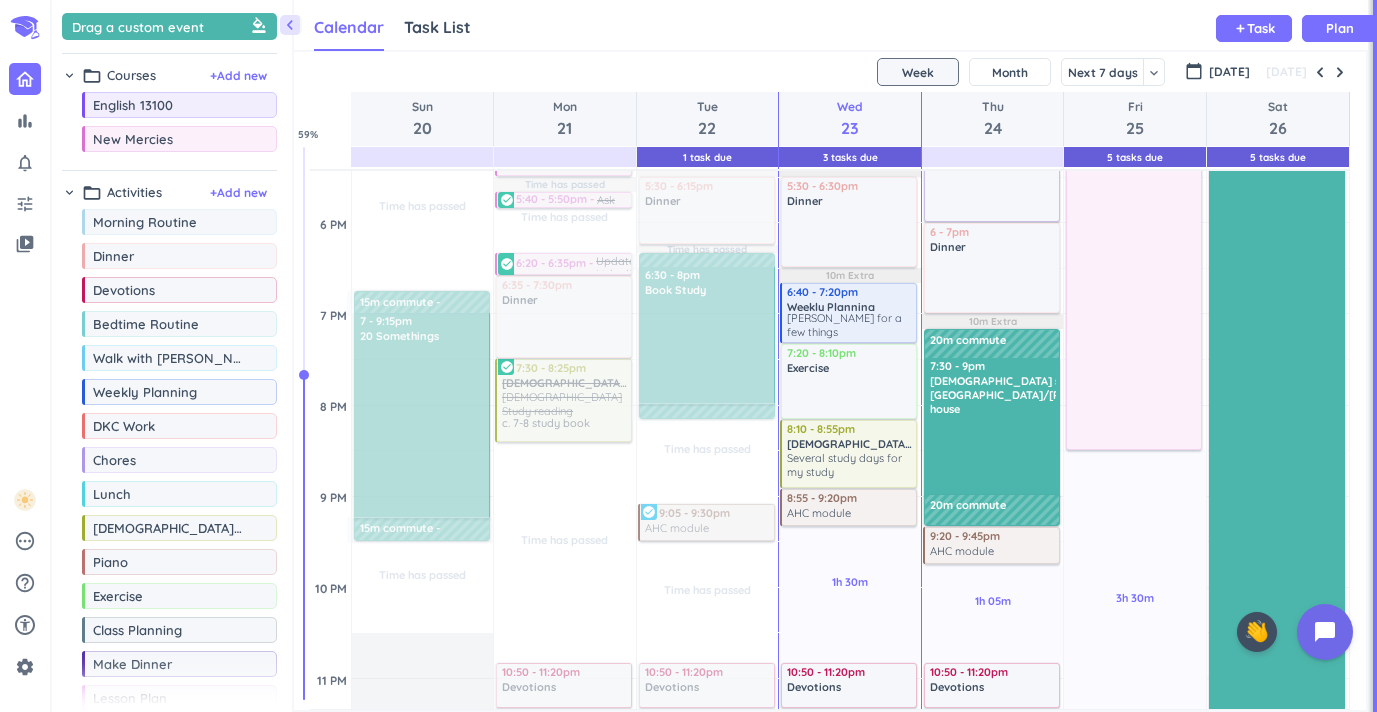 scroll, scrollTop: 1232, scrollLeft: 0, axis: vertical 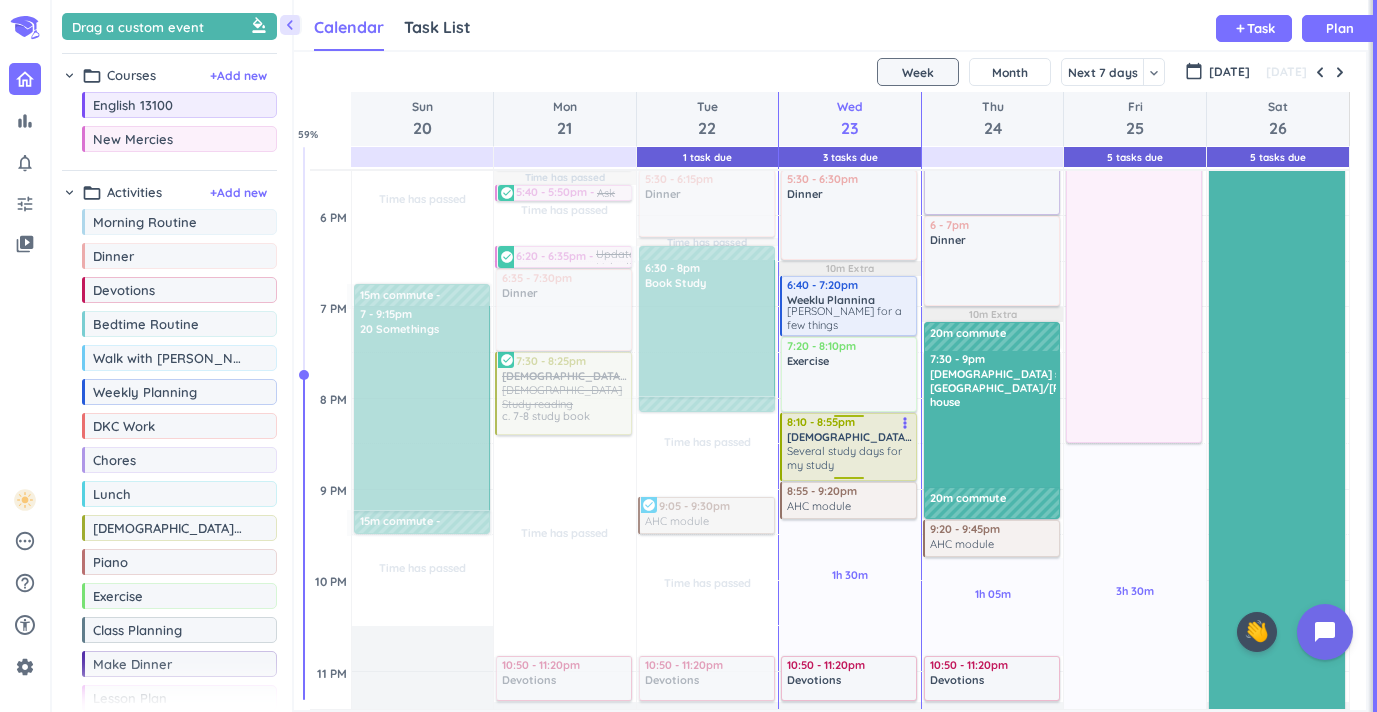 click on "Several study days for my study" at bounding box center (850, 458) 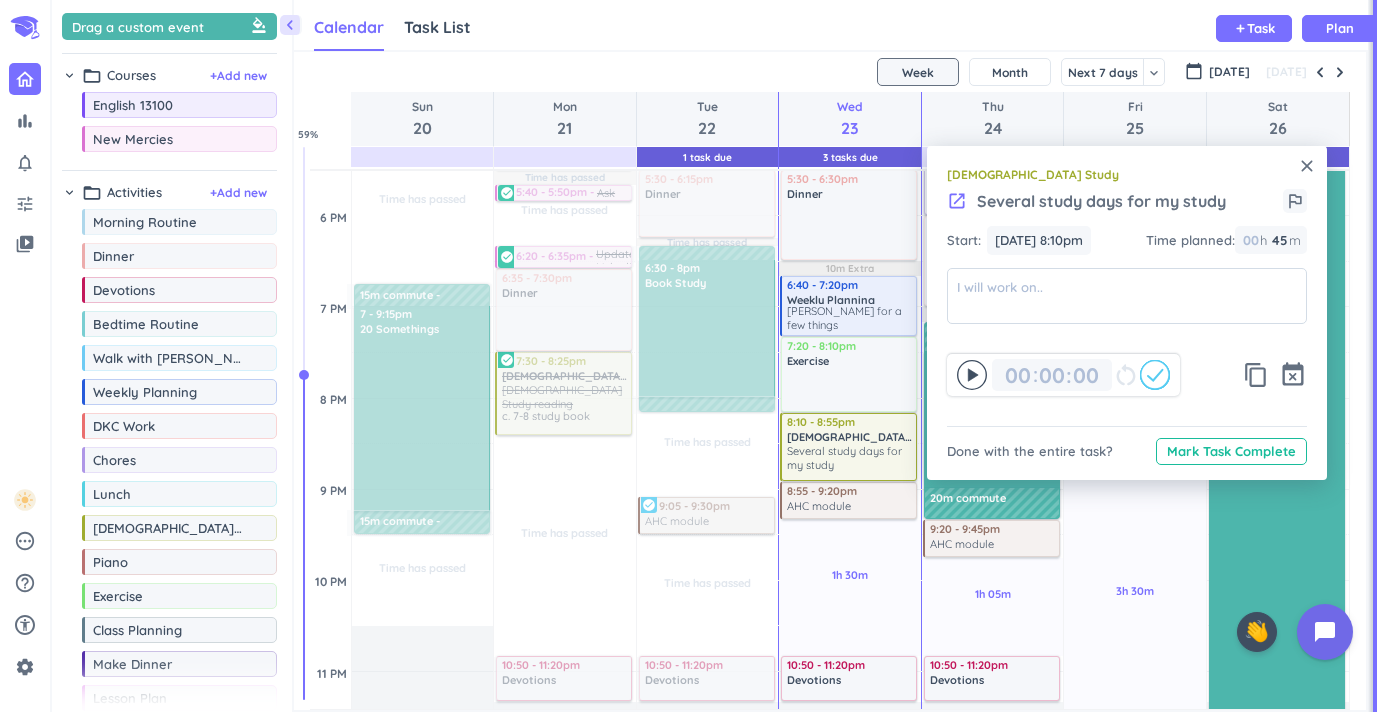 click on "Several study days for my study" at bounding box center [1101, 201] 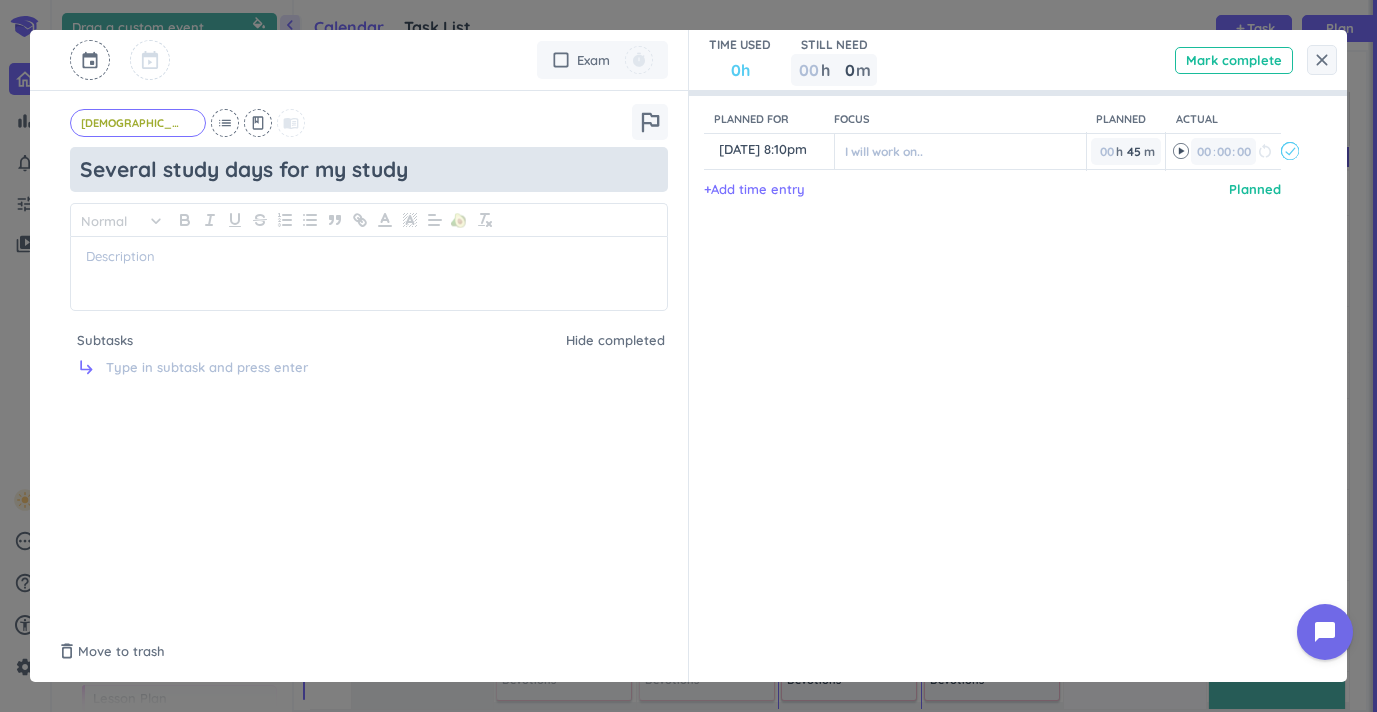 click on "Several study days for my study" at bounding box center [369, 169] 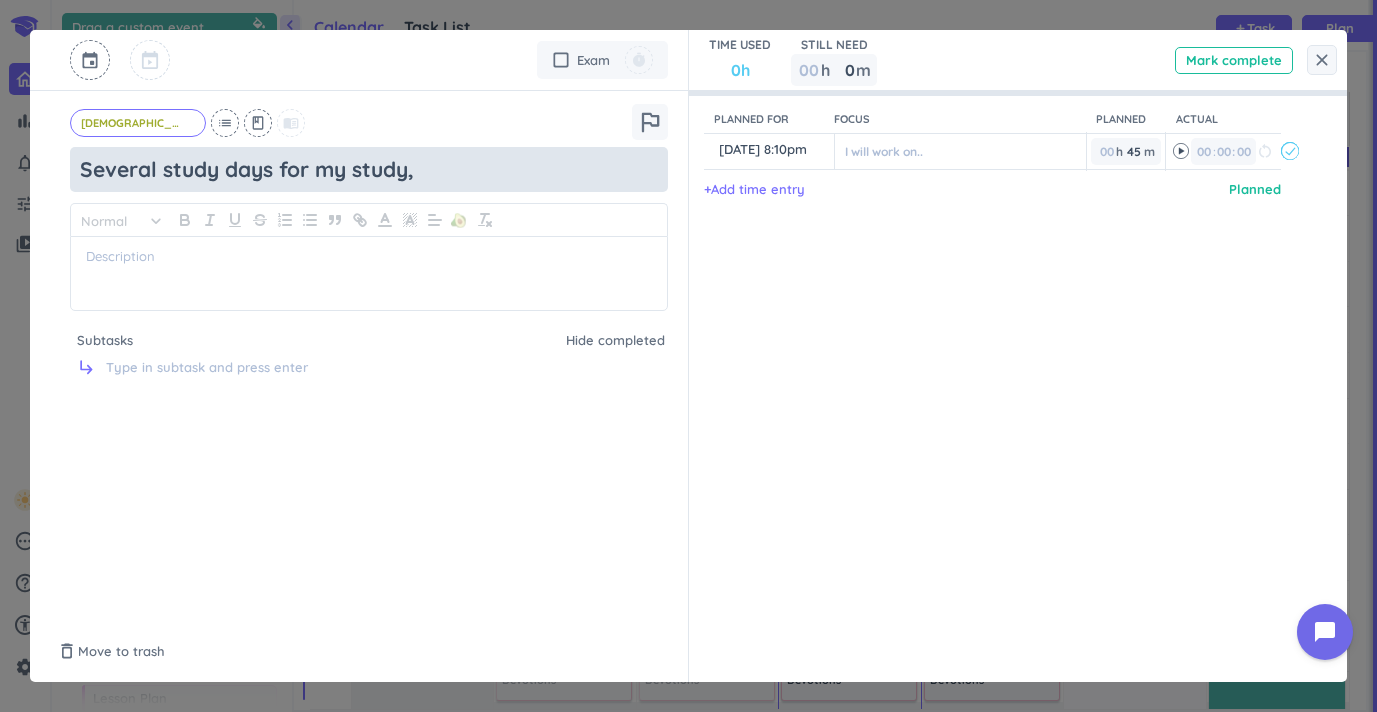 type on "x" 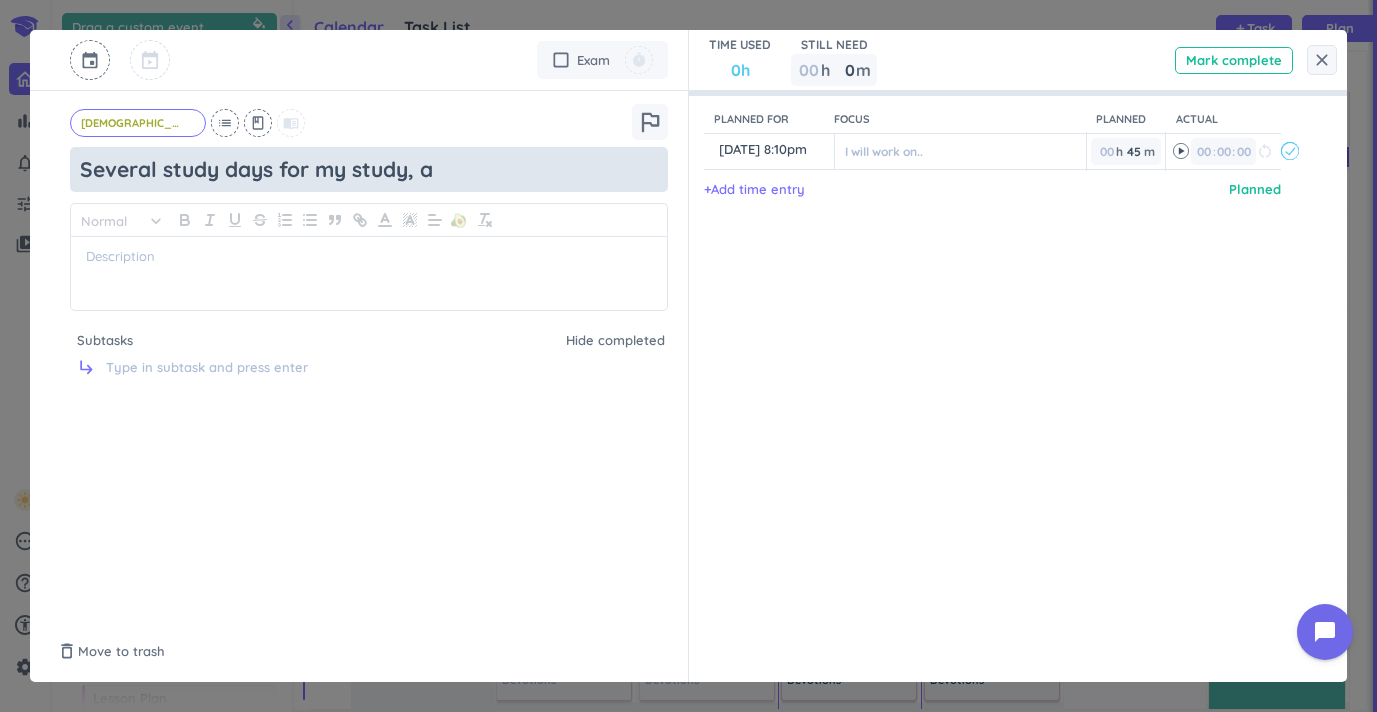 type on "x" 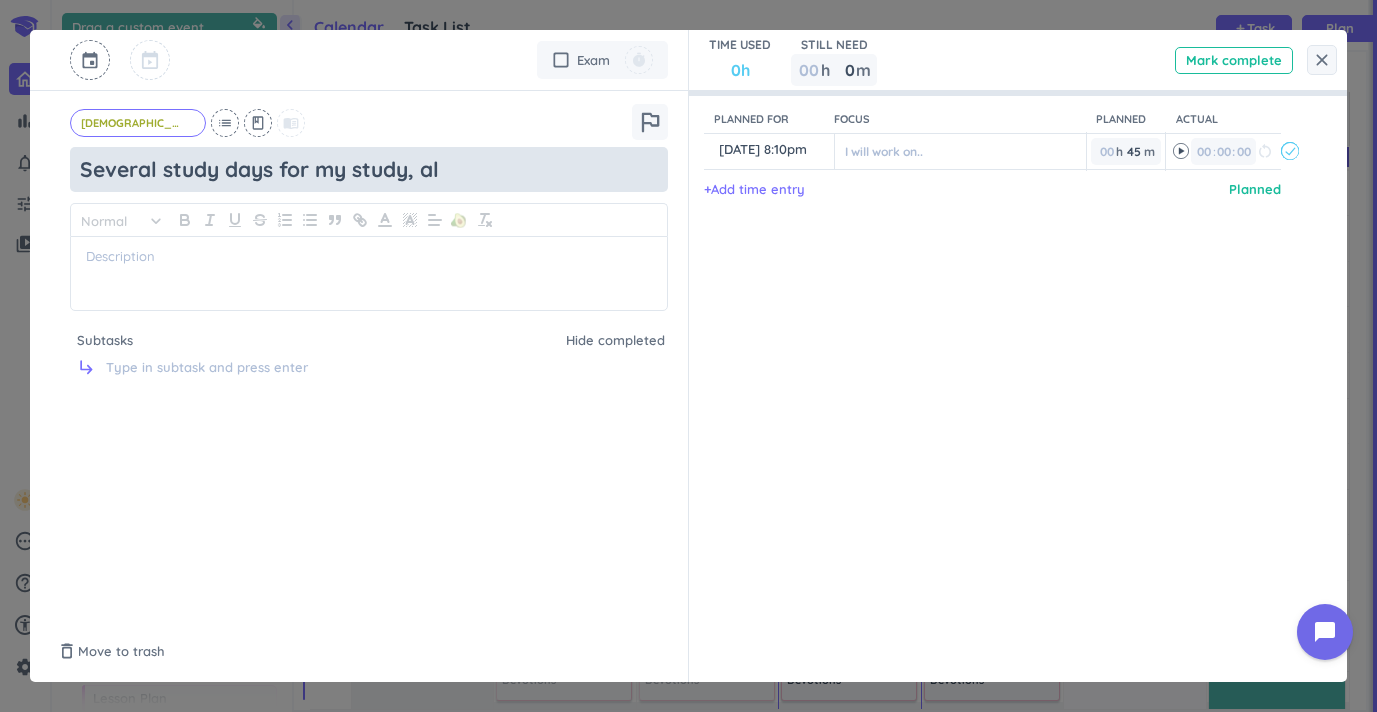 type on "x" 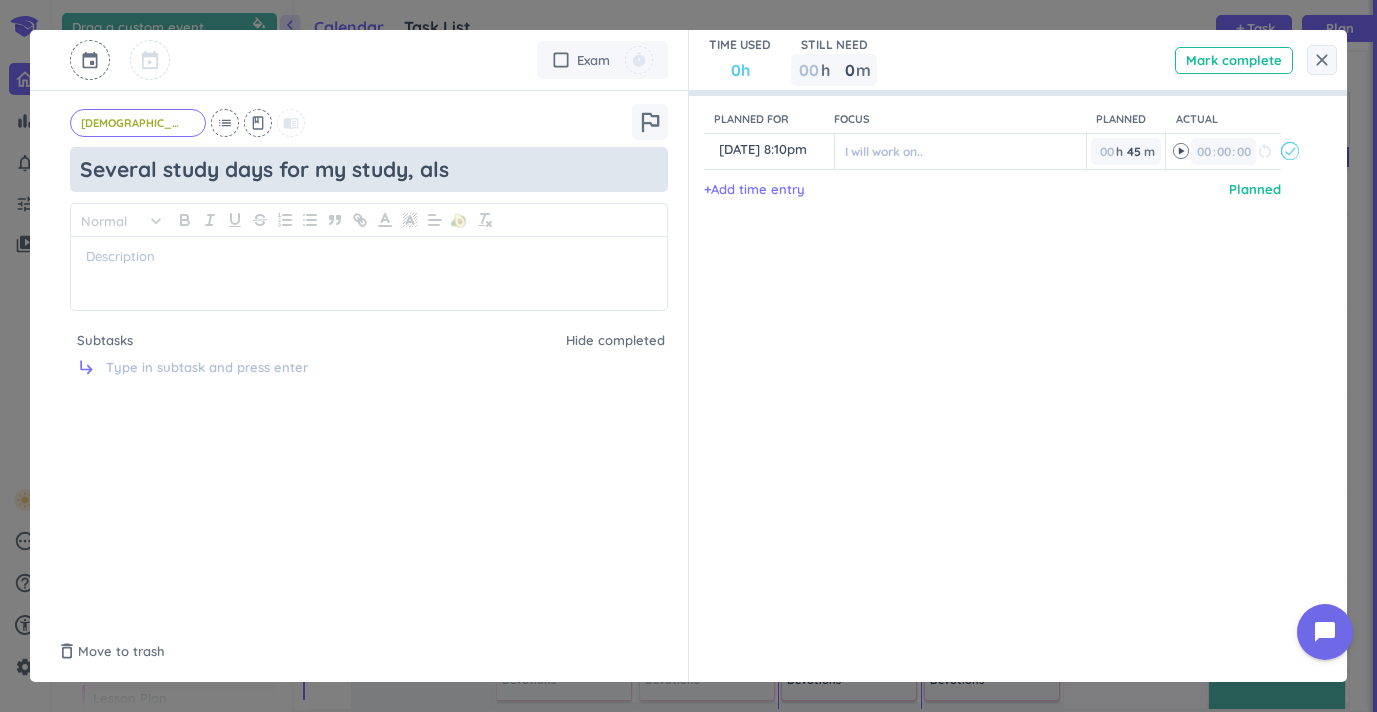 type on "x" 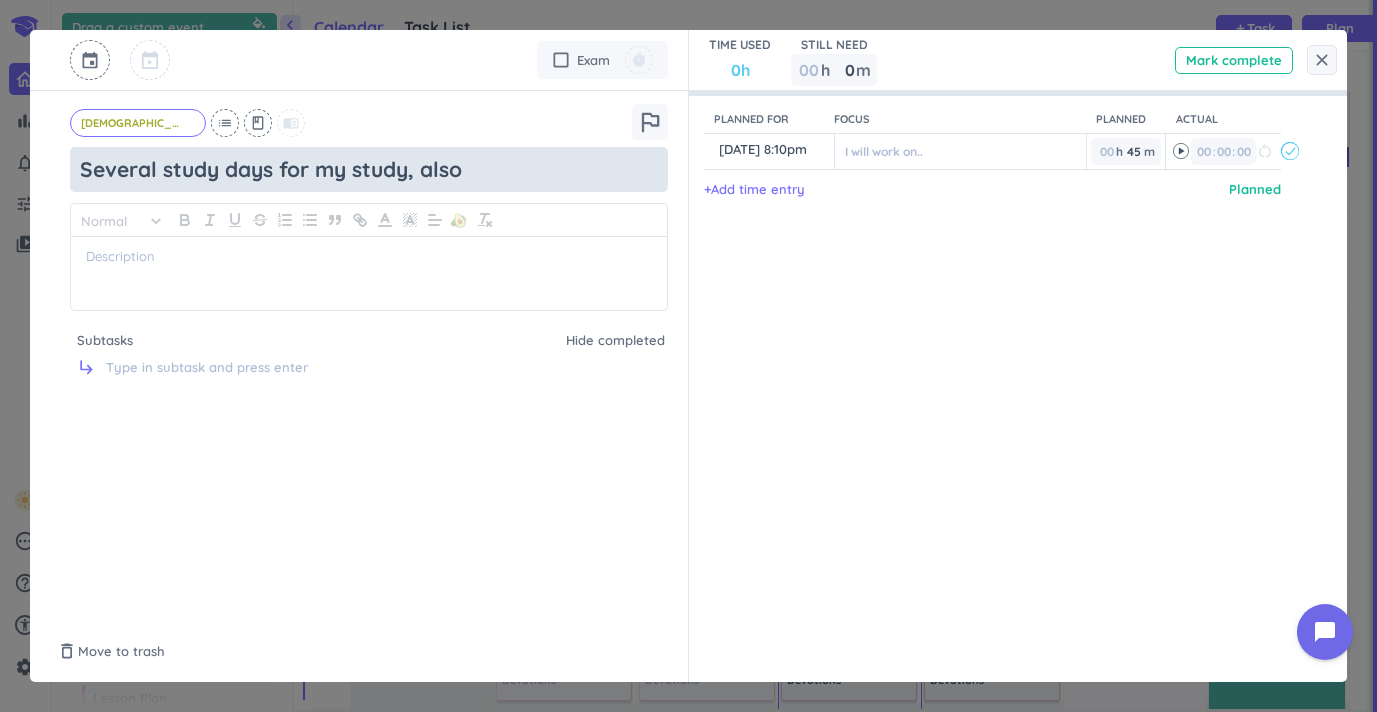 type on "x" 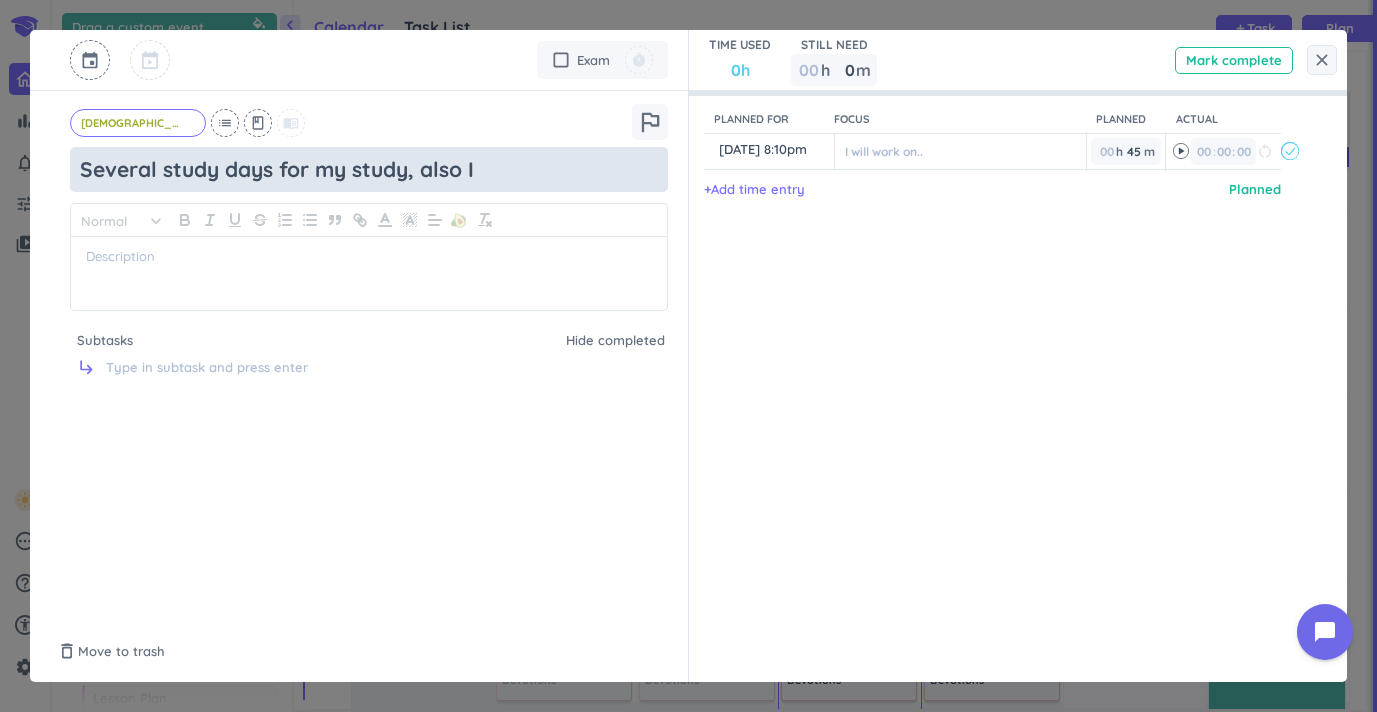 type on "x" 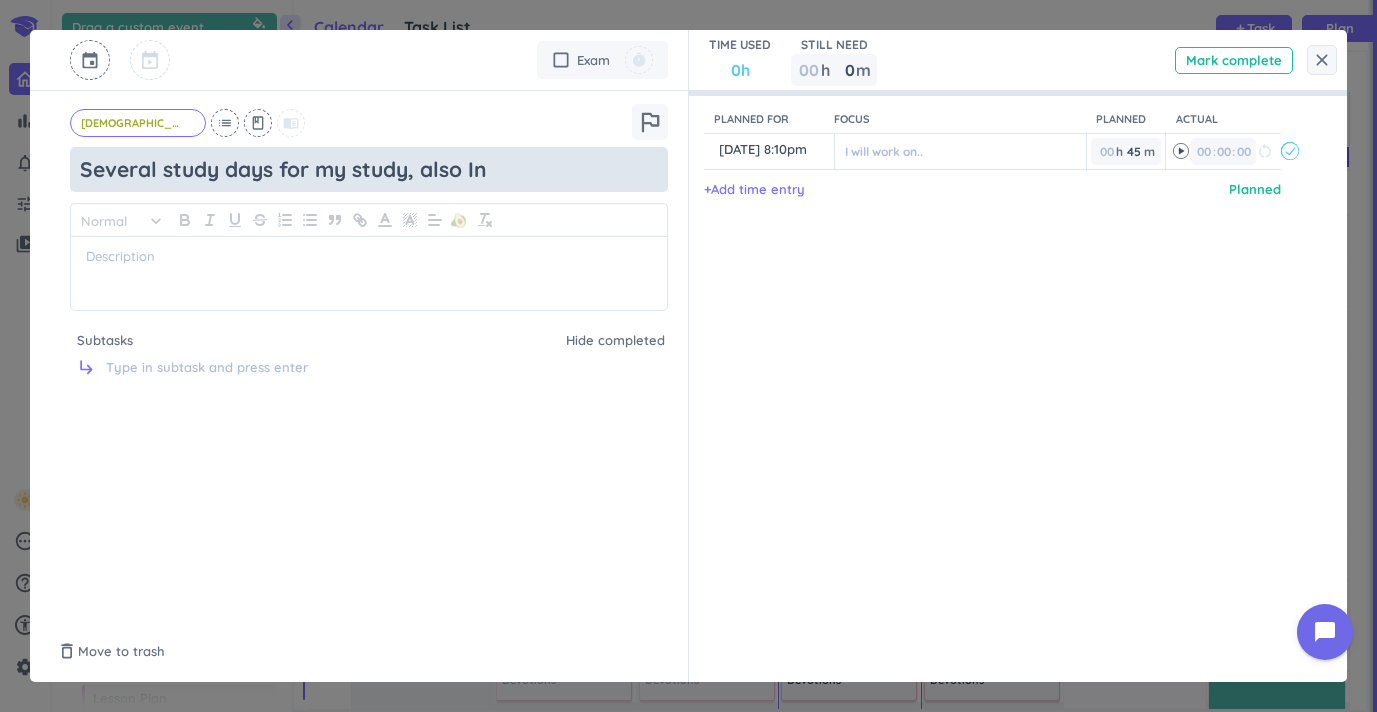 type on "x" 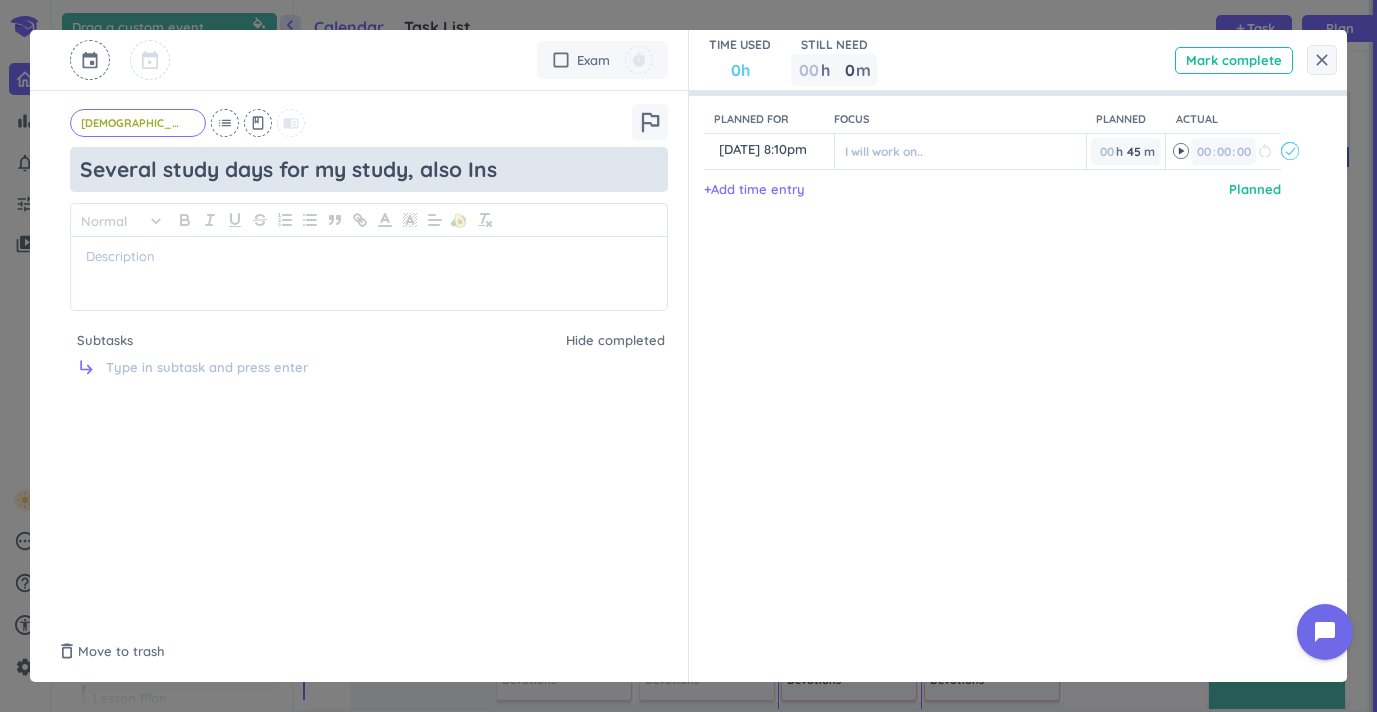 type on "x" 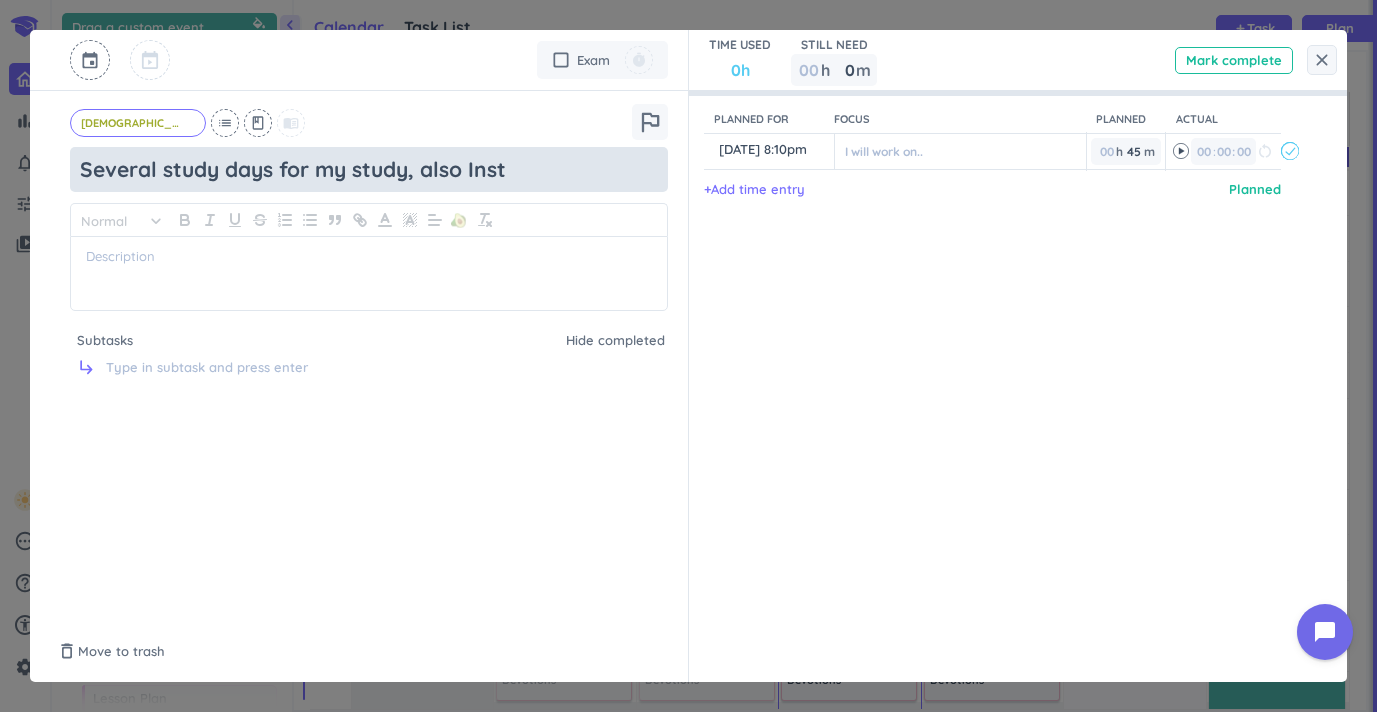 type on "x" 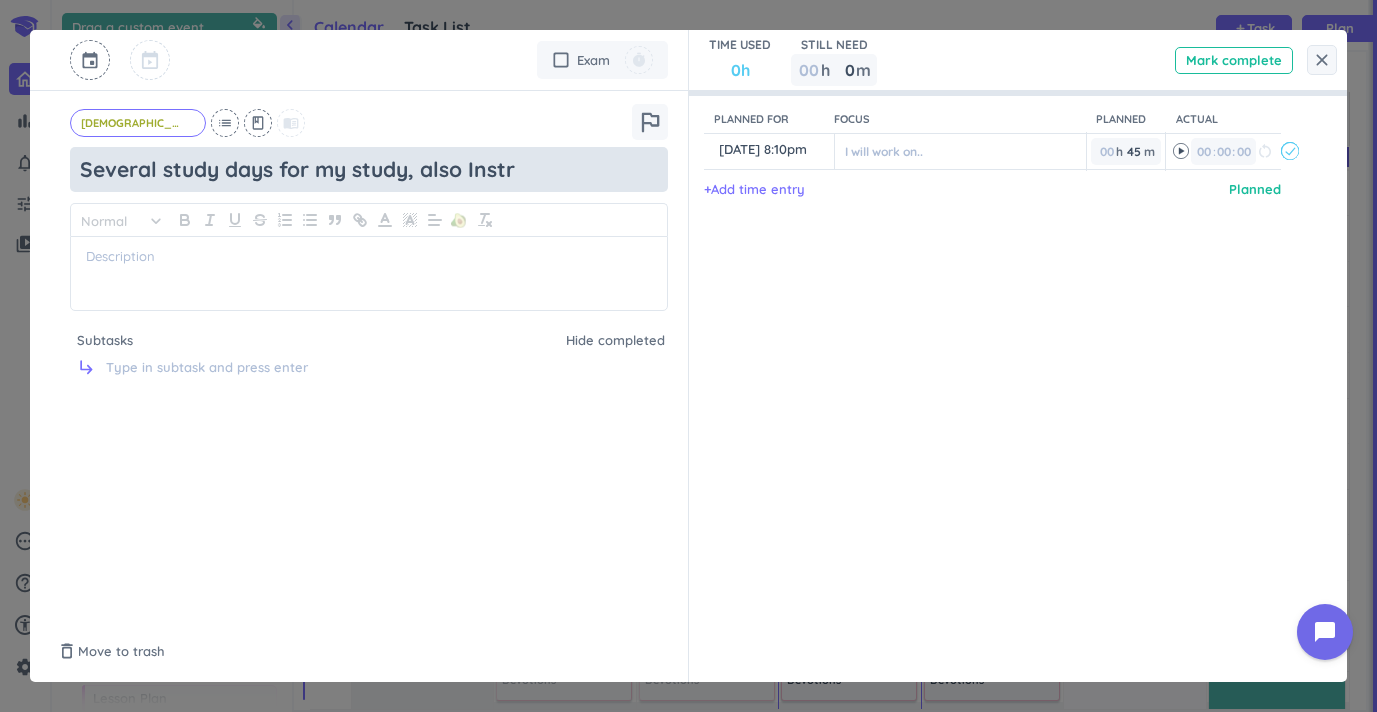type on "Several study days for my study, also Instru" 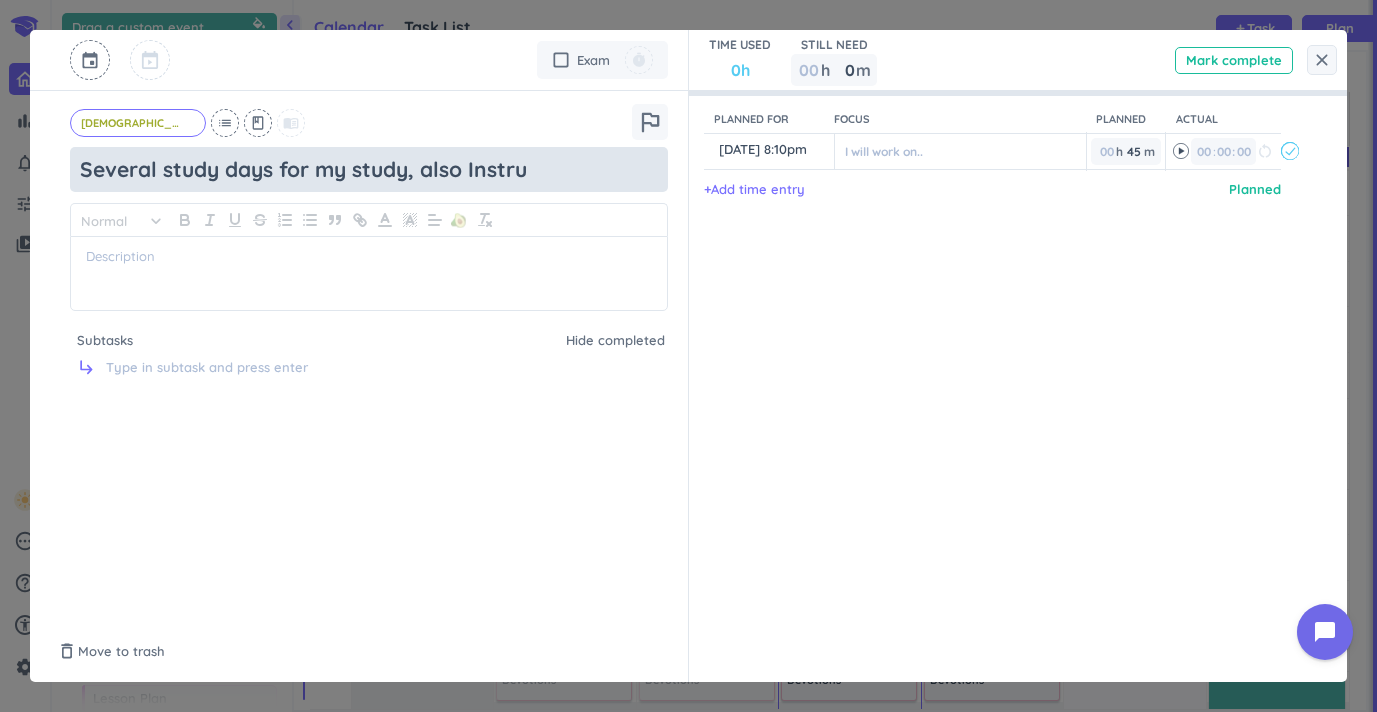 type on "x" 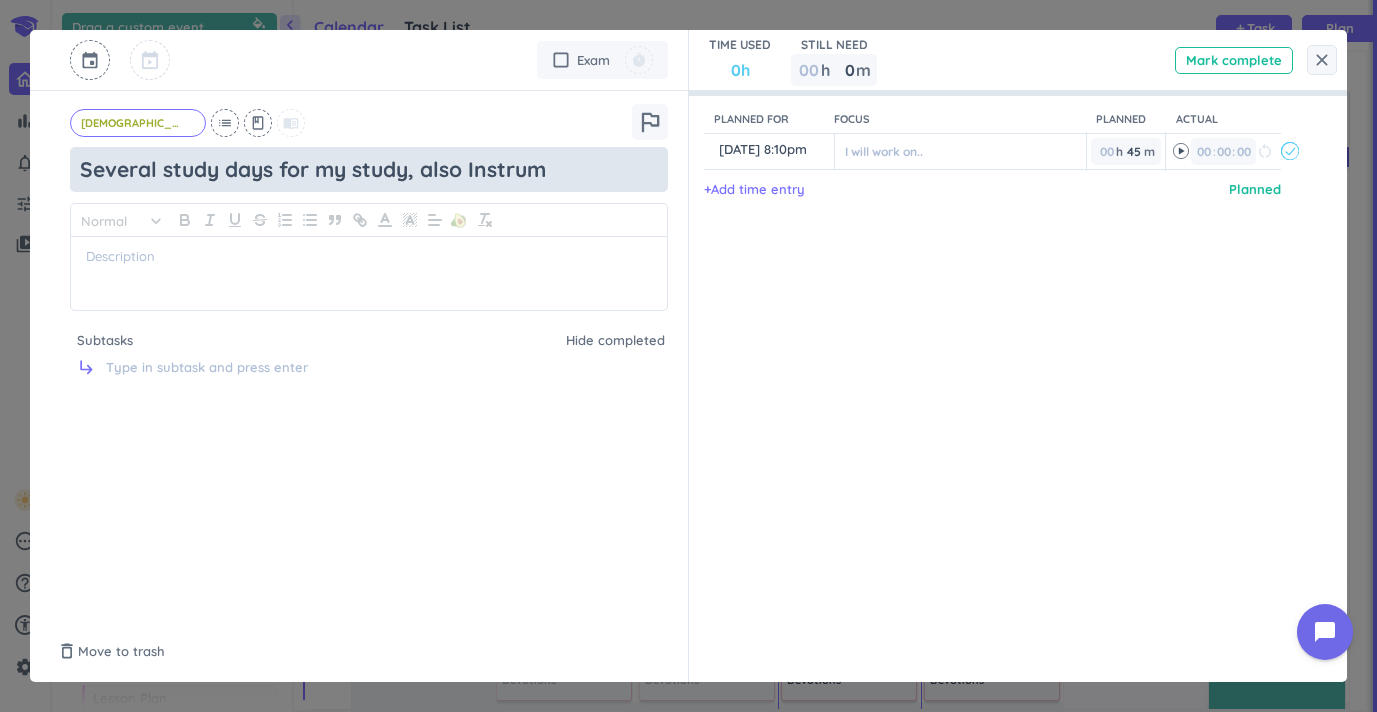 type on "x" 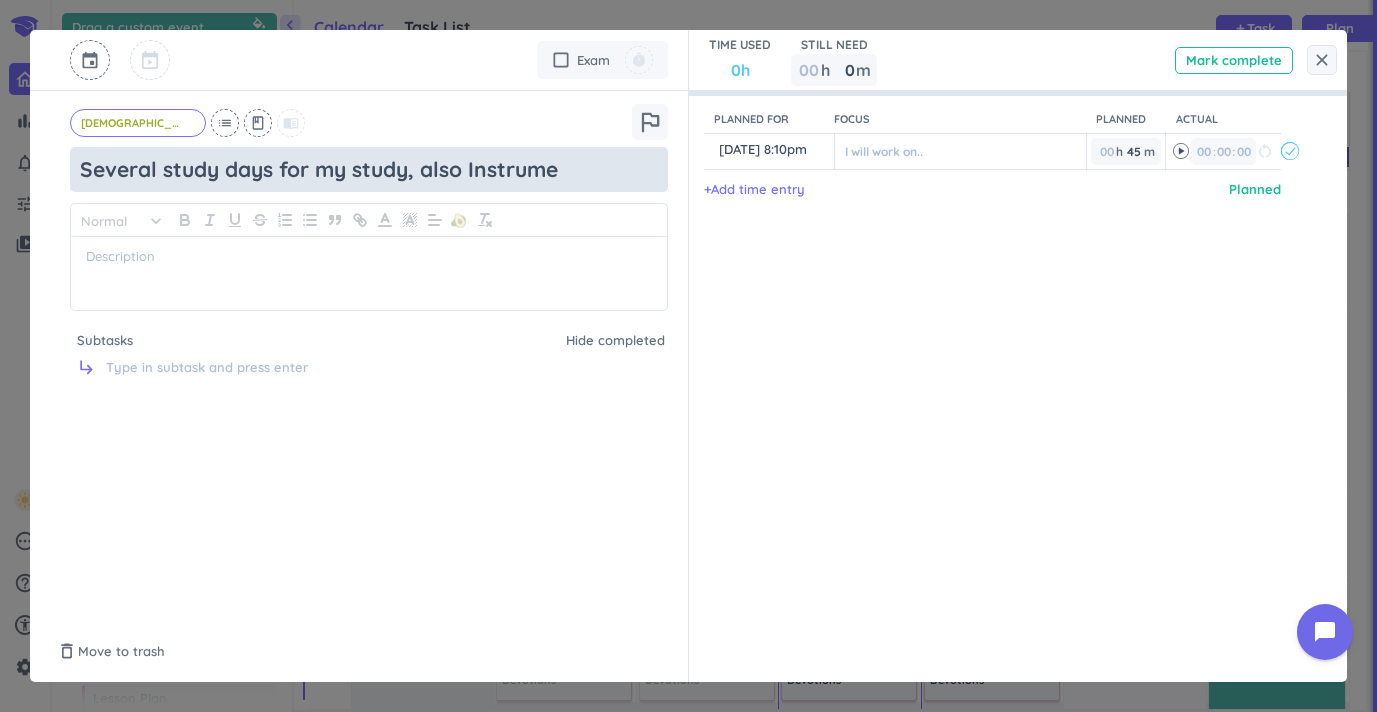 type on "x" 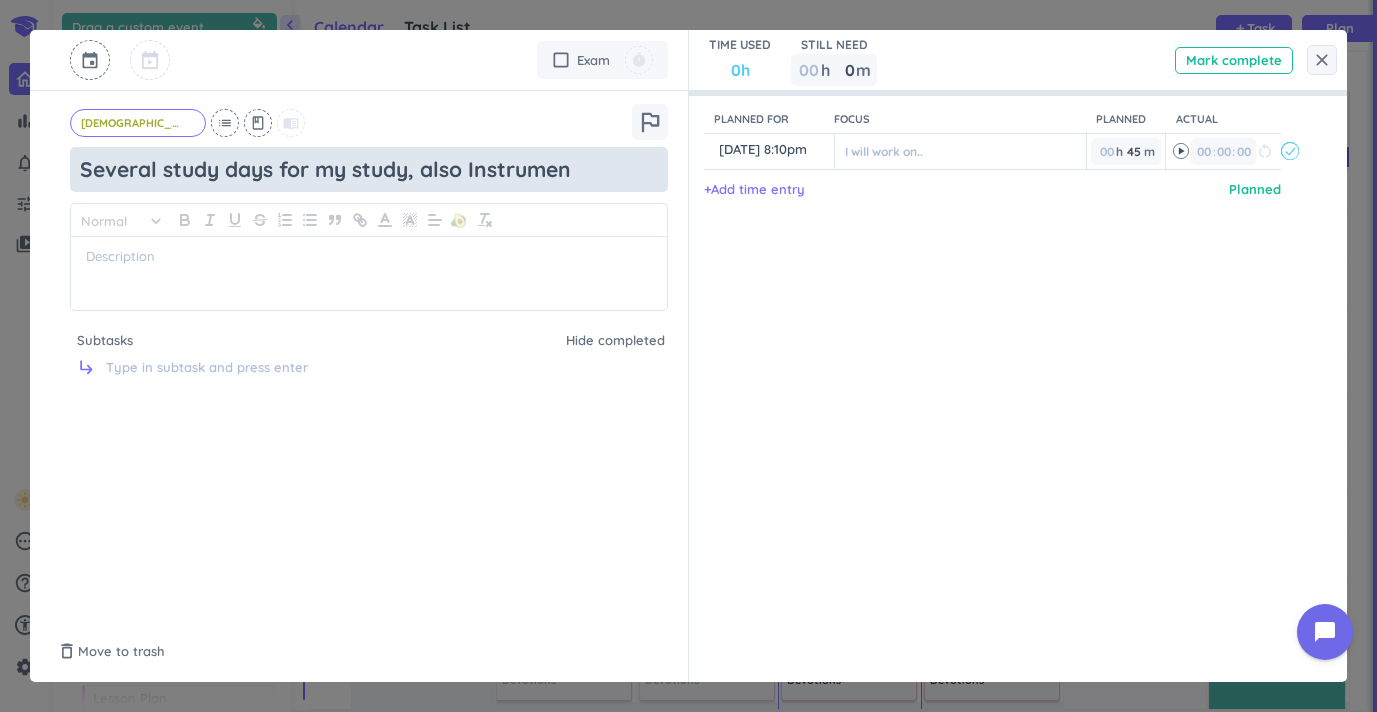 type on "x" 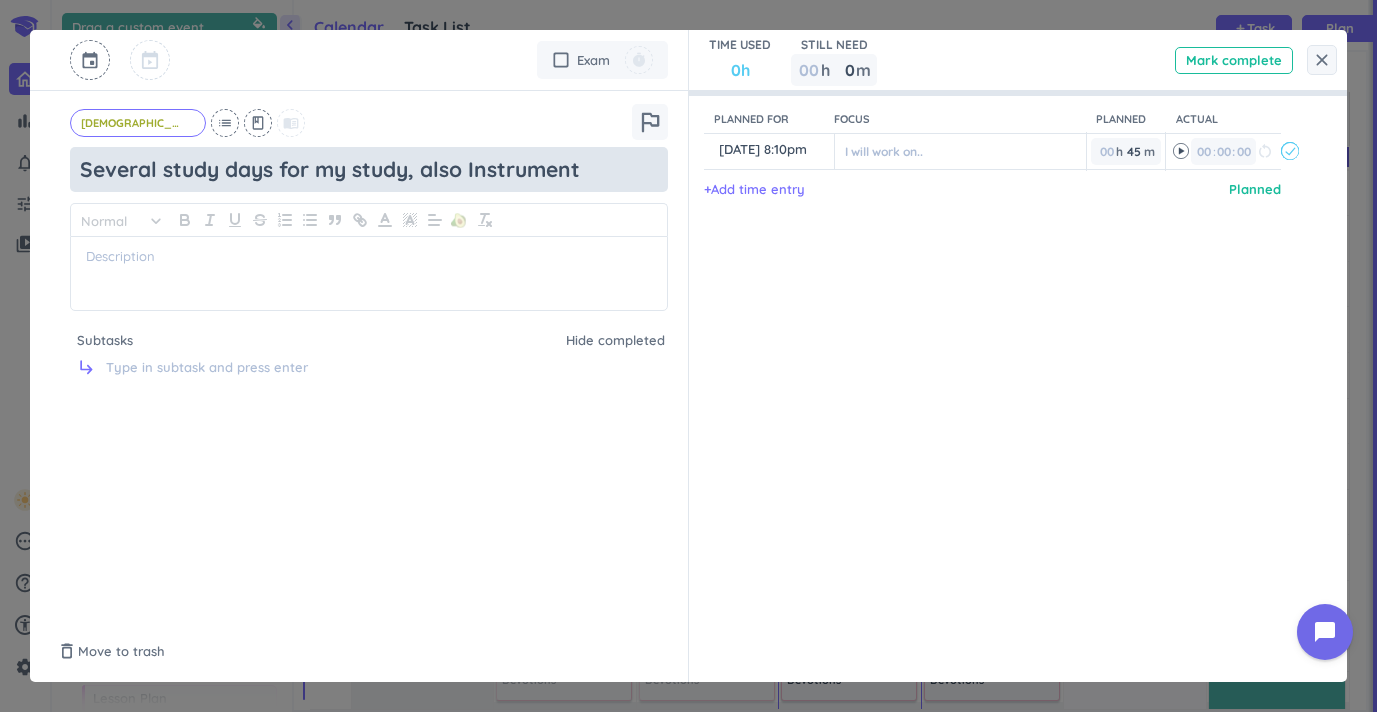 type on "Several study days for my study, also Instruments" 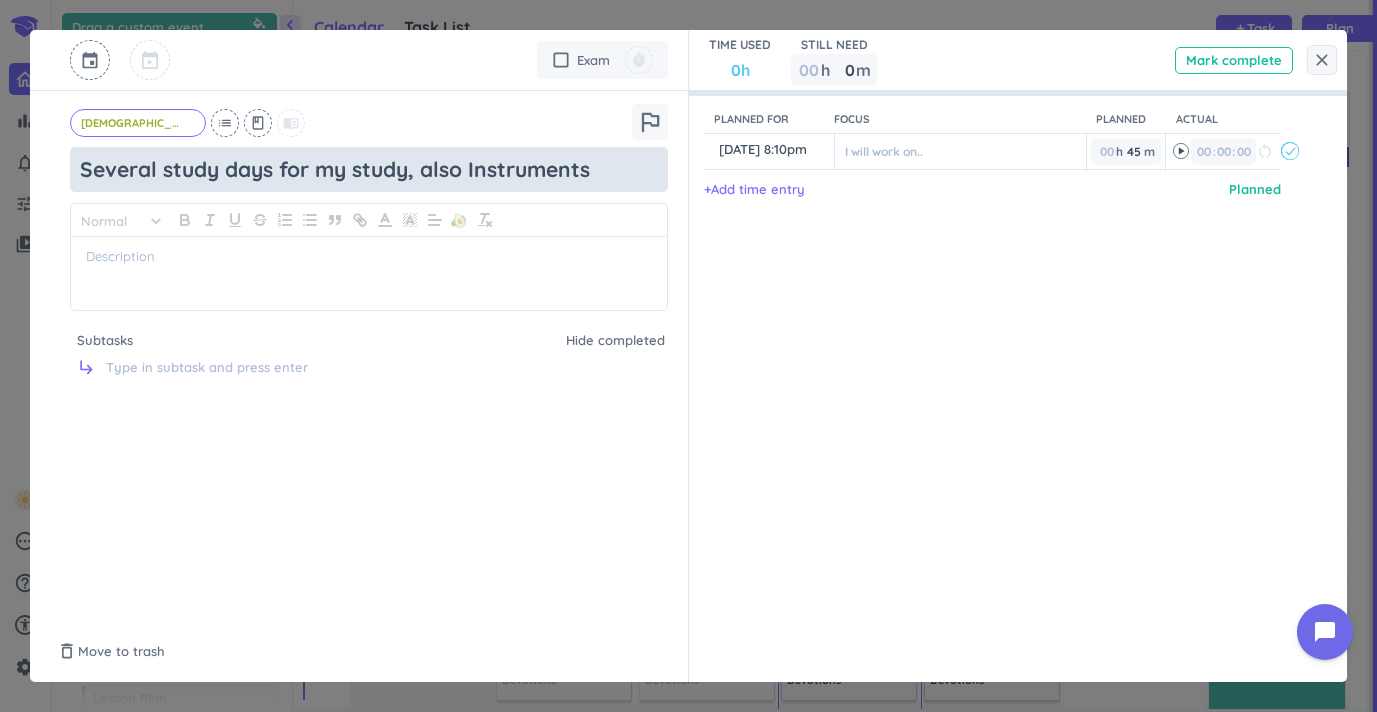 type on "x" 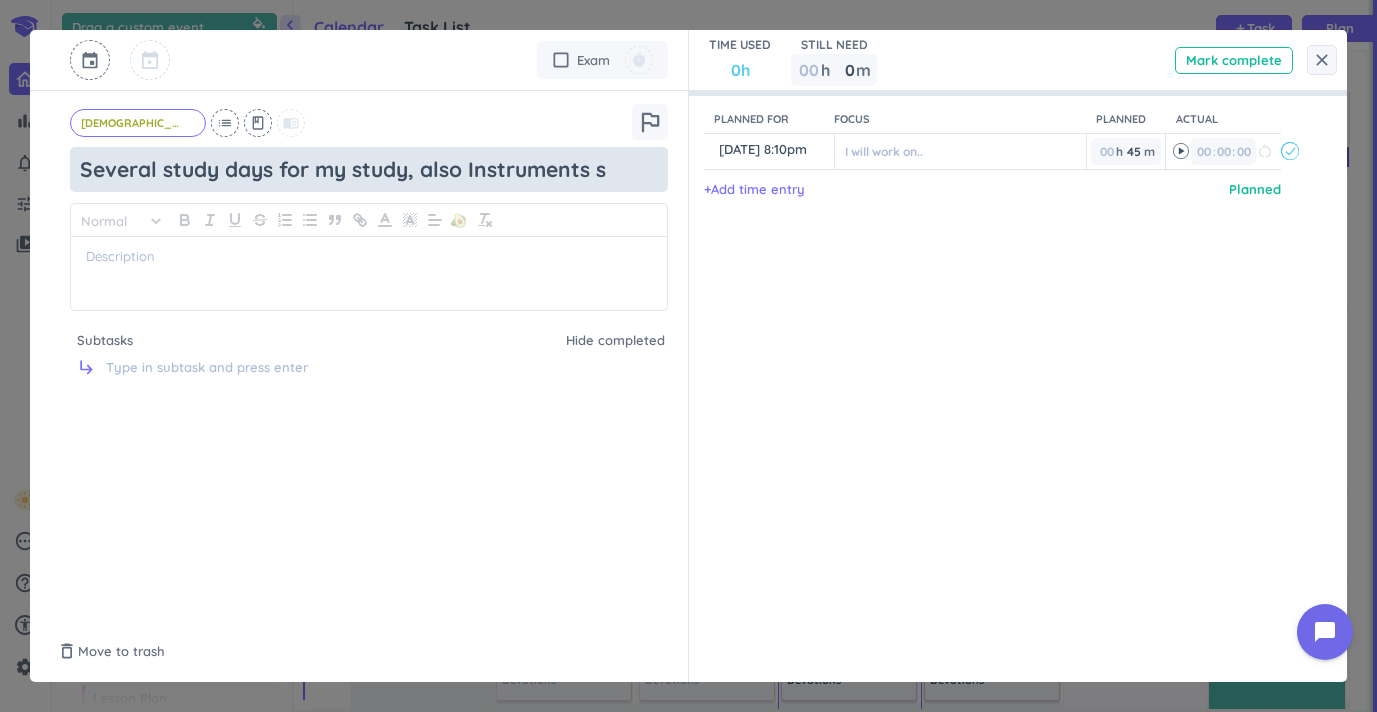 type on "x" 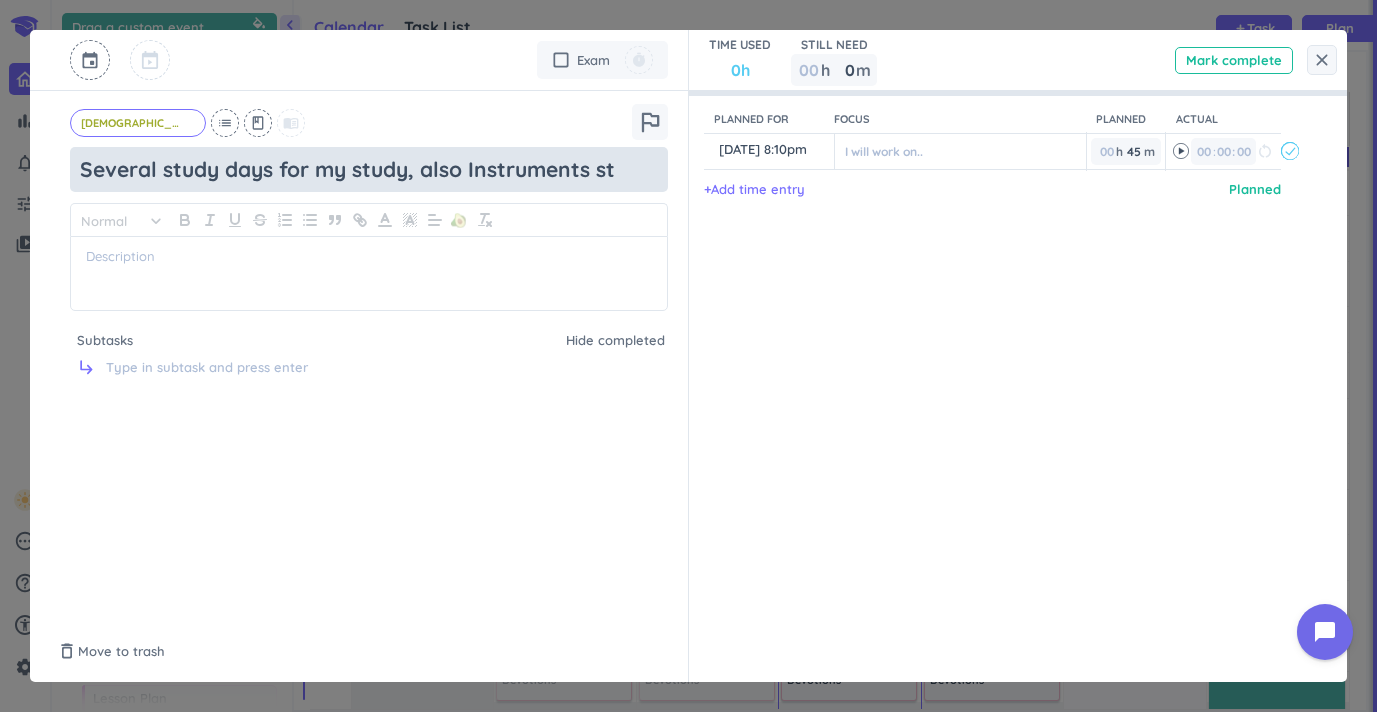 type on "x" 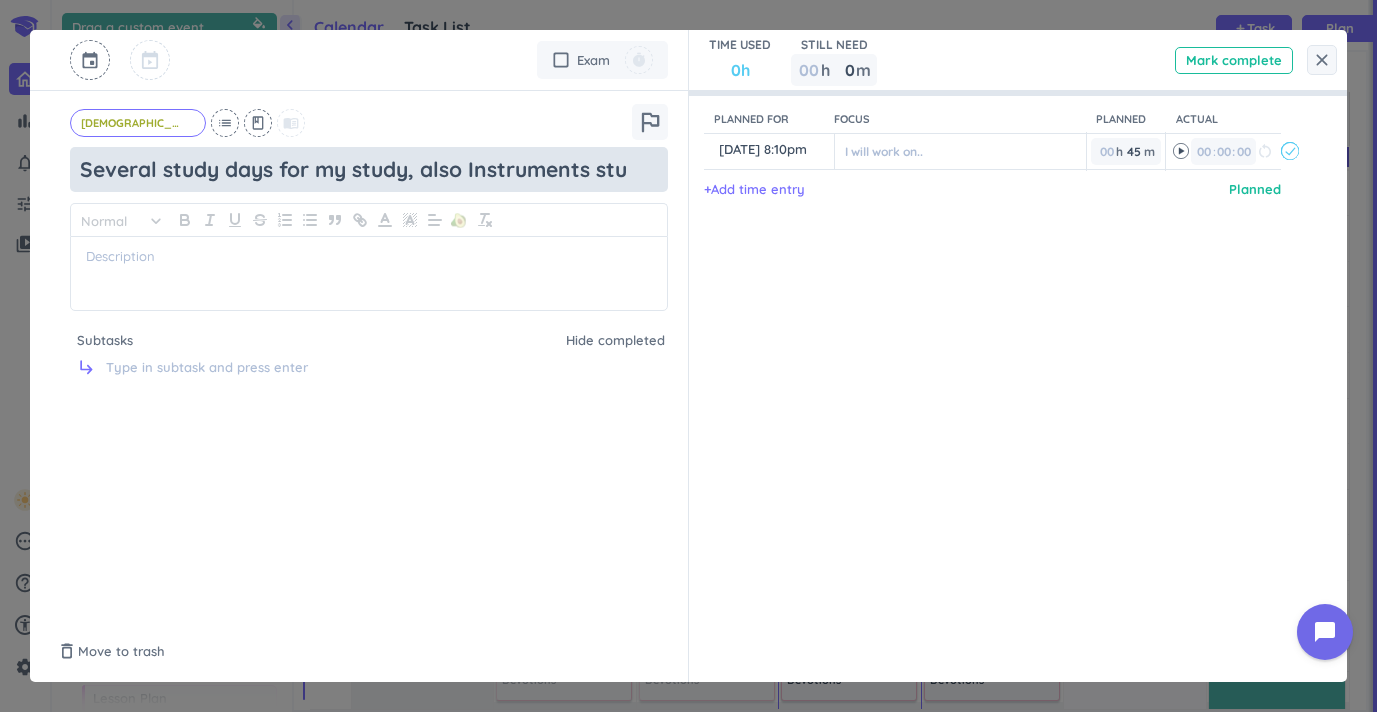 type on "x" 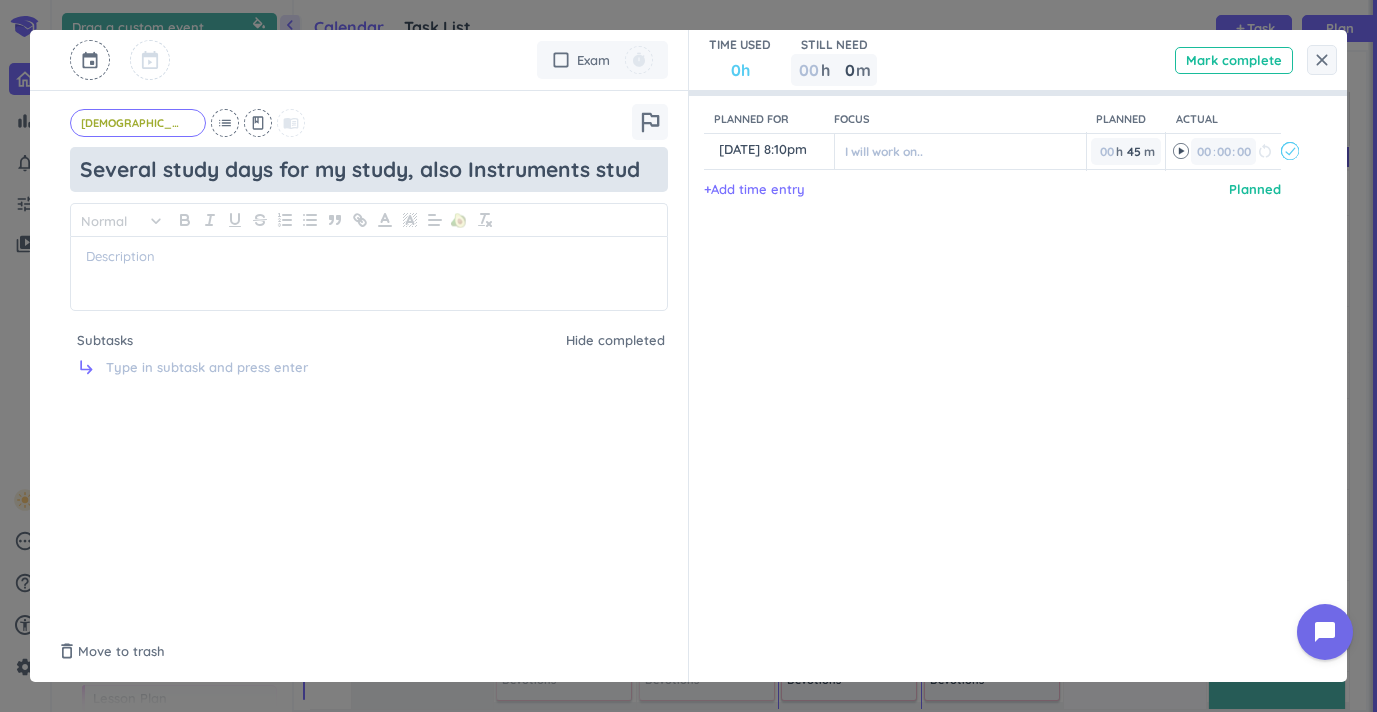 type on "x" 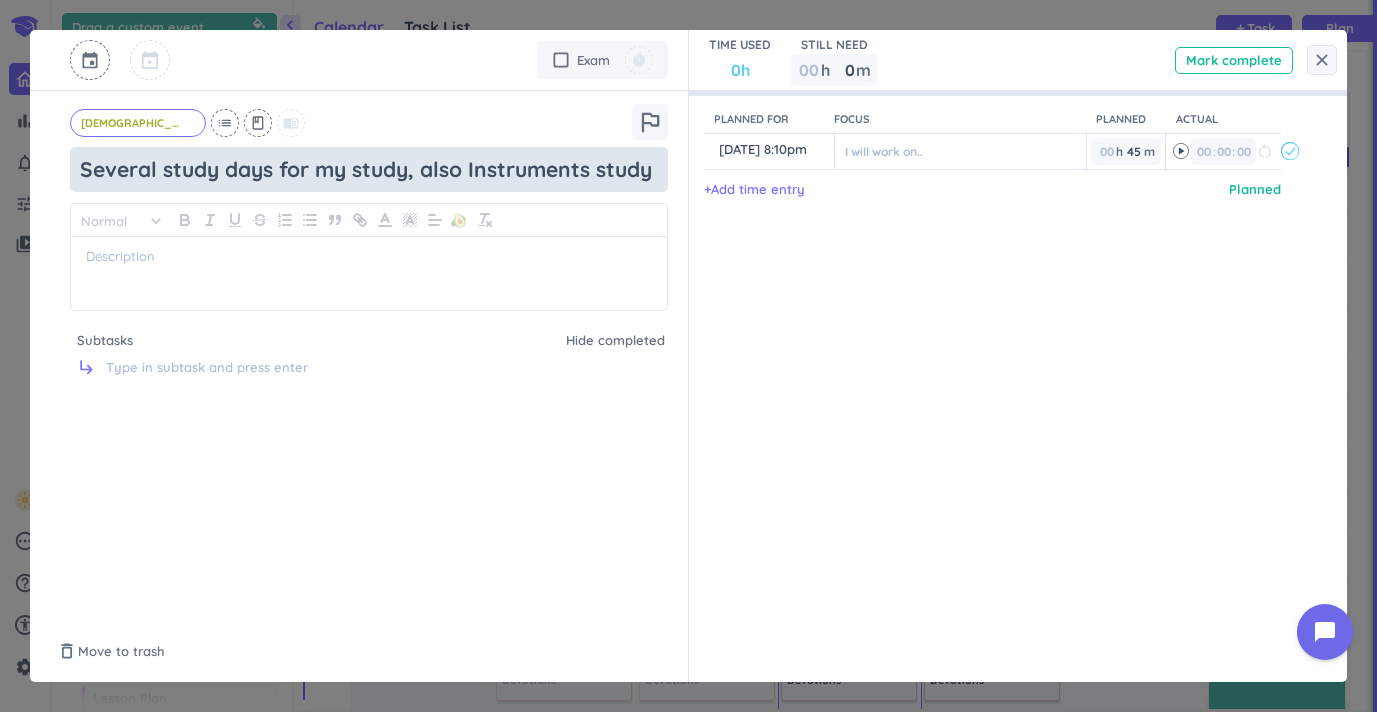 type on "x" 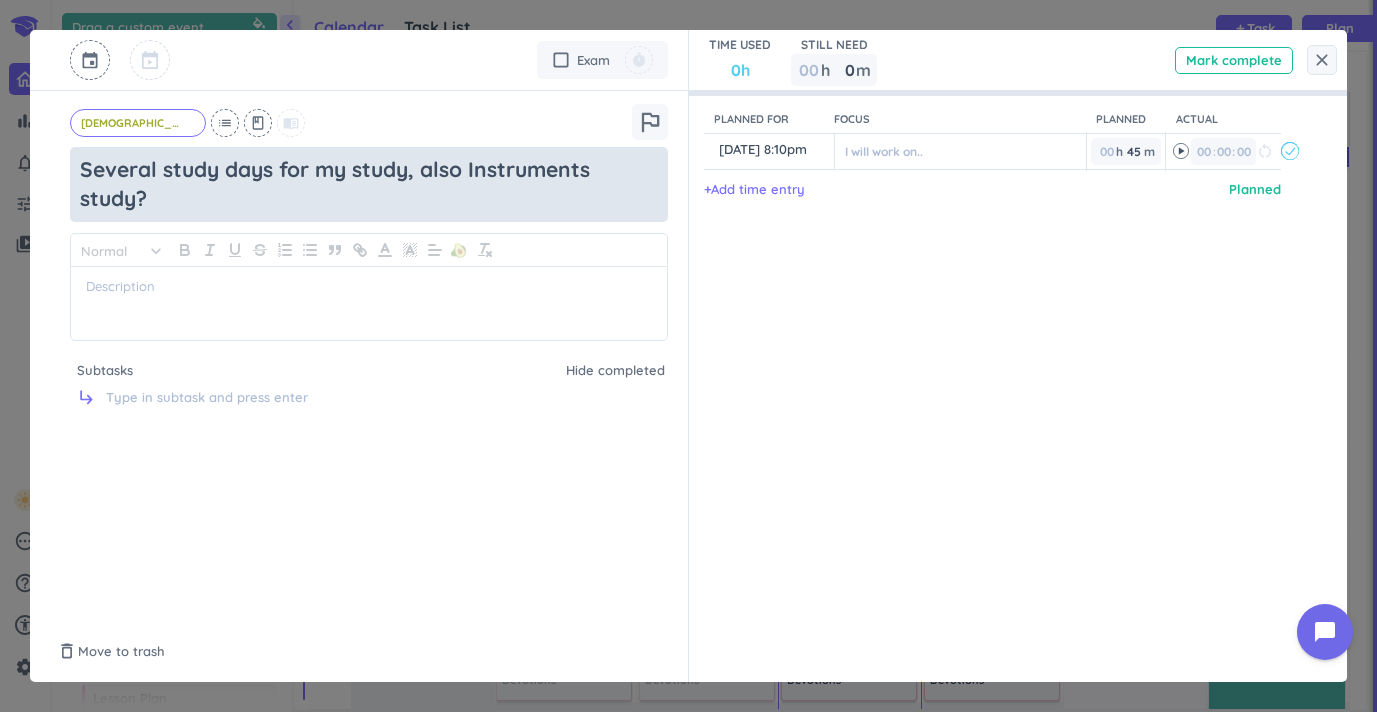 type on "x" 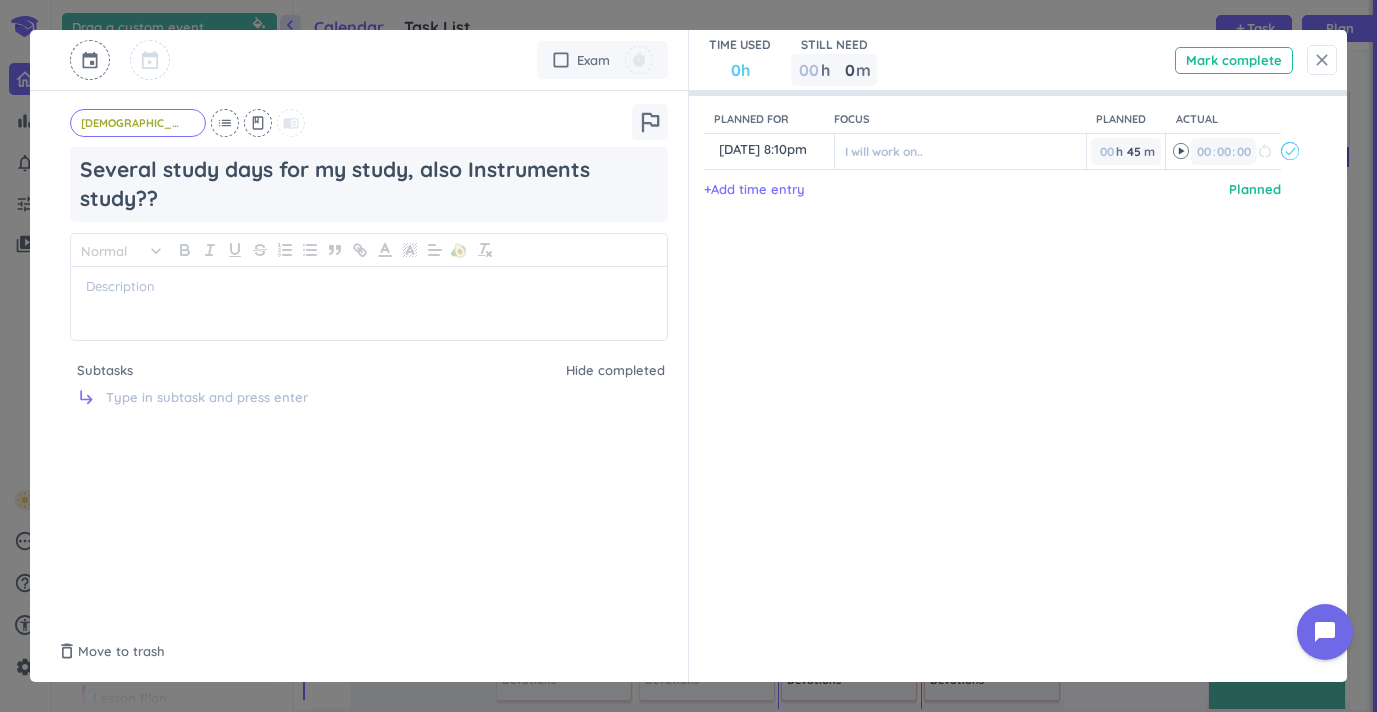 click on "close" at bounding box center [1322, 60] 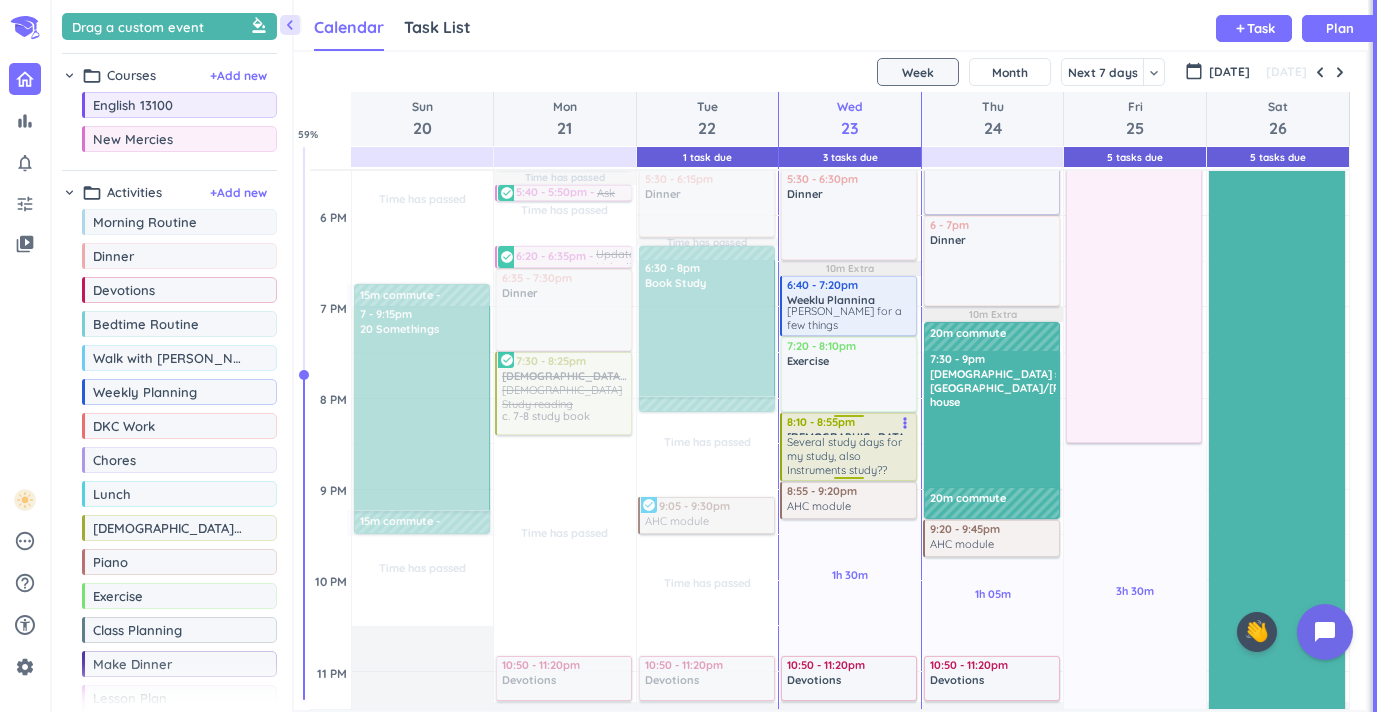 click on "Several study days for my study, also Instruments study??" at bounding box center (850, 456) 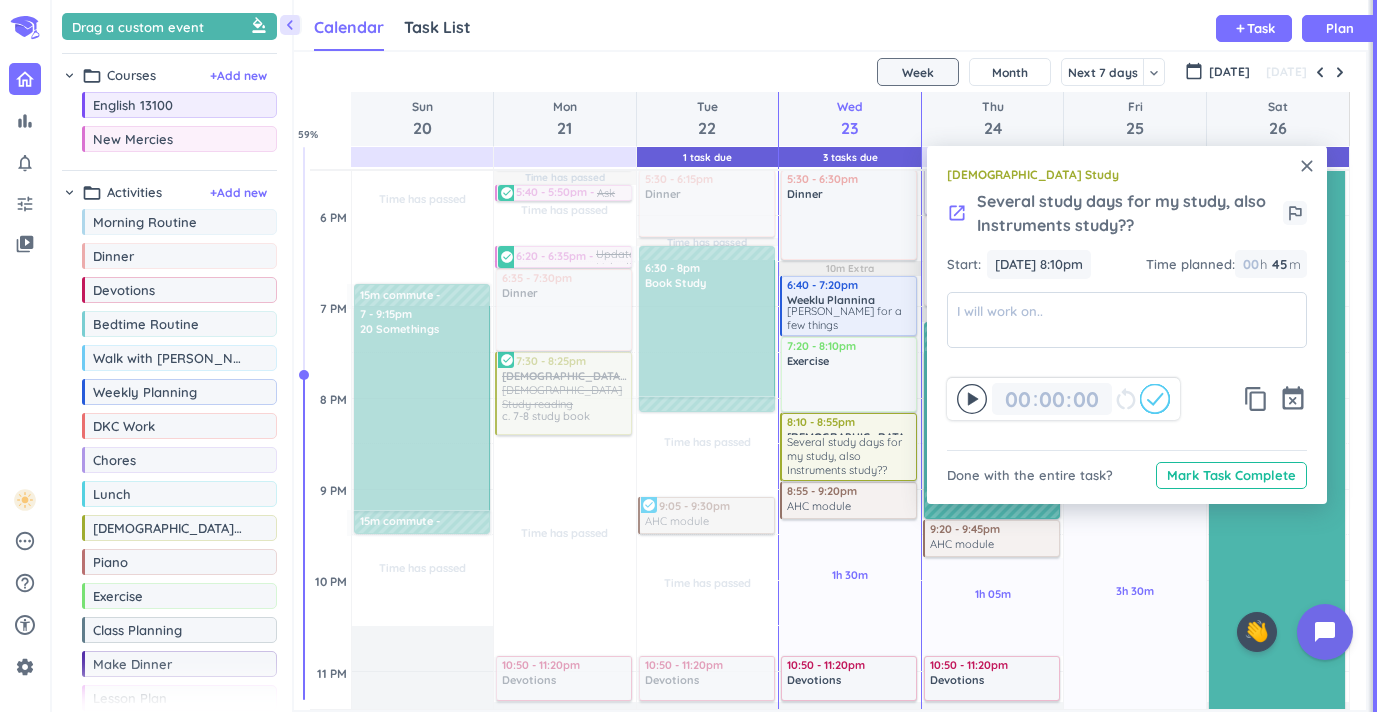 click on "Several study days for my study, also Instruments study??" at bounding box center [1130, 213] 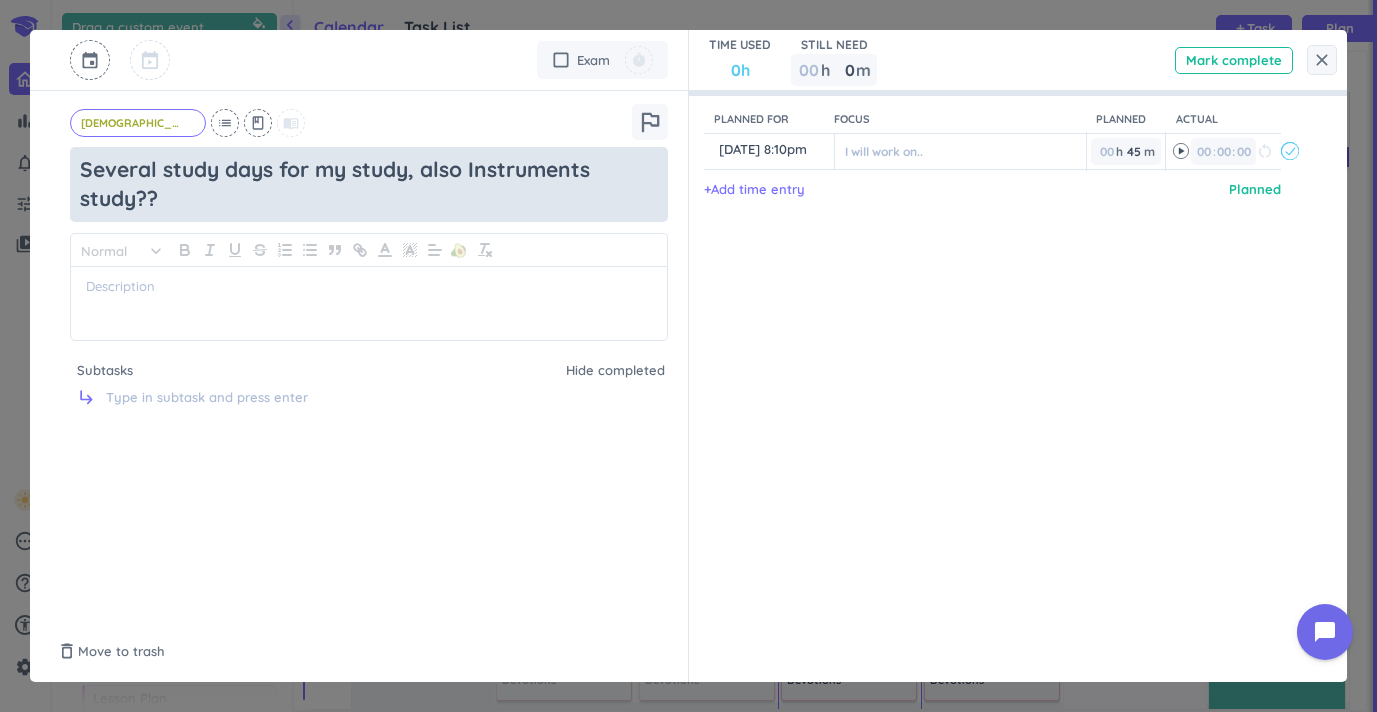 drag, startPoint x: 307, startPoint y: 167, endPoint x: 66, endPoint y: 167, distance: 241 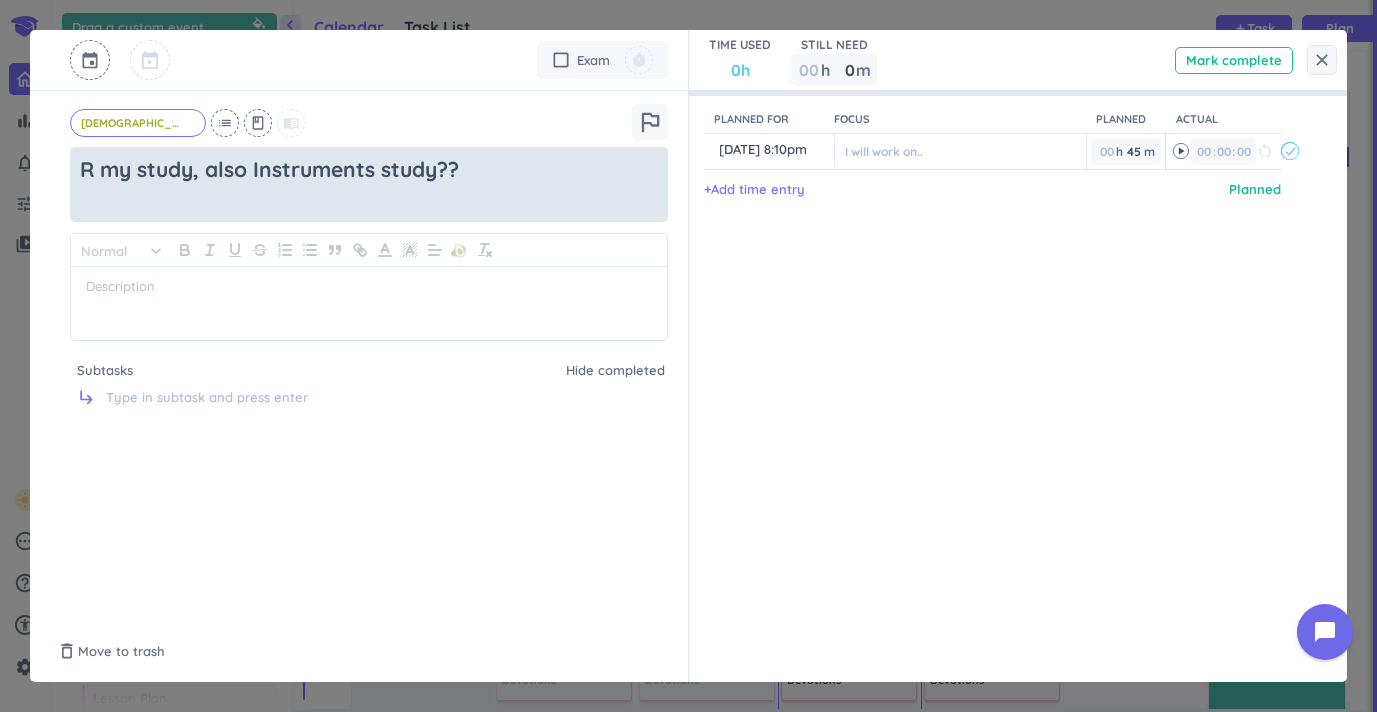 type on "x" 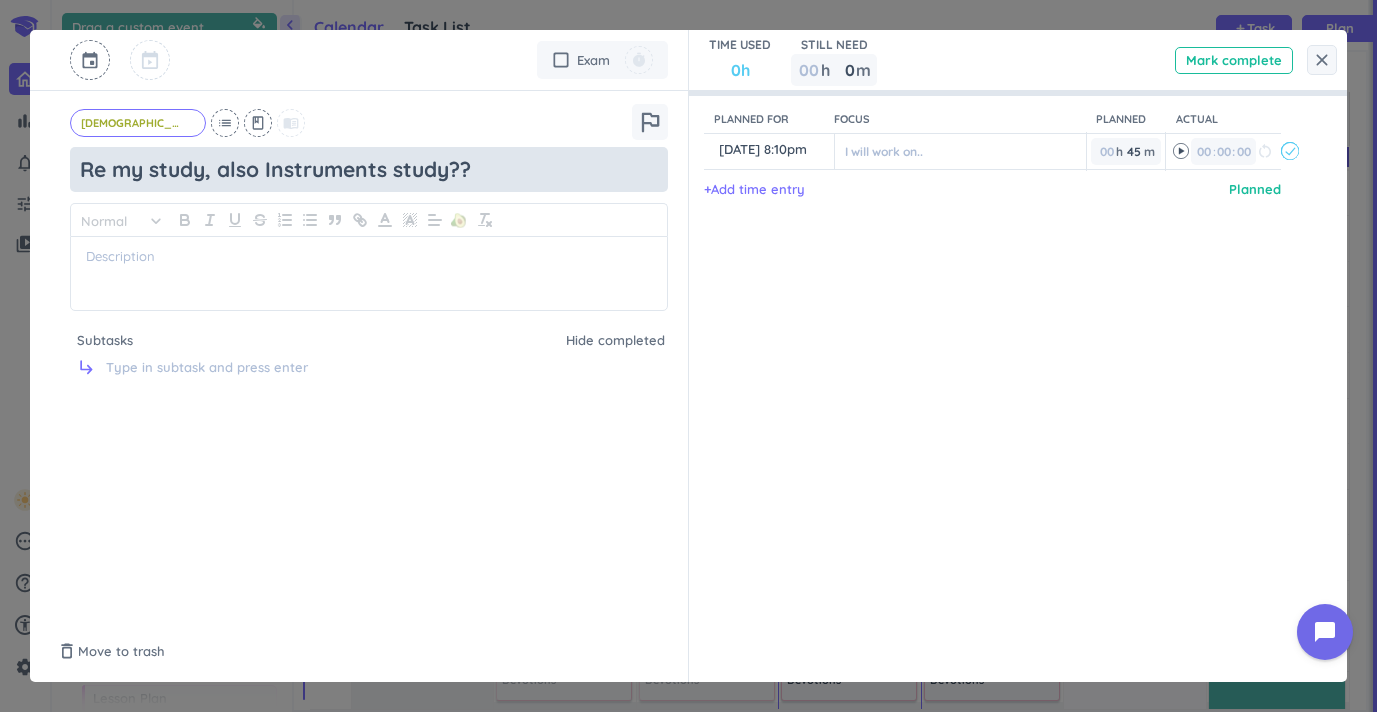 type on "x" 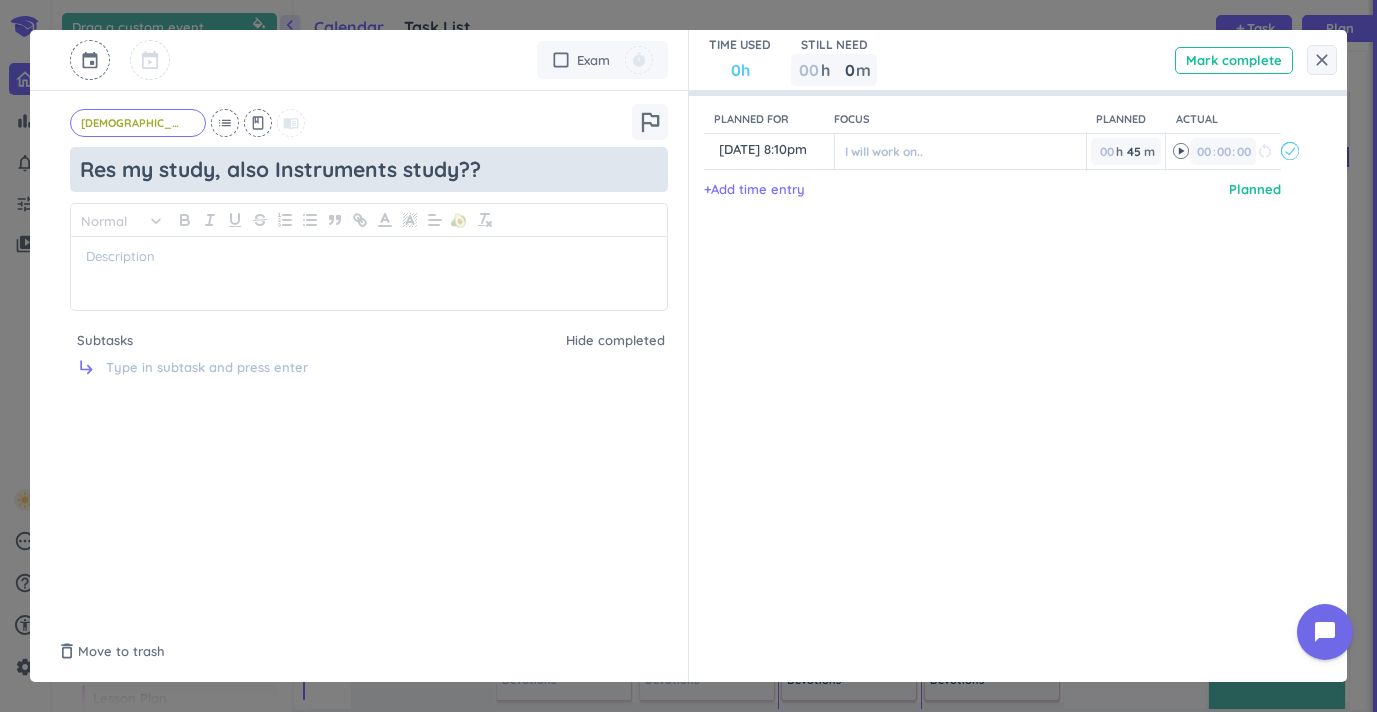 type on "x" 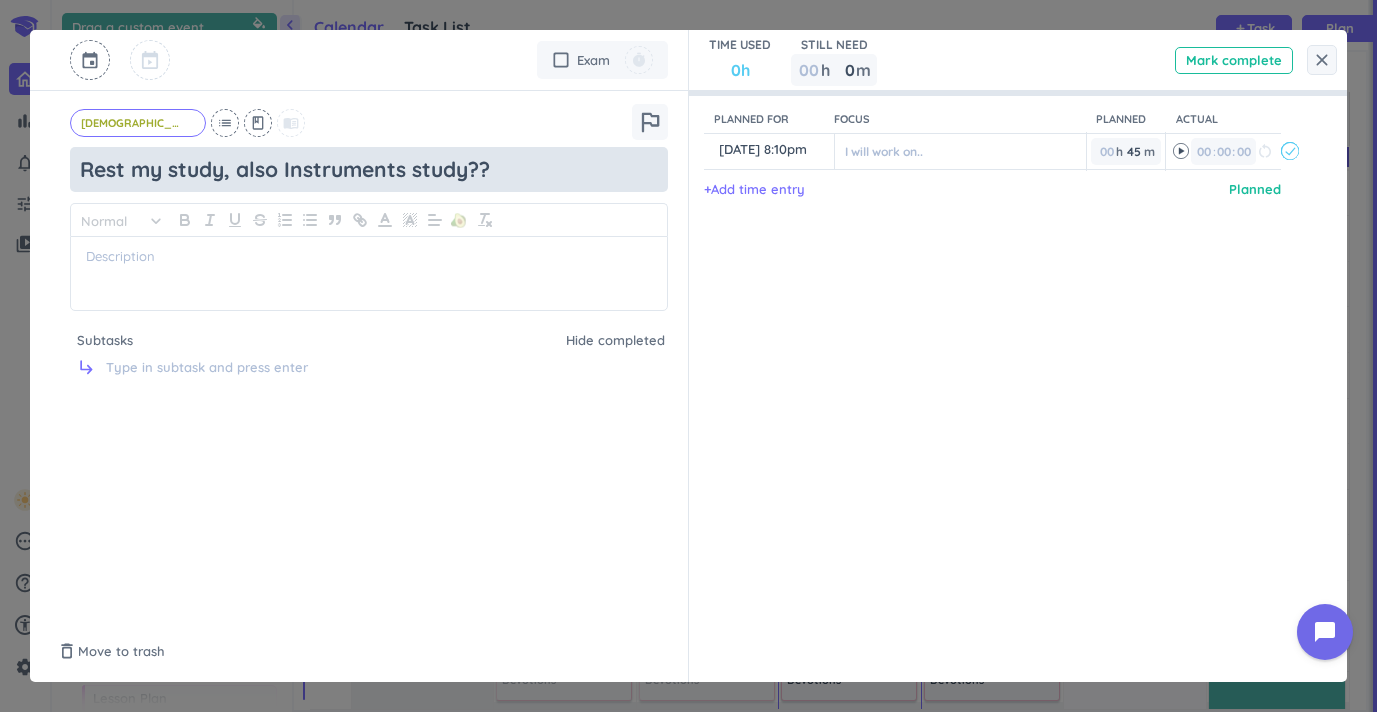 type on "x" 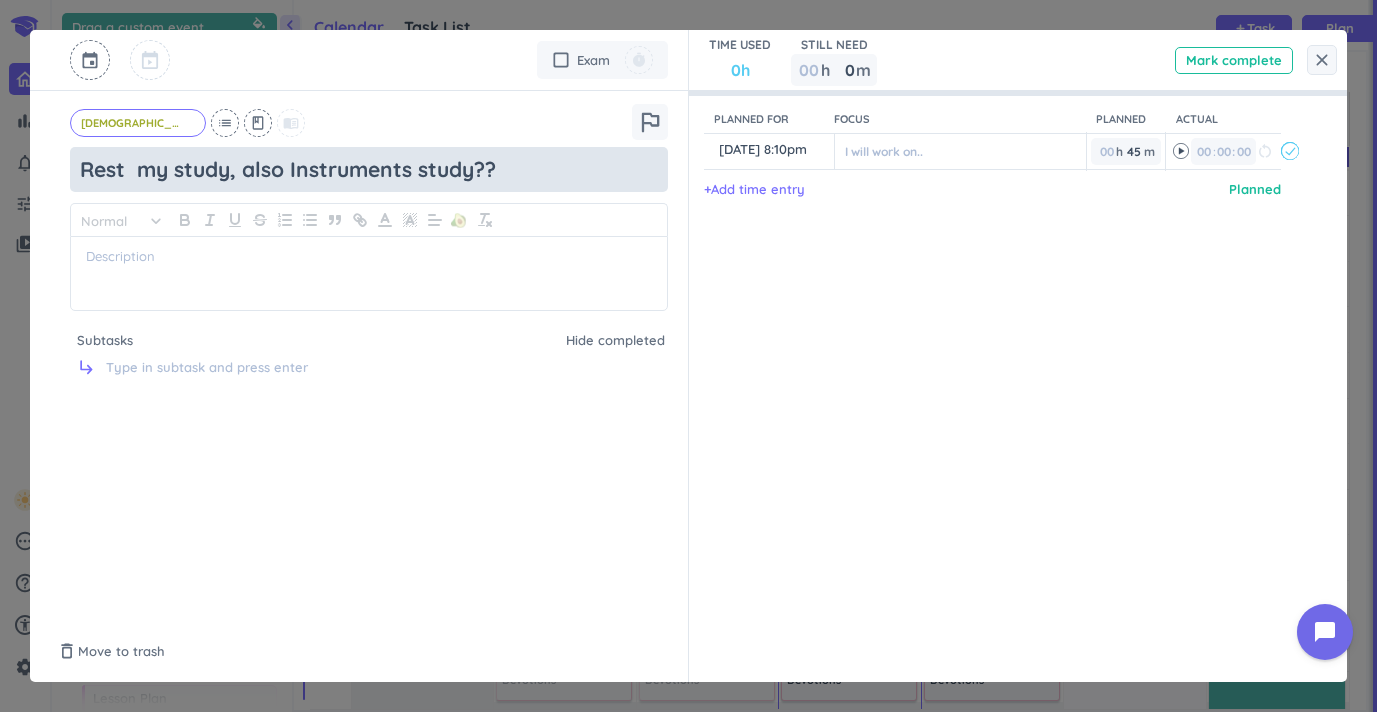 type on "Rest o my study, also Instruments study??" 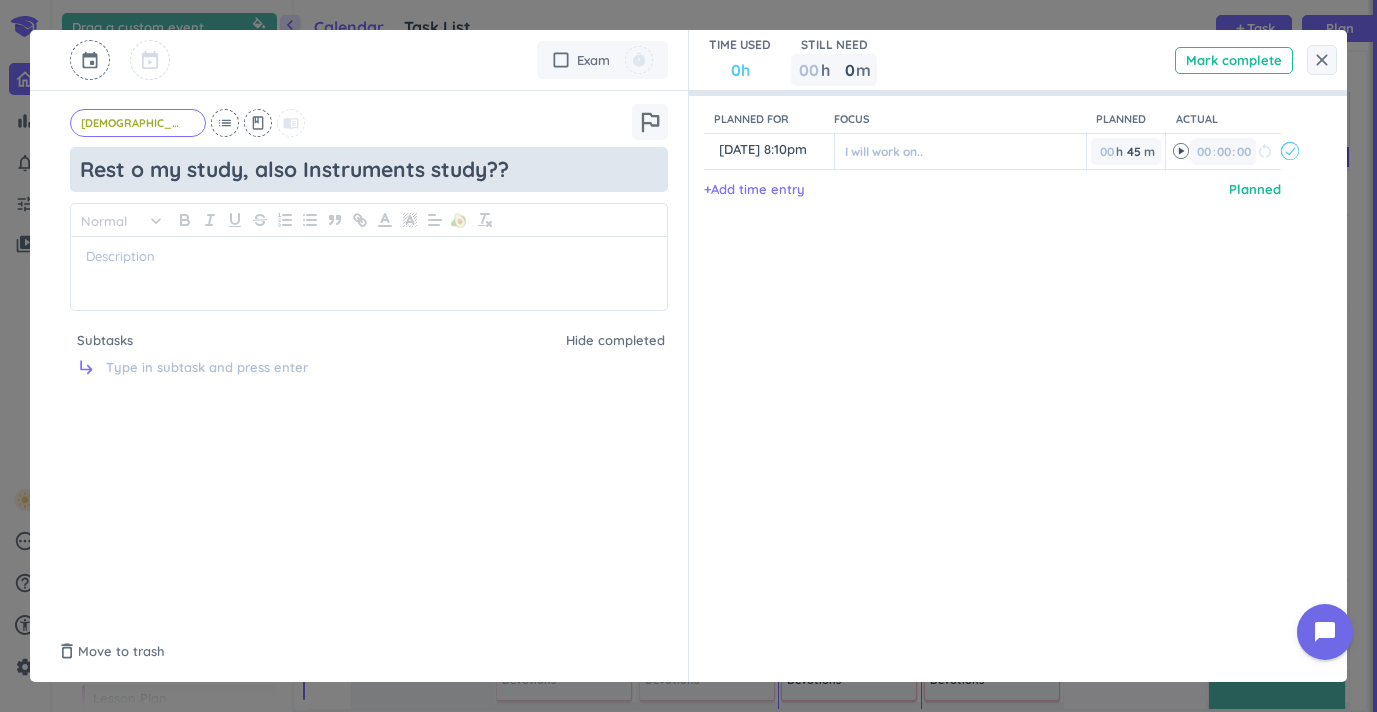 type on "x" 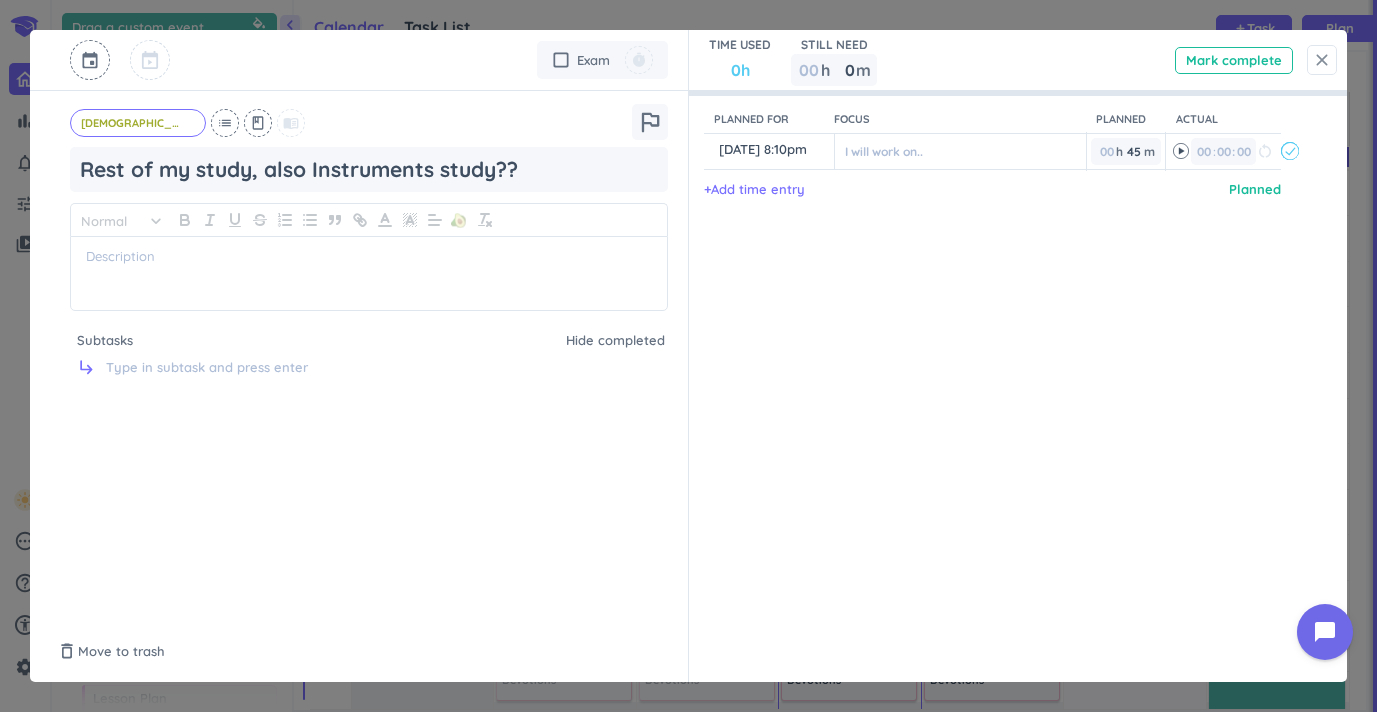 click on "close" at bounding box center (1322, 60) 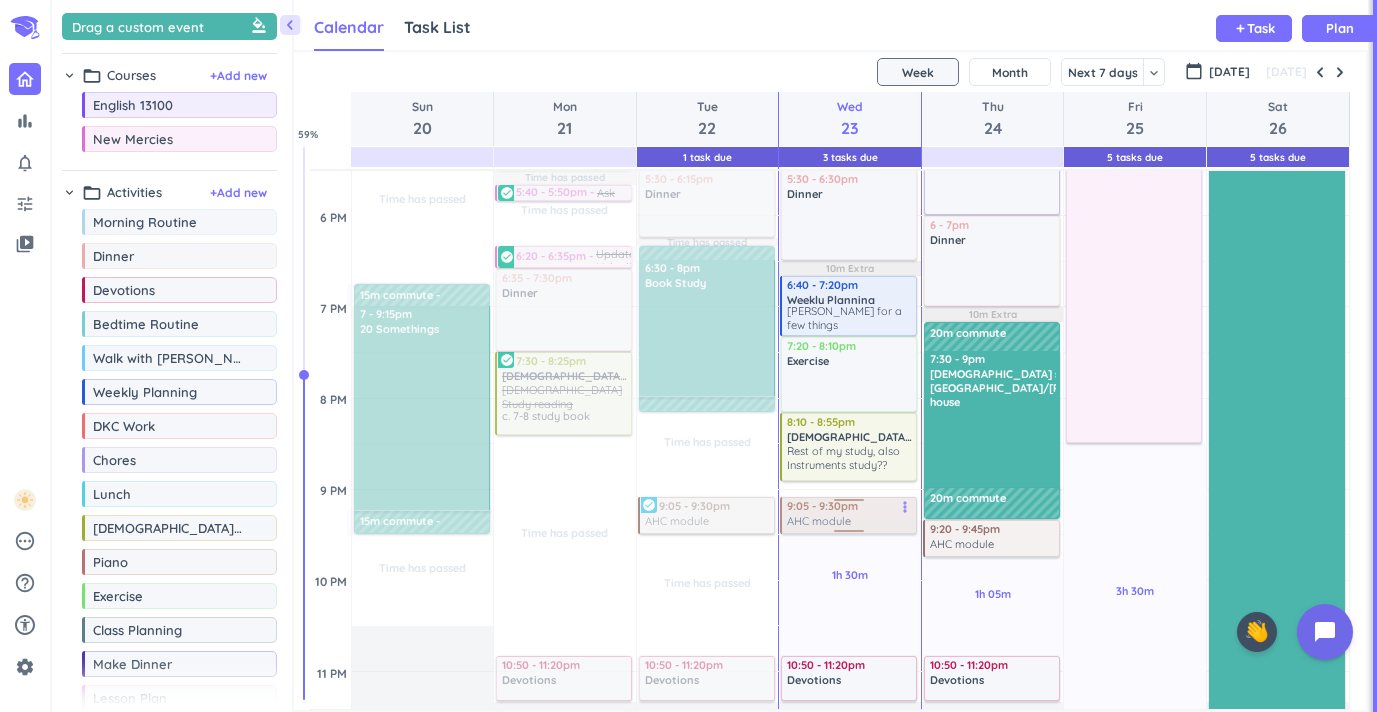 drag, startPoint x: 853, startPoint y: 502, endPoint x: 851, endPoint y: 515, distance: 13.152946 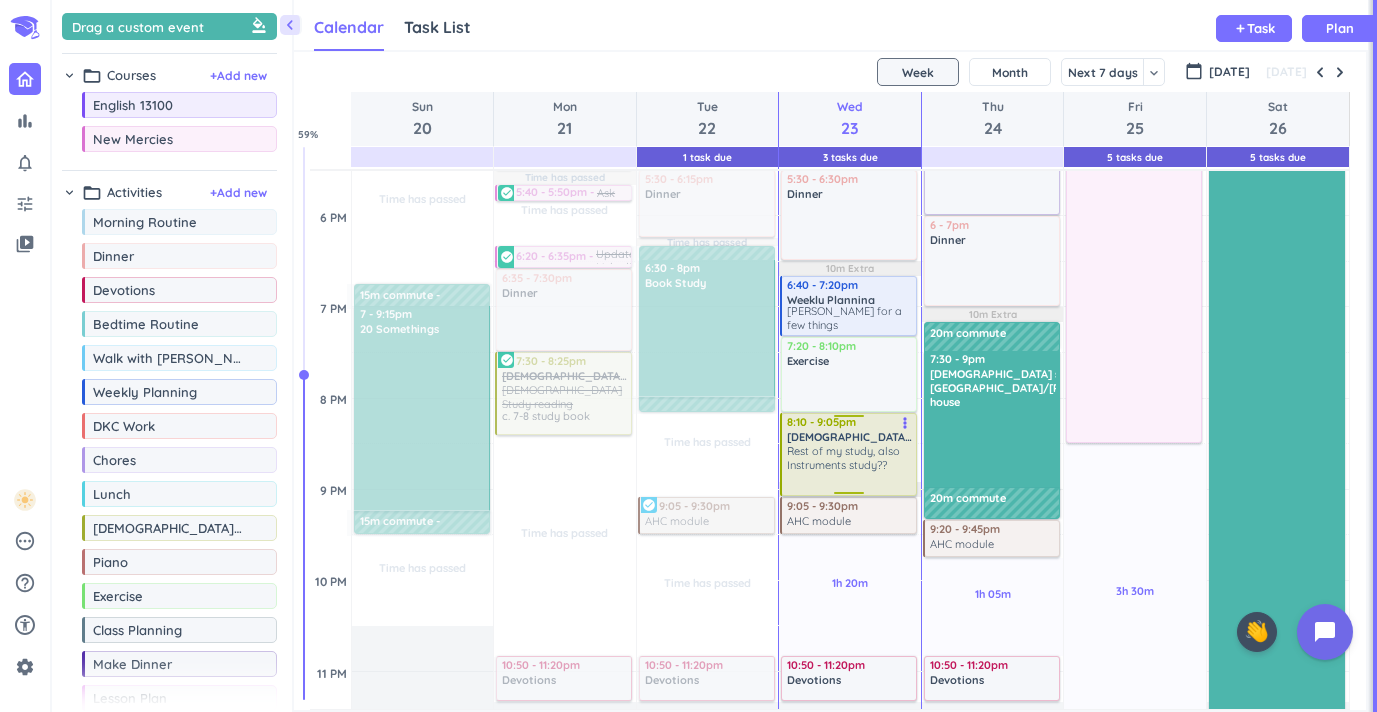 drag, startPoint x: 843, startPoint y: 480, endPoint x: 839, endPoint y: 495, distance: 15.524175 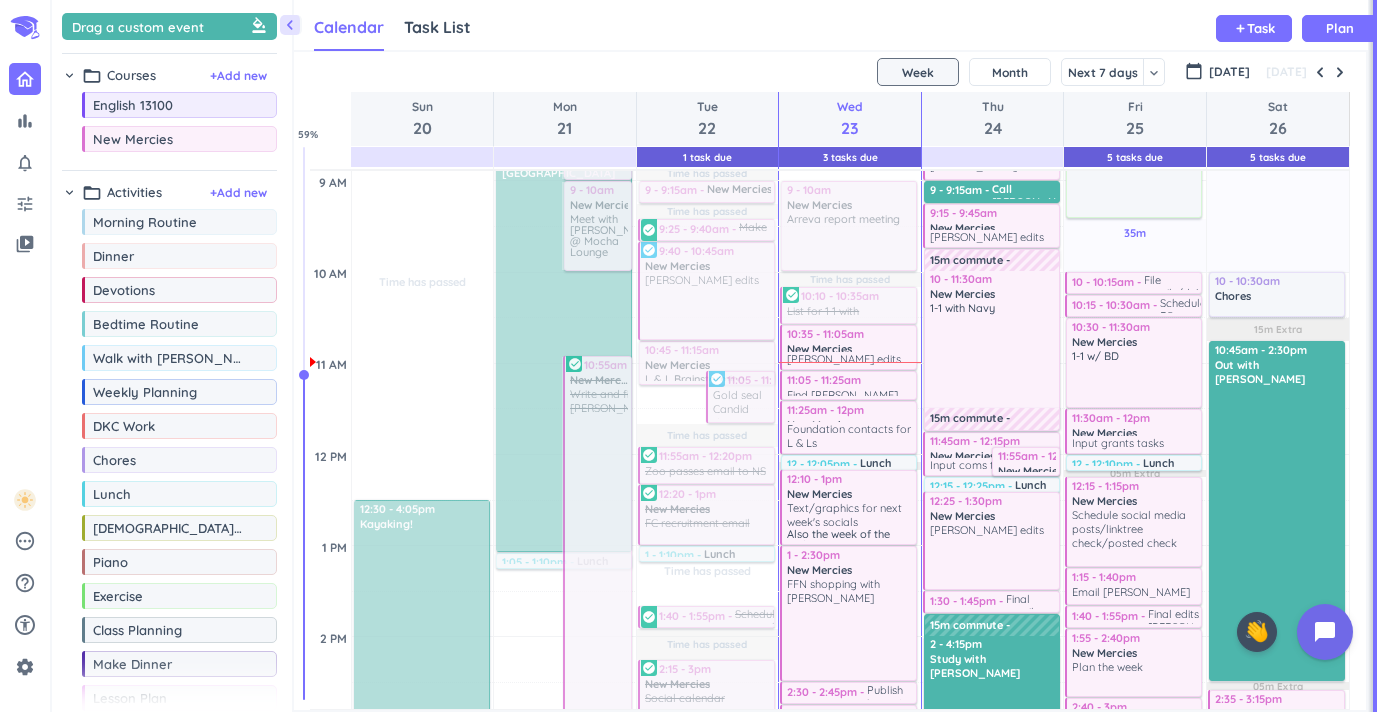 scroll, scrollTop: 438, scrollLeft: 0, axis: vertical 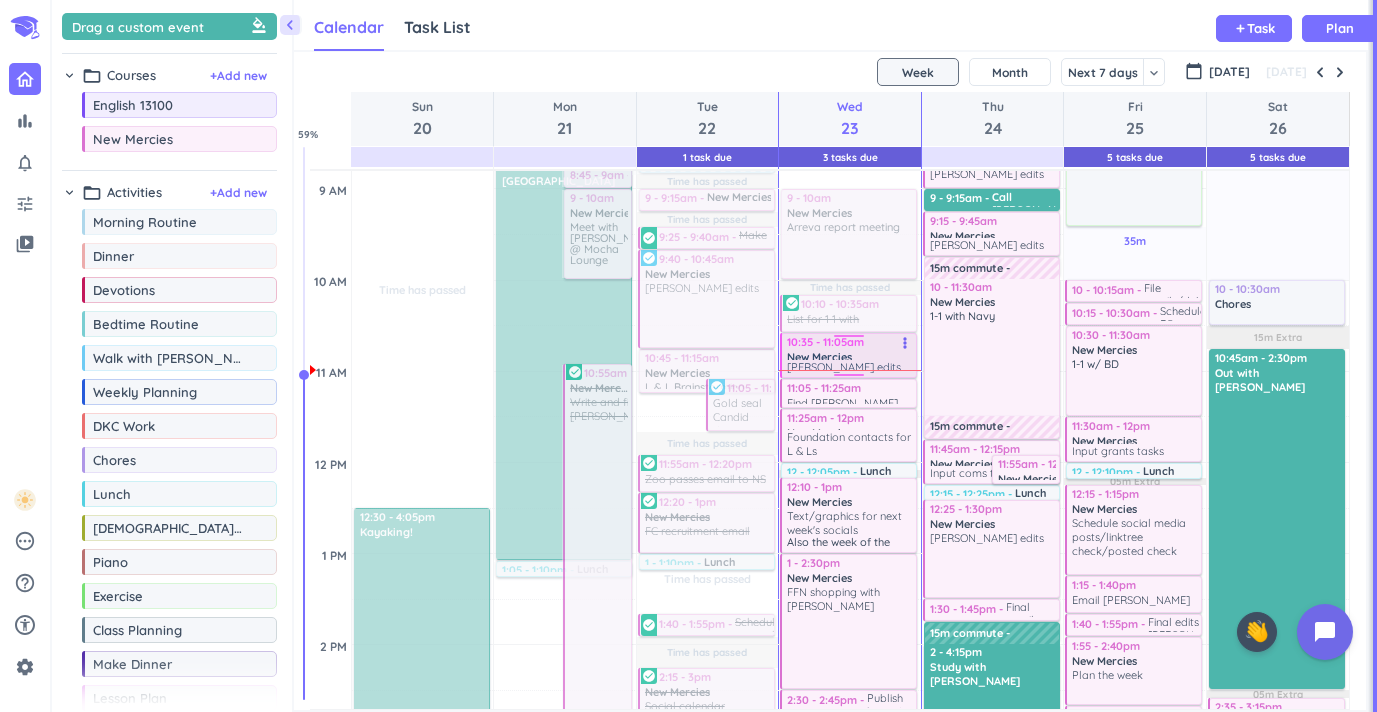 click on "[PERSON_NAME] edits" at bounding box center (844, 367) 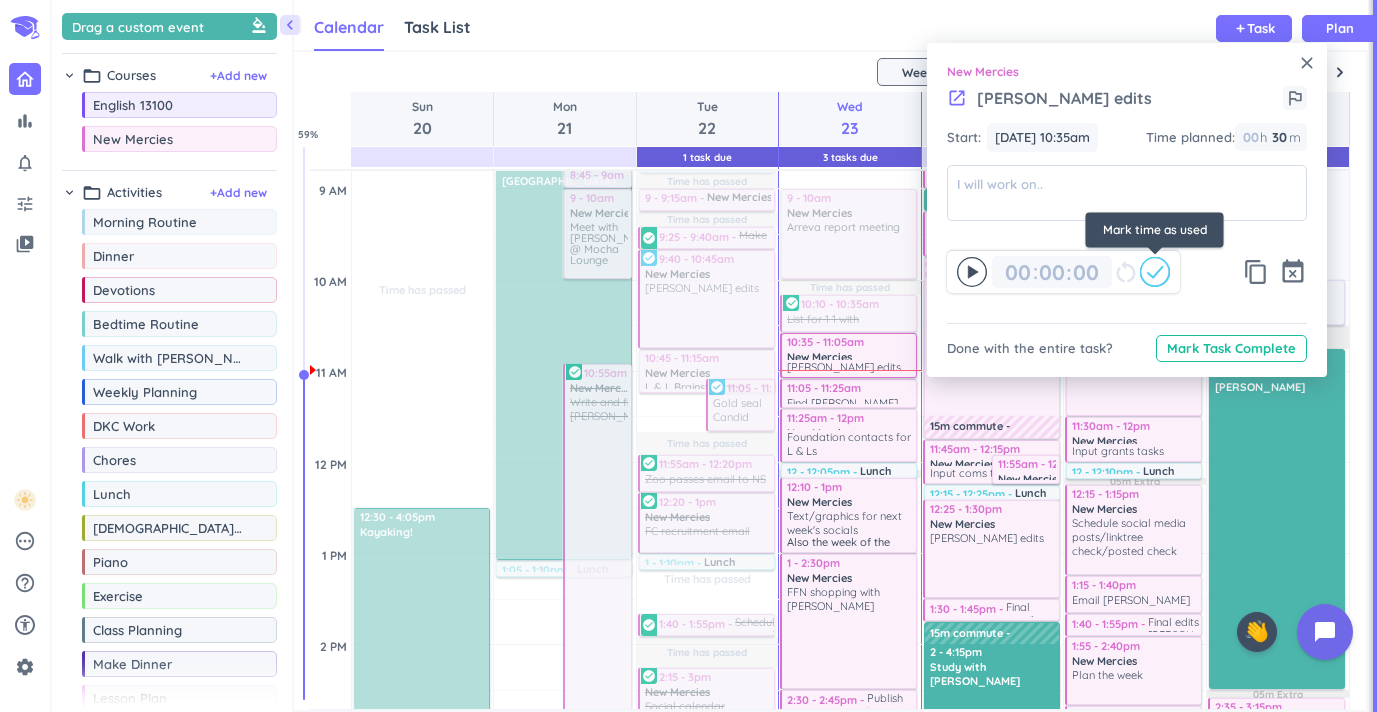 click 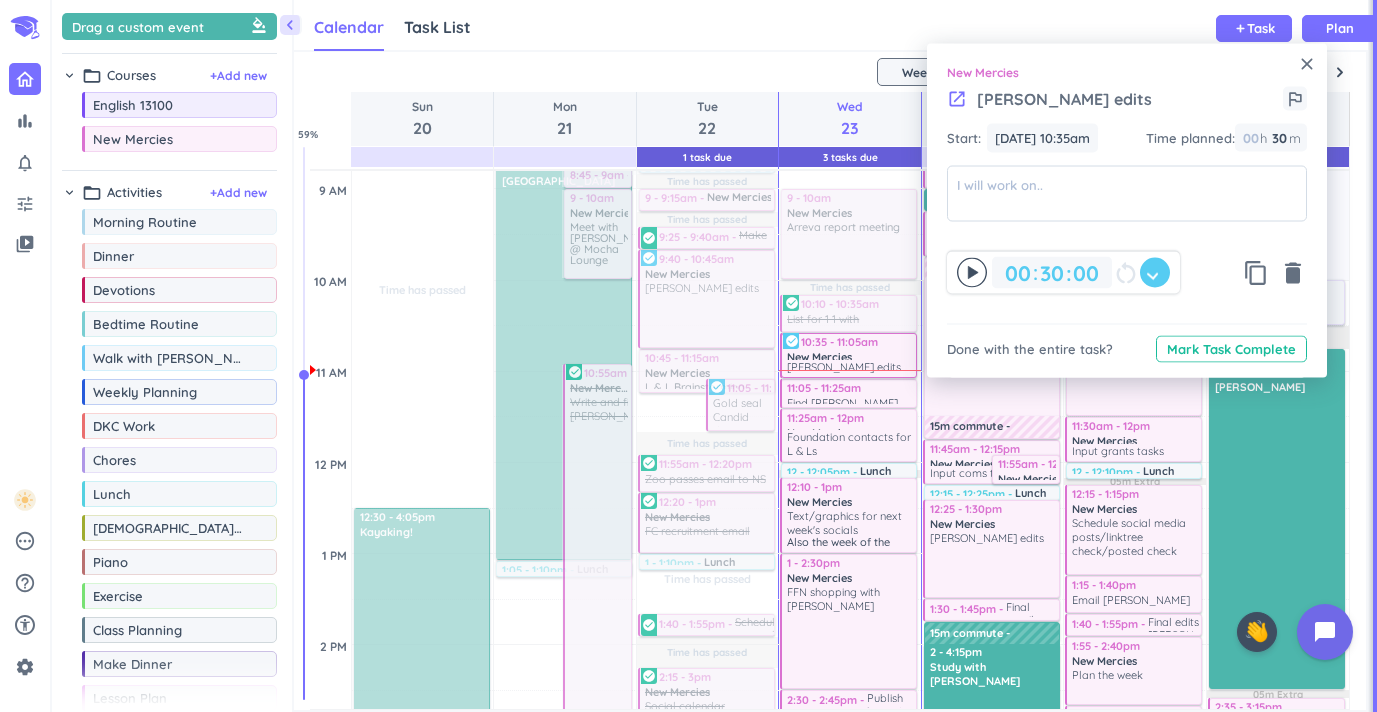 type on "00" 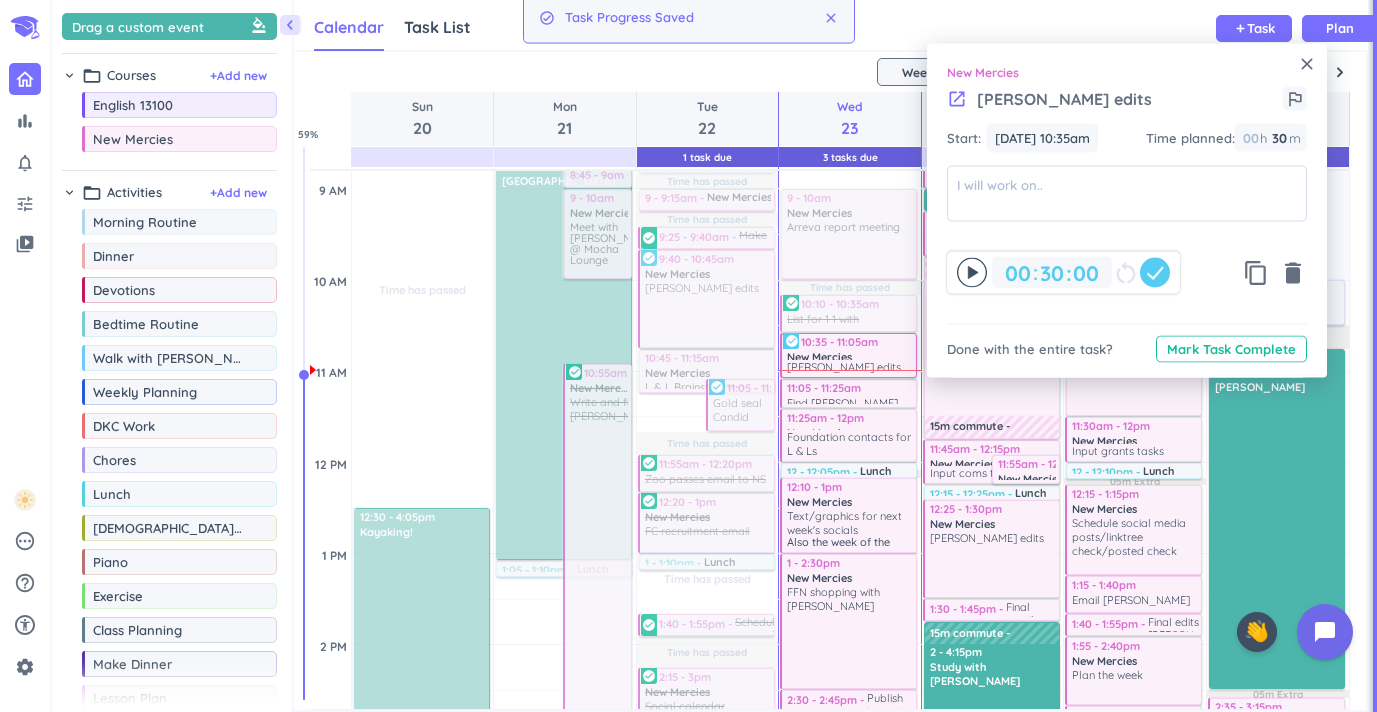 click on "close" at bounding box center (1307, 64) 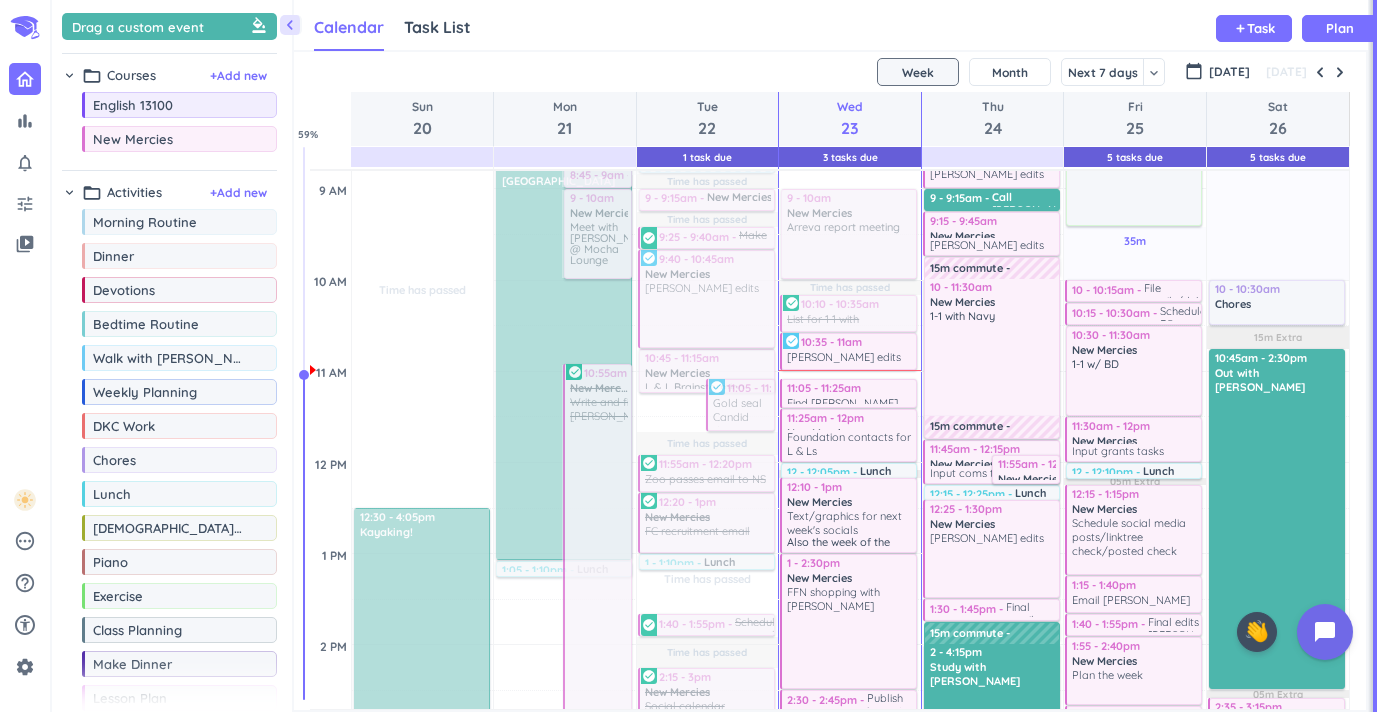 click on "Time has passed Past due Plan Time has passed Past due Plan 1h 20m Past due Plan Time has passed Time has passed 05m Extra 20m Extra 10m Extra Adjust Awake Time Adjust Awake Time 7:15 - 7:45am Morning Routine delete_outline 8:15 - 8:30am New Mercies delete_outline Emails 9 - 10am New Mercies delete_outline Arreva report meeting  10:10 - 10:35am List for 1-1 with [PERSON_NAME] more_vert check_circle   10:35 - 11:05am New Mercies Foellinger edits  more_vert check_circle   11:05 - 11:25am Find [PERSON_NAME] info from [PERSON_NAME]  more_vert 11:25am - 12pm New Mercies Foundation contacts for L & Ls  more_vert 12 - 12:05pm Lunch delete_outline 12:10 - 1pm New Mercies Text/graphics for next week's socials Also the week of the 28th more_vert 1 - 2:30pm New Mercies FFN shopping with [PERSON_NAME]  more_vert 2:30 - 2:45pm Publish impact story  more_vert 2:45 - 3:10pm EMC graphic of church parking lot  more_vert 3:10 - 3:30pm Get back with other person @ Arreva  more_vert 3:30 - 3:40pm Contact 1 person more_vert 3:40 - 3:55pm more_vert" at bounding box center [850, 827] 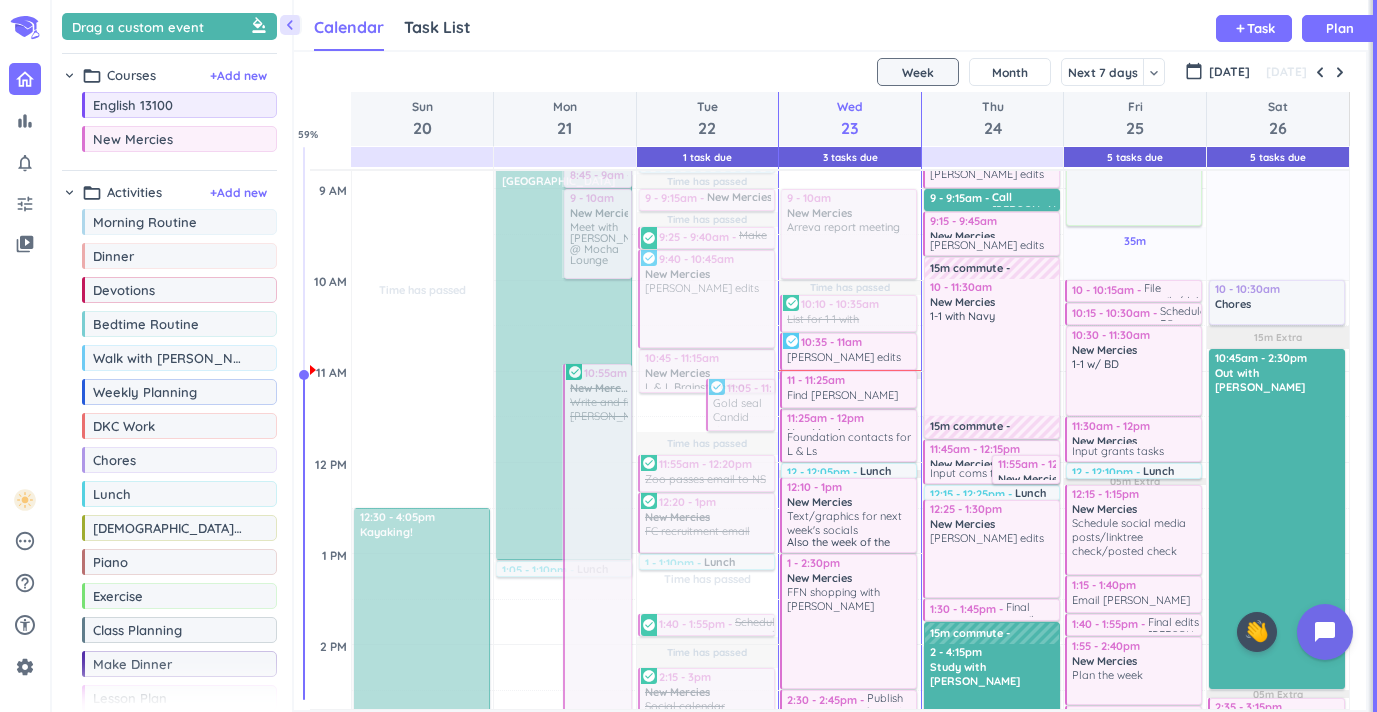 click on "Time has passed Past due Plan Time has passed Past due Plan 1h 20m Past due Plan Time has passed Time has passed 05m Extra 05m Extra 20m Extra 10m Extra Adjust Awake Time Adjust Awake Time 7:15 - 7:45am Morning Routine delete_outline 8:15 - 8:30am New Mercies delete_outline Emails 9 - 10am New Mercies delete_outline Arreva report meeting  10:10 - 10:35am List for 1-1 with [PERSON_NAME] more_vert check_circle   10:35 - 11am Foellinger edits  more_vert check_circle   11:05 - 11:25am Find [PERSON_NAME] info from [PERSON_NAME]  more_vert 11:25am - 12pm New Mercies Foundation contacts for L & Ls  more_vert 12 - 12:05pm Lunch delete_outline 12:10 - 1pm New Mercies Text/graphics for next week's socials Also the week of the 28th more_vert 1 - 2:30pm New Mercies FFN shopping with [PERSON_NAME]  more_vert 2:30 - 2:45pm Publish impact story  more_vert 2:45 - 3:10pm EMC graphic of church parking lot  more_vert 3:10 - 3:30pm Get back with other person @ Arreva  more_vert 3:30 - 3:40pm Contact 1 person more_vert 3:40 - 3:55pm more_vert more_vert" at bounding box center [850, 827] 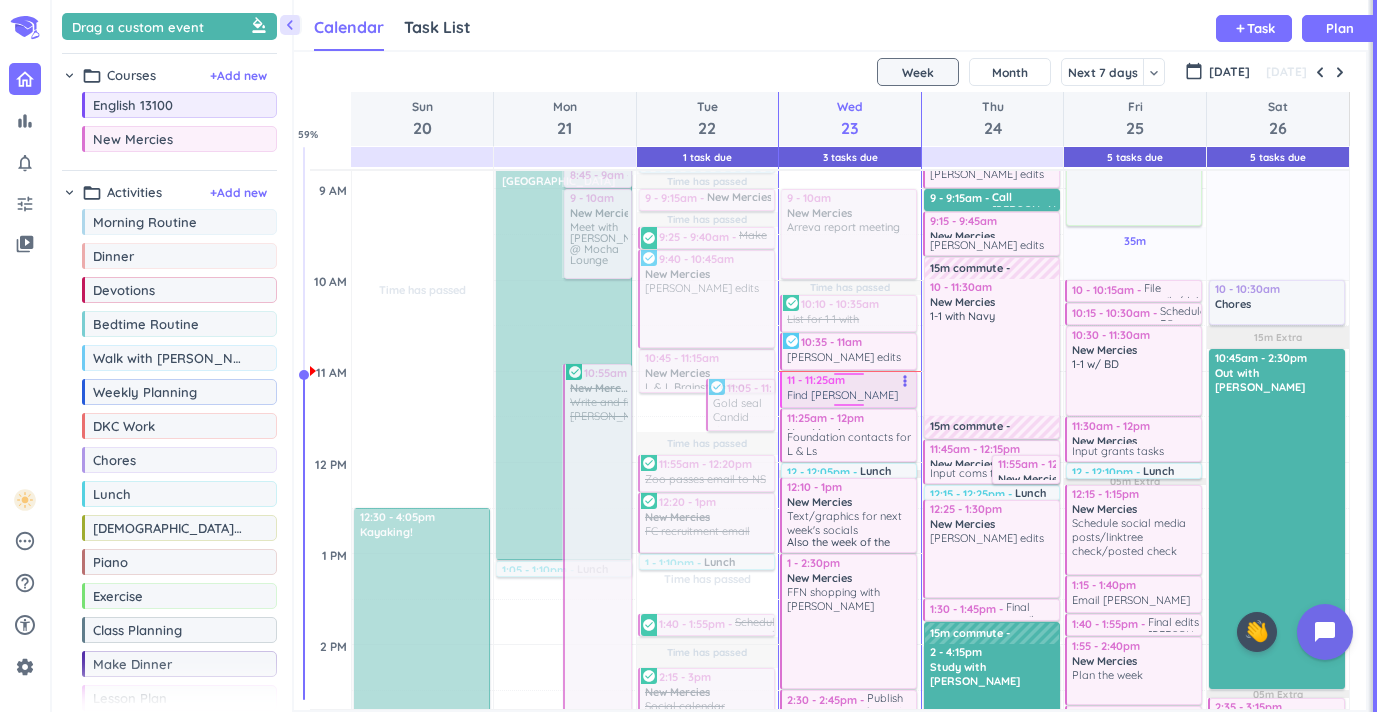 click at bounding box center [849, 408] 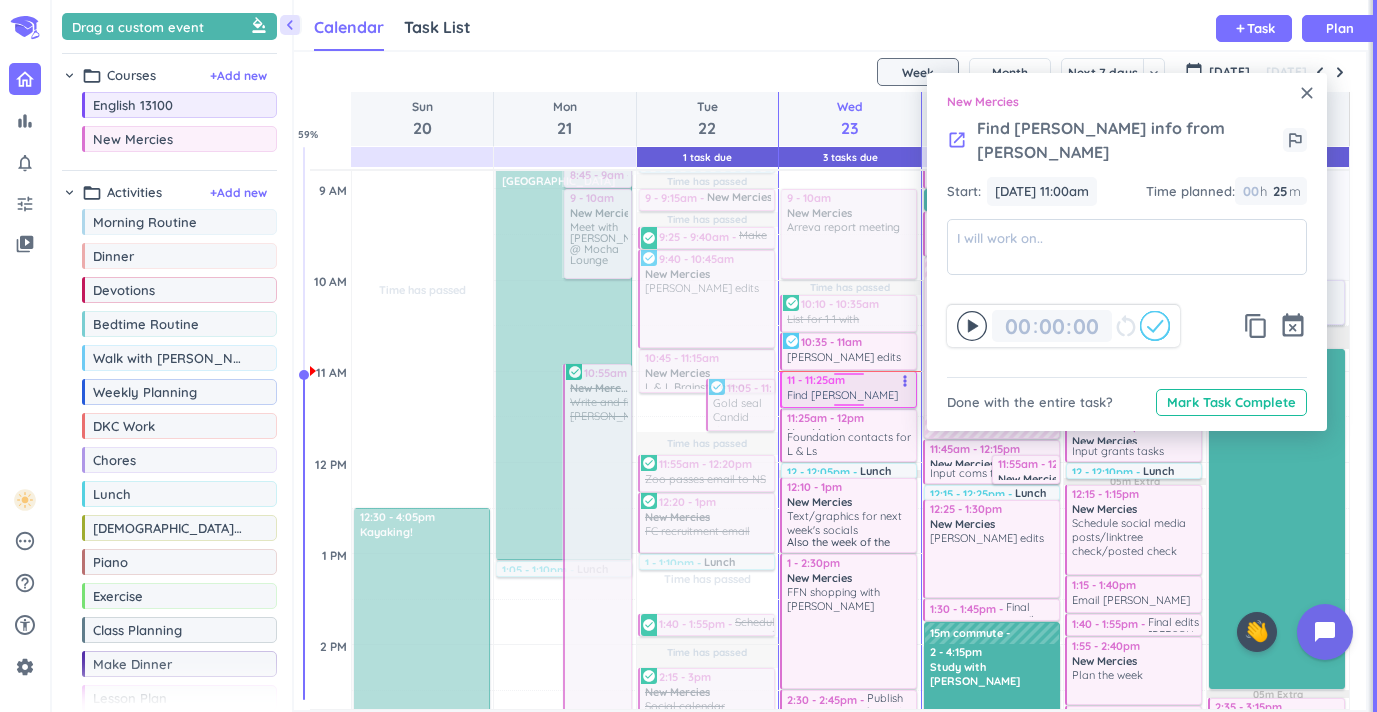 click on "close New Mercies launch Find [PERSON_NAME] info from [PERSON_NAME]  outlined_flag Start: [DATE] 11:00am [DATE] 11:00am Time planned : 00 h 25 25 00 m 00 00 : 00 restart_alt content_copy event_busy Done with the entire task? Mark Task Complete" at bounding box center (1127, 252) 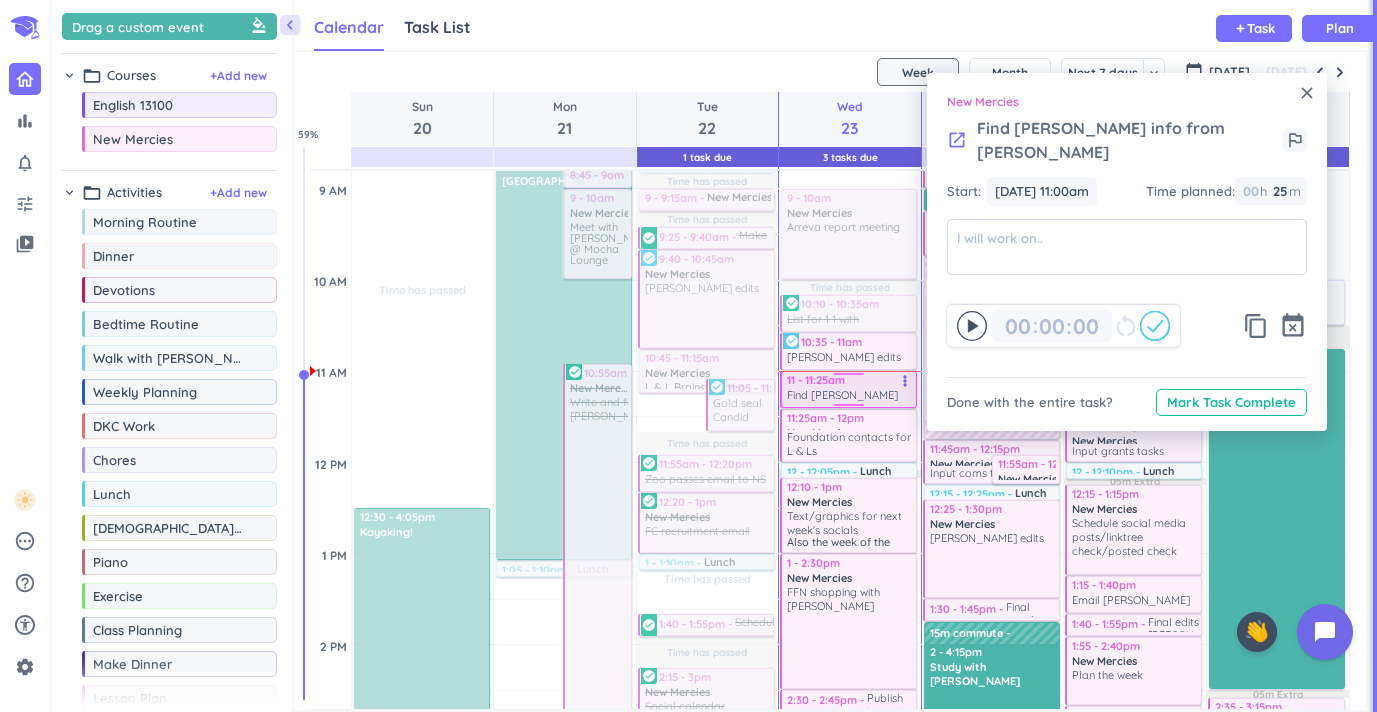 click on "close" at bounding box center [1307, 93] 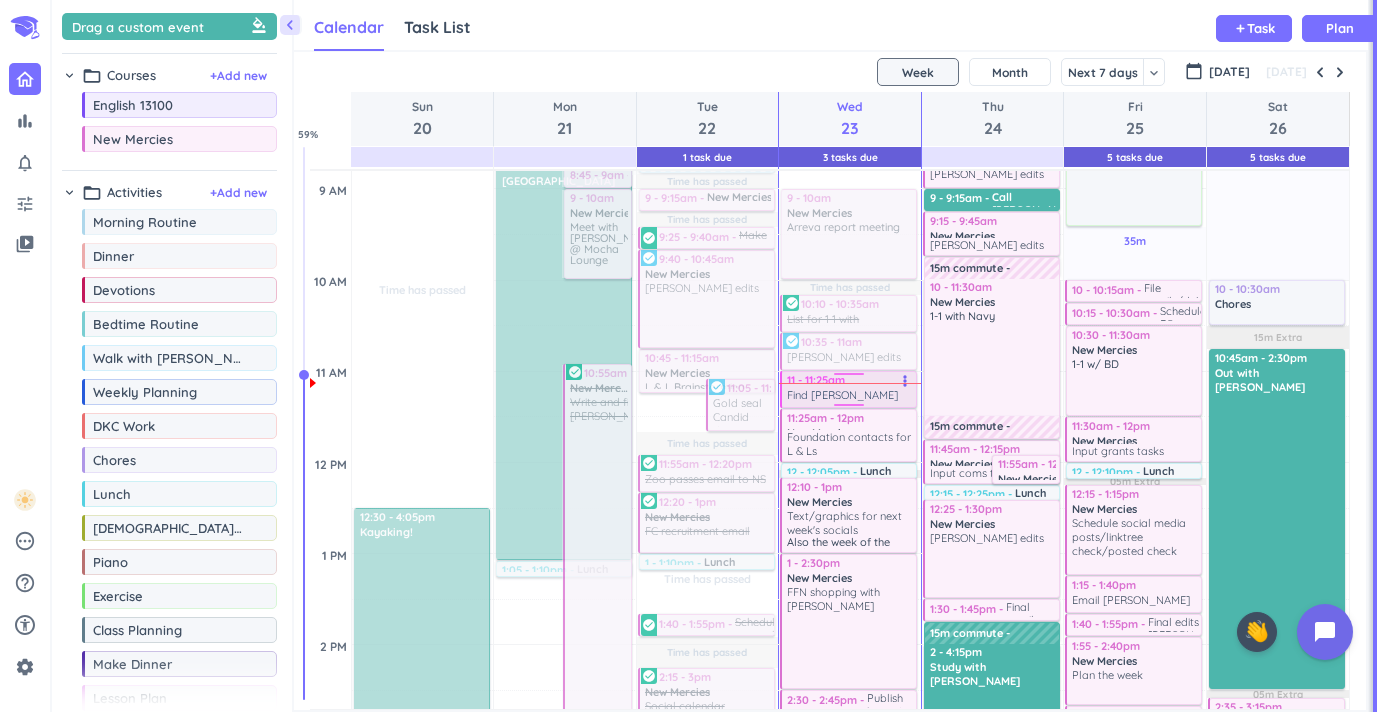 click on "Find [PERSON_NAME] info from [PERSON_NAME]" at bounding box center (850, 396) 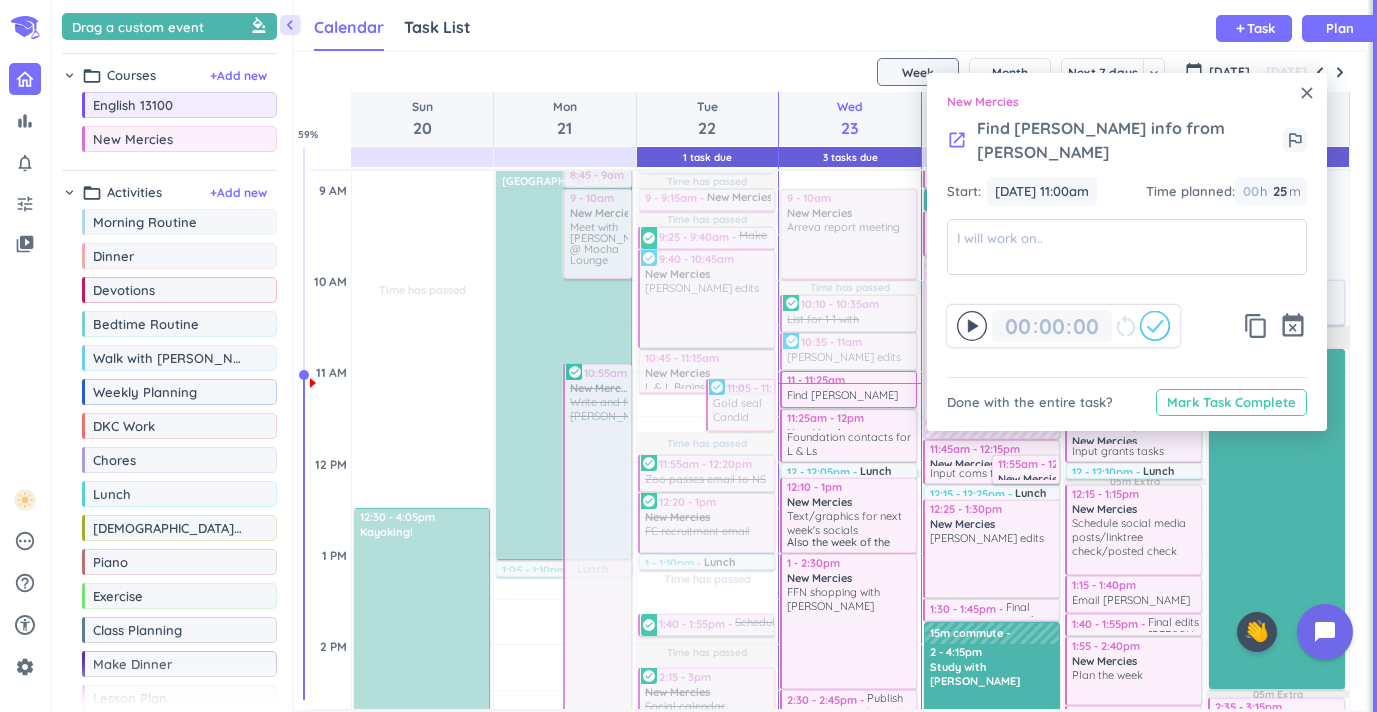 click on "Mark Task Complete" at bounding box center [1231, 402] 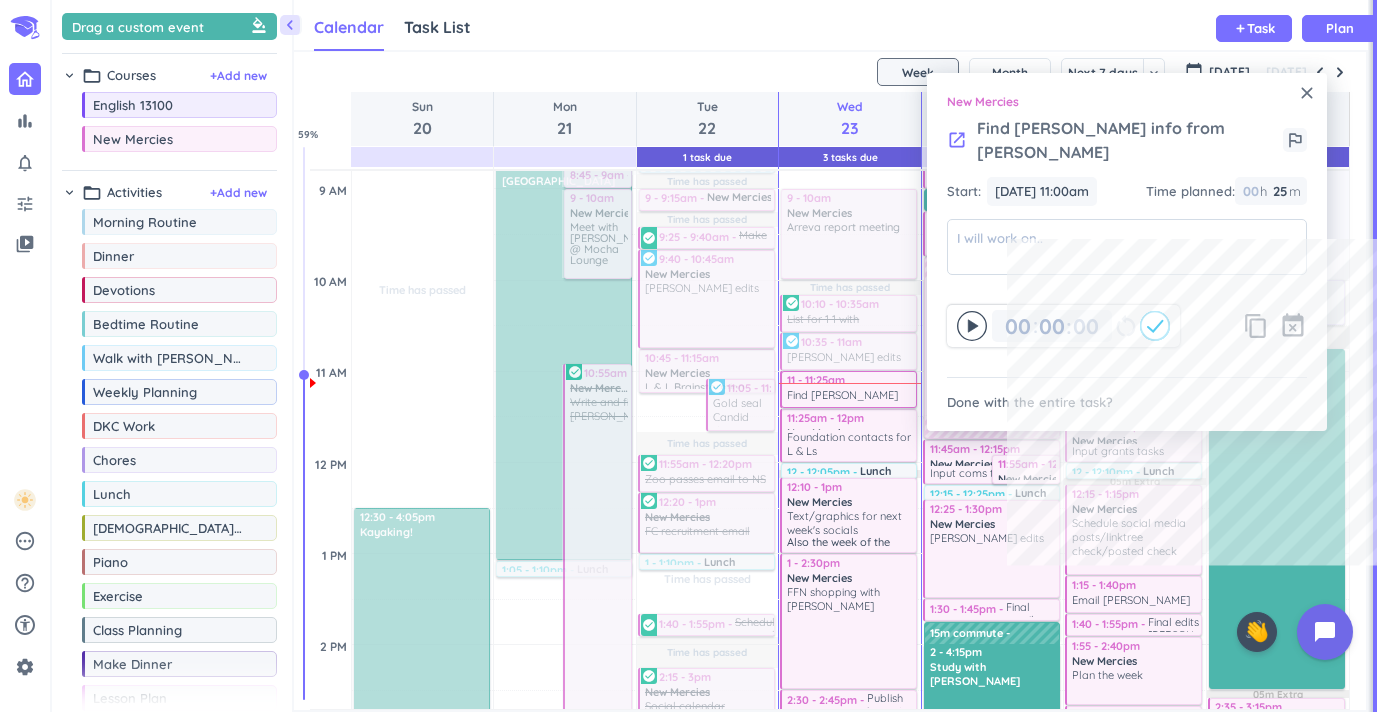 click on "close" at bounding box center [1307, 93] 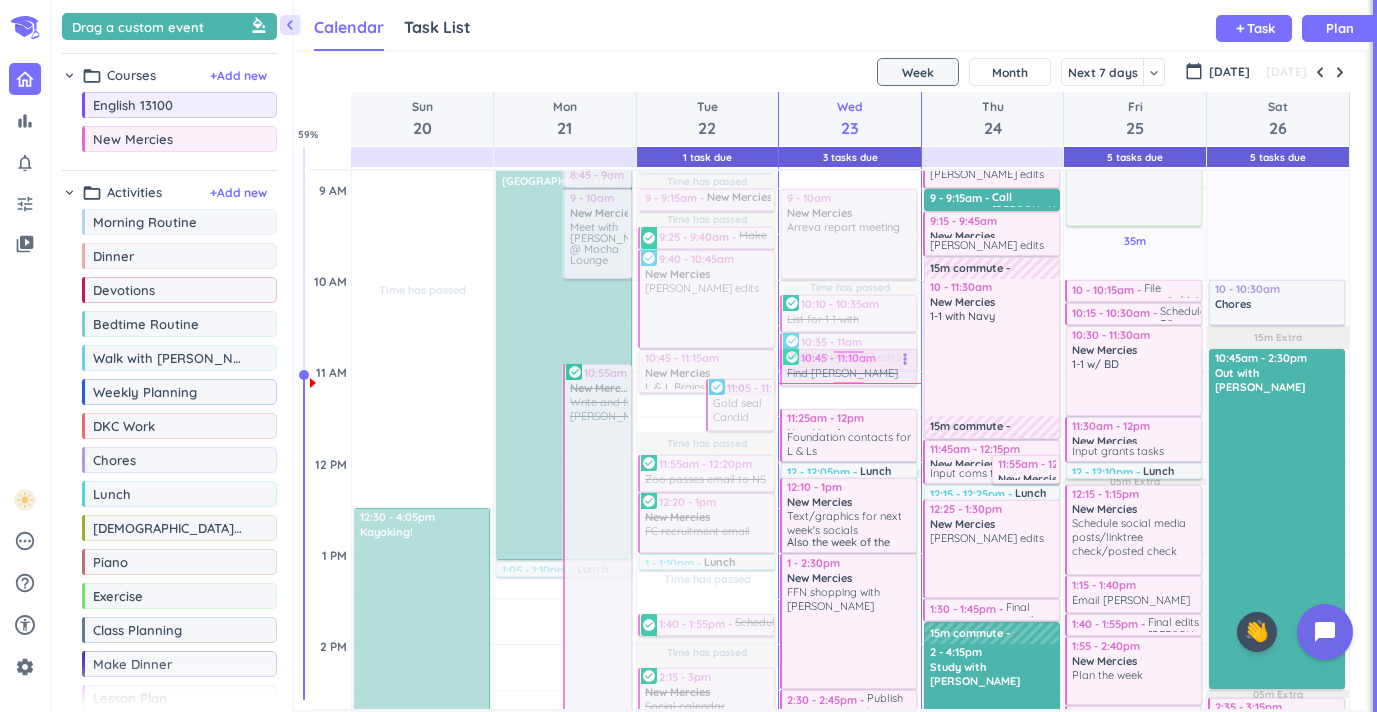 drag, startPoint x: 863, startPoint y: 399, endPoint x: 858, endPoint y: 382, distance: 17.720045 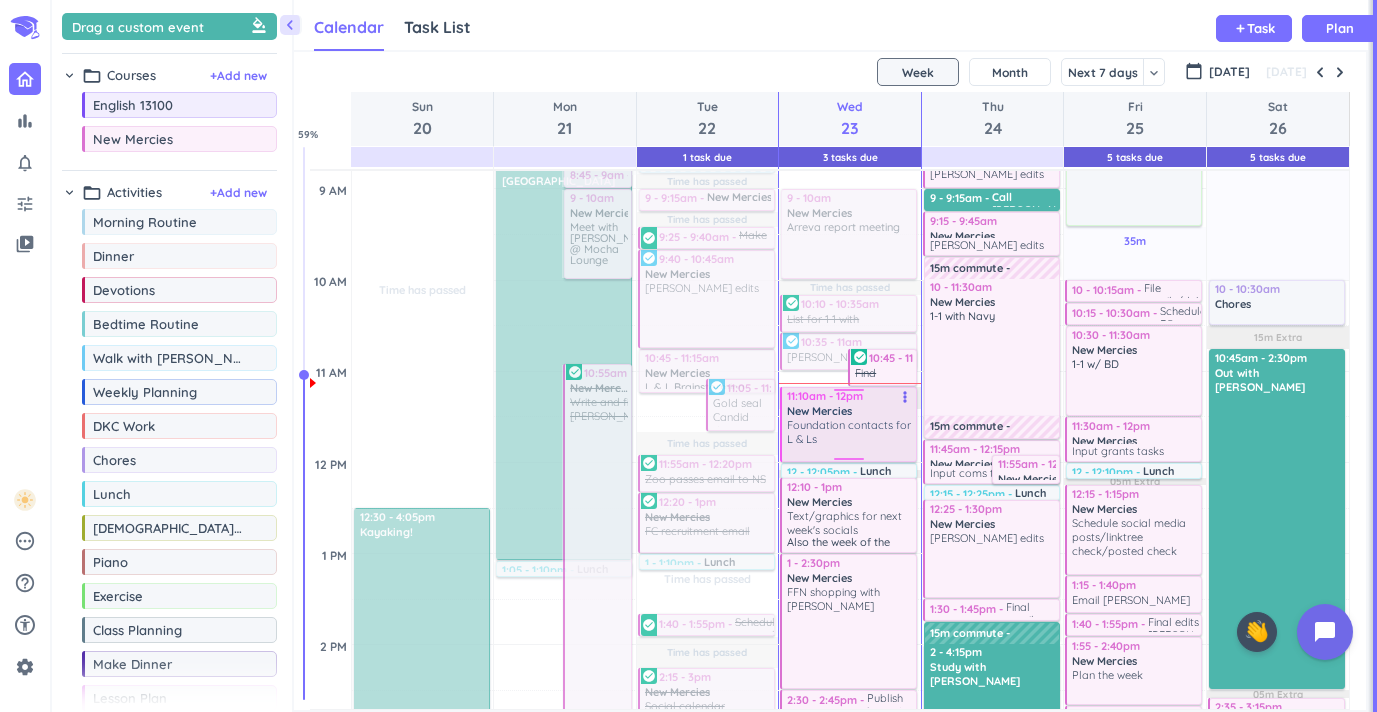drag, startPoint x: 853, startPoint y: 416, endPoint x: 844, endPoint y: 394, distance: 23.769728 